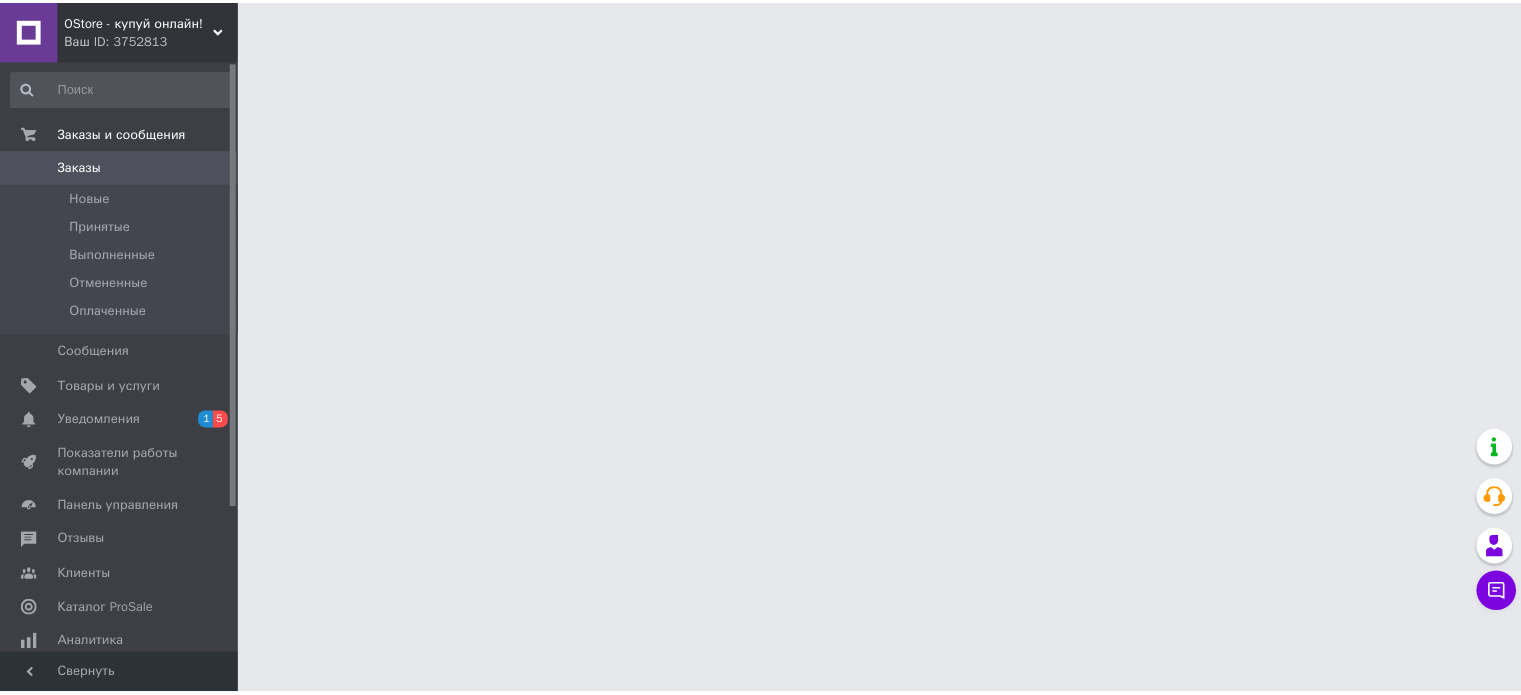 scroll, scrollTop: 0, scrollLeft: 0, axis: both 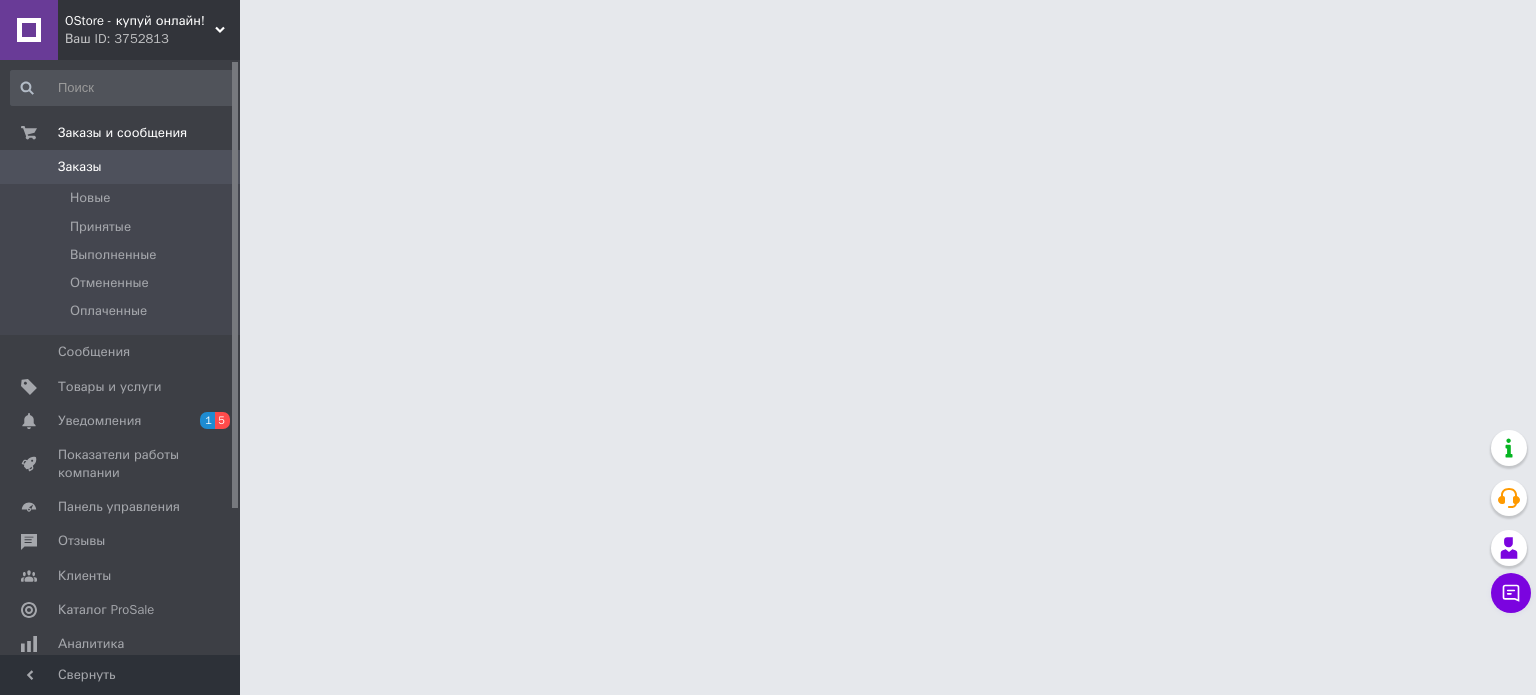 click on "Уведомления" at bounding box center (121, 421) 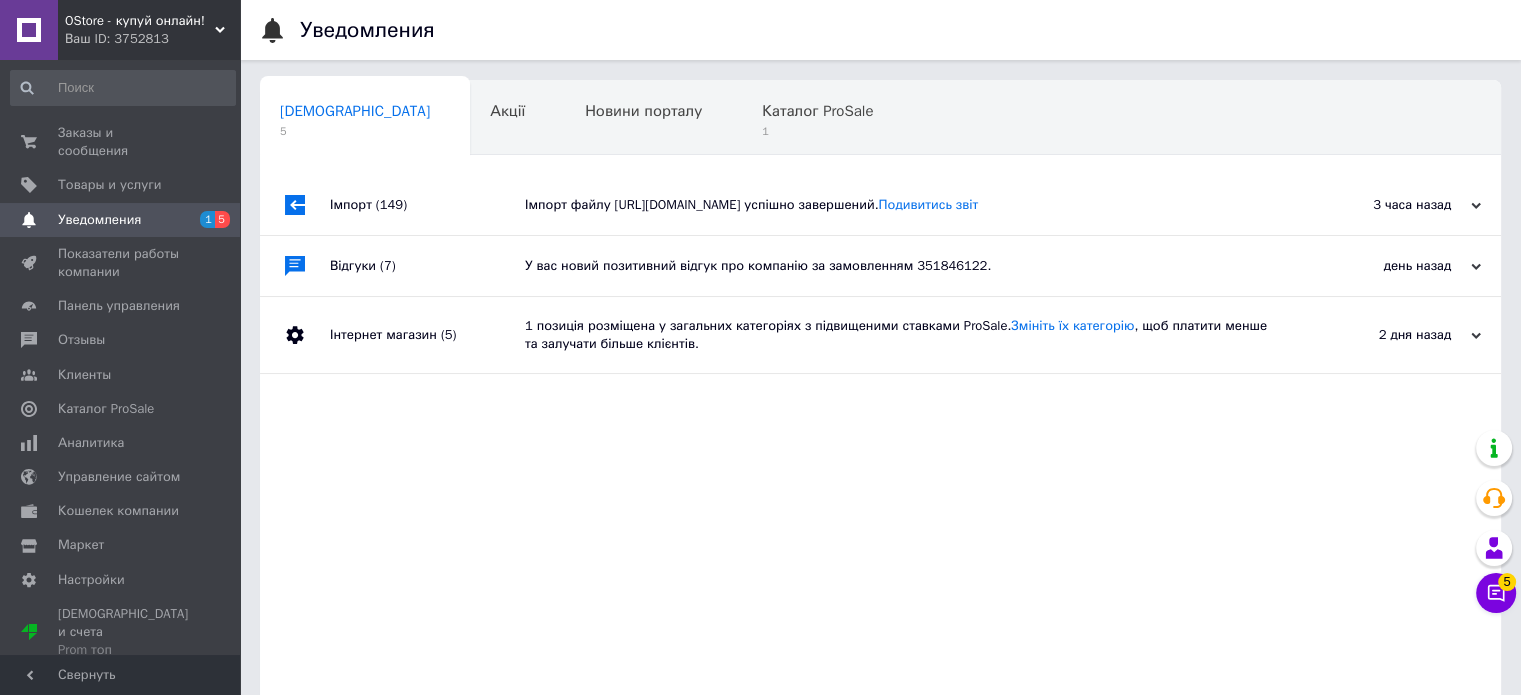 click on "Імпорт файлу [URL][DOMAIN_NAME] успішно завершений.  Подивитись звіт" at bounding box center (903, 205) 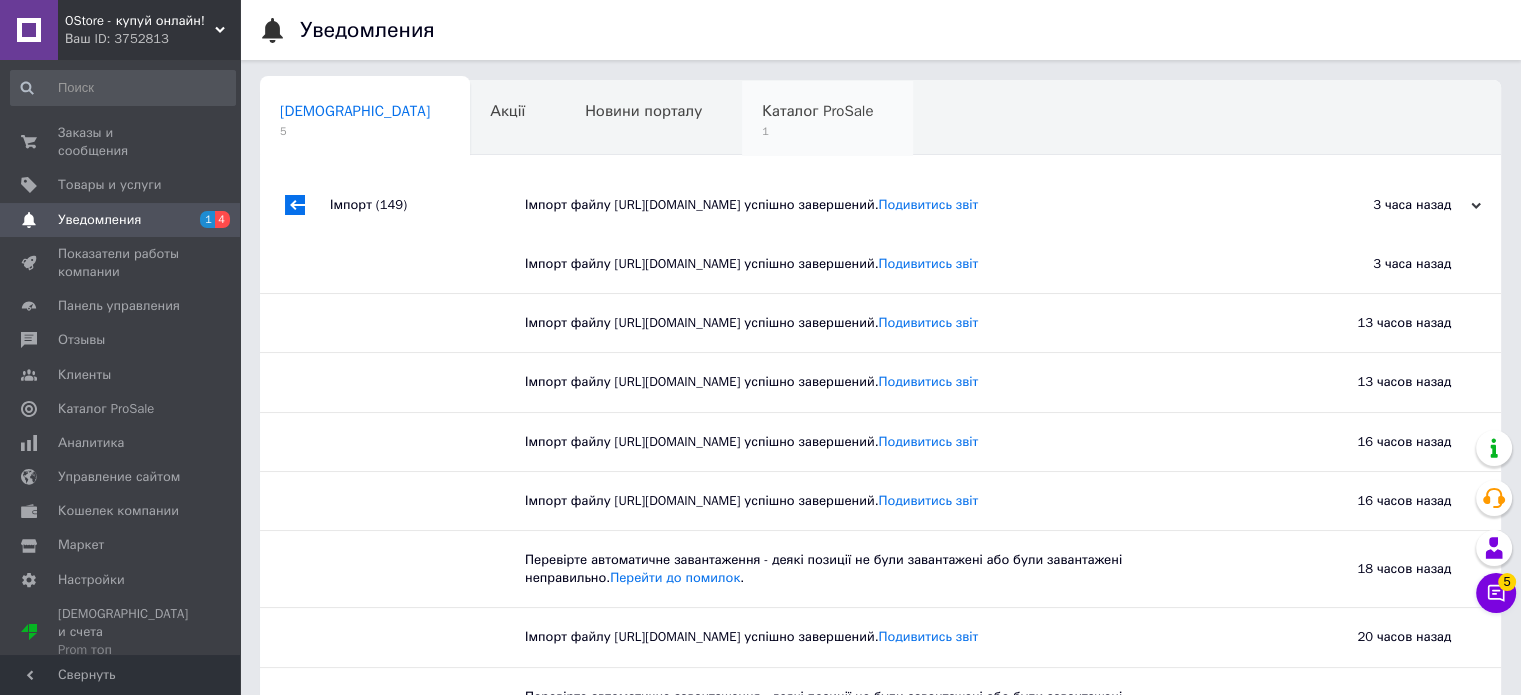 click on "Каталог ProSale" at bounding box center (817, 111) 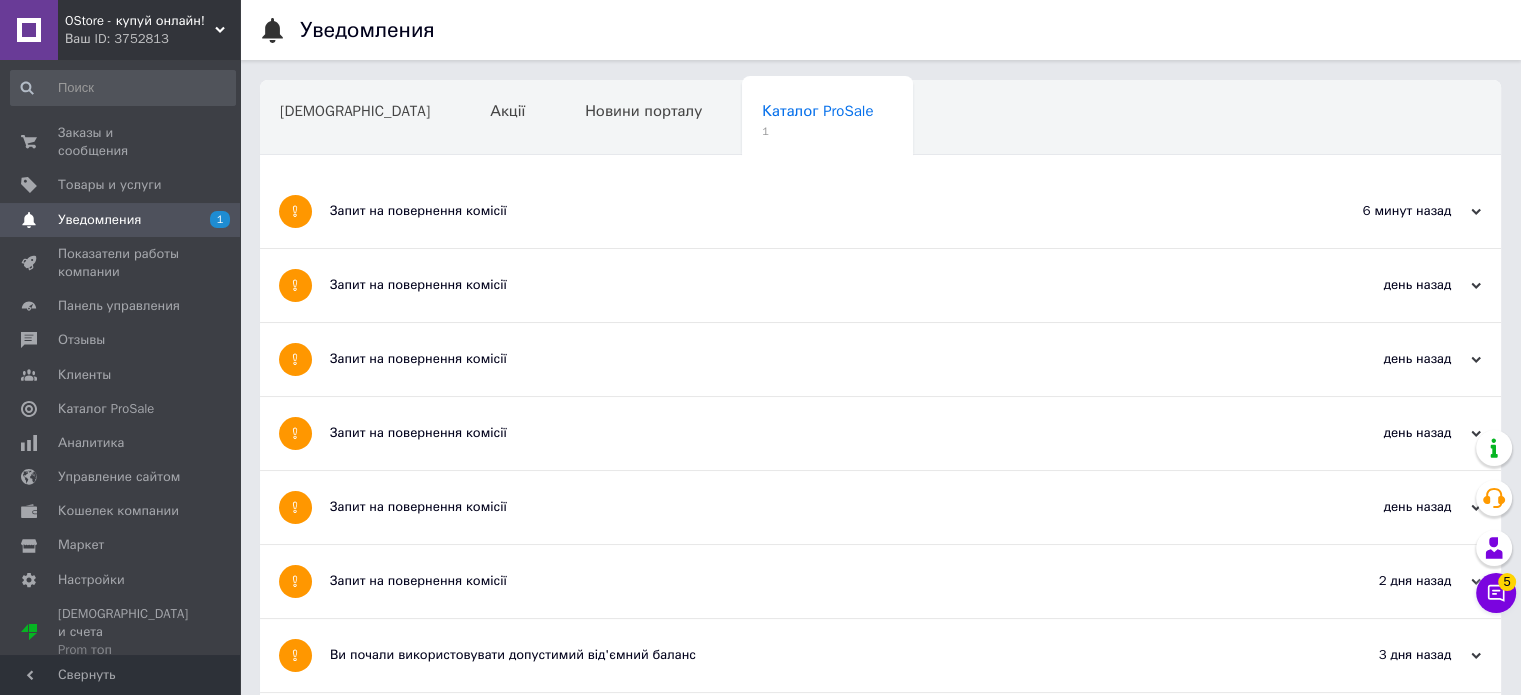 click on "Запит на повернення комісії" at bounding box center (805, 211) 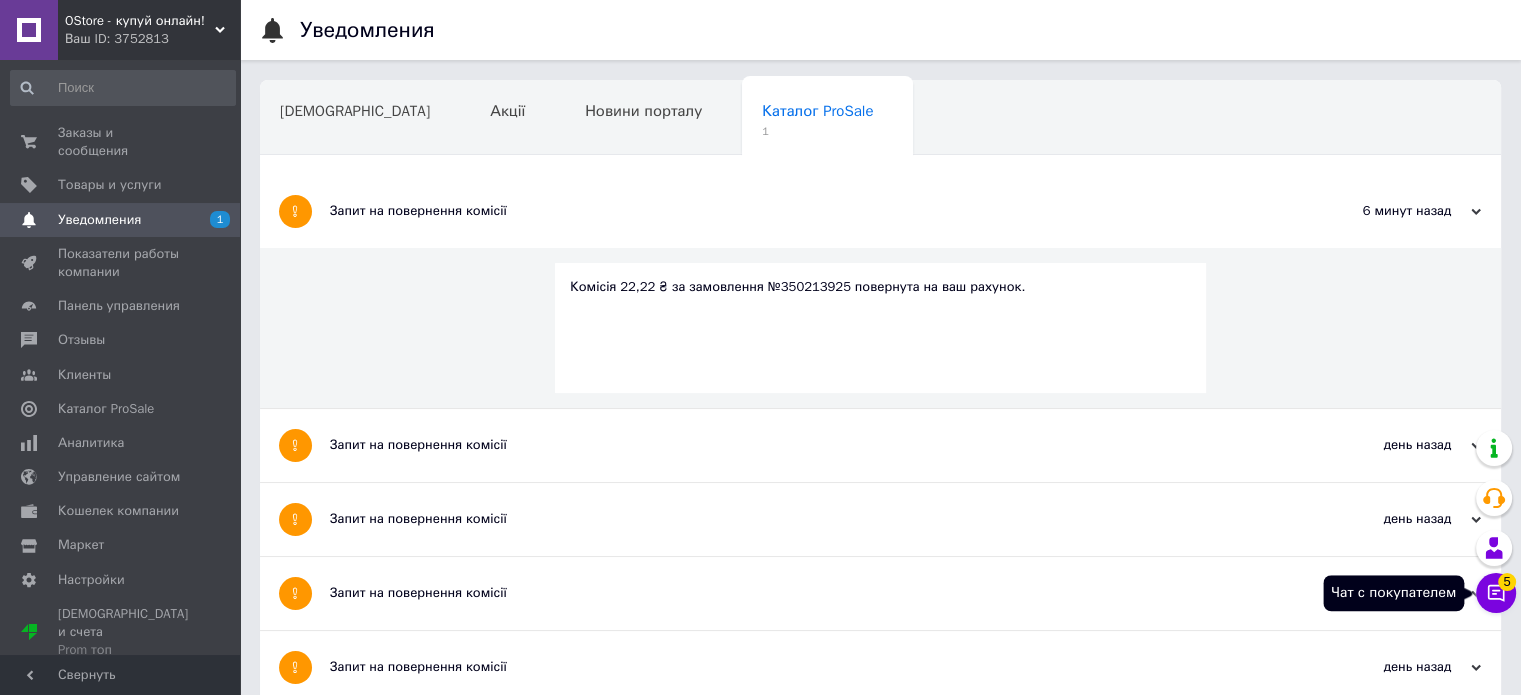 click 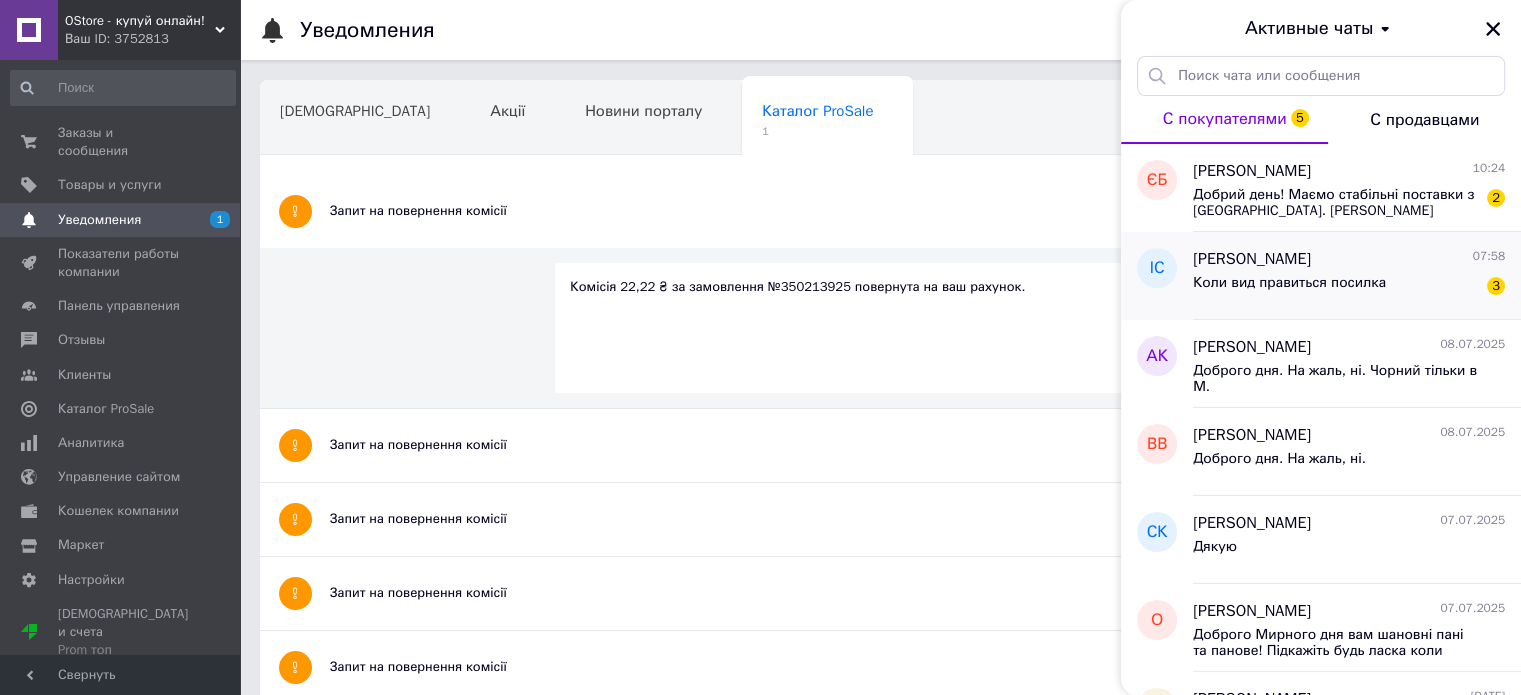 click on "Коли вид правиться посилка" at bounding box center [1289, 283] 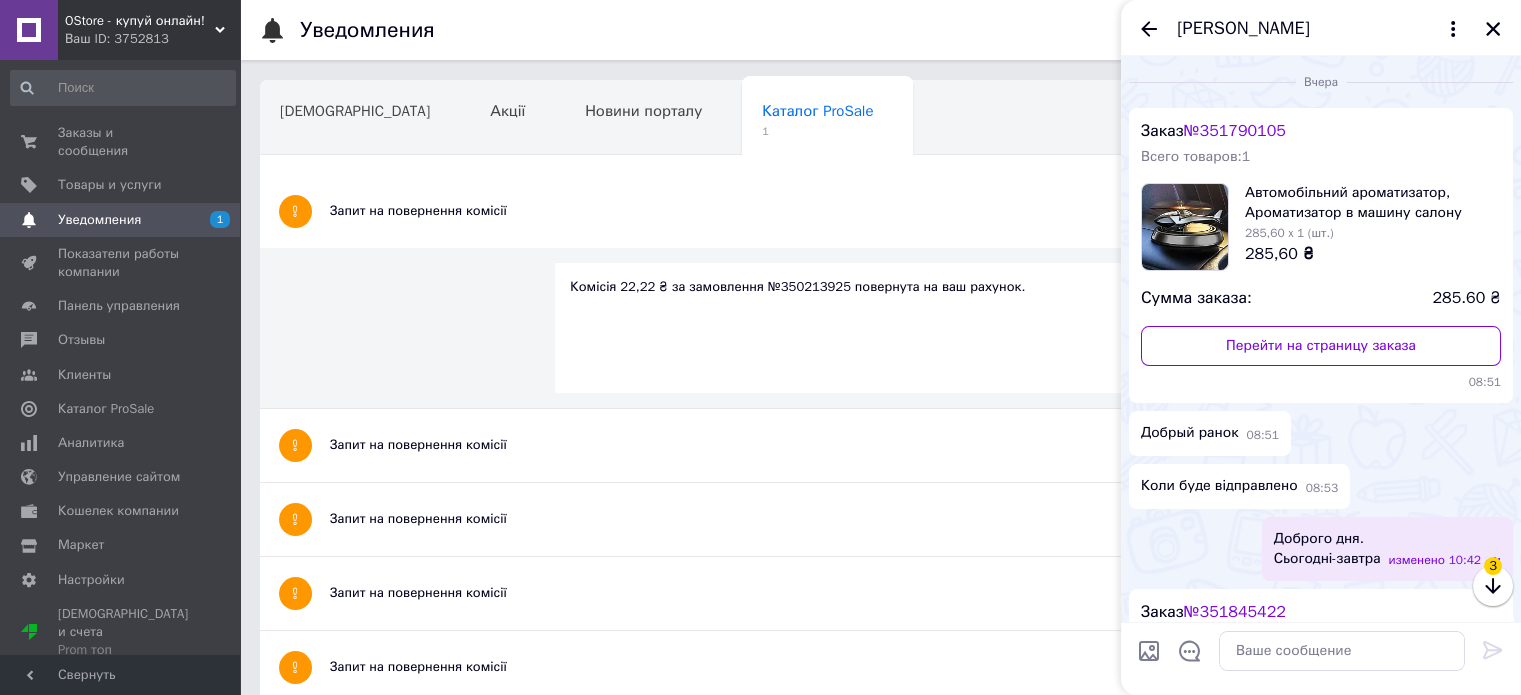 scroll, scrollTop: 1812, scrollLeft: 0, axis: vertical 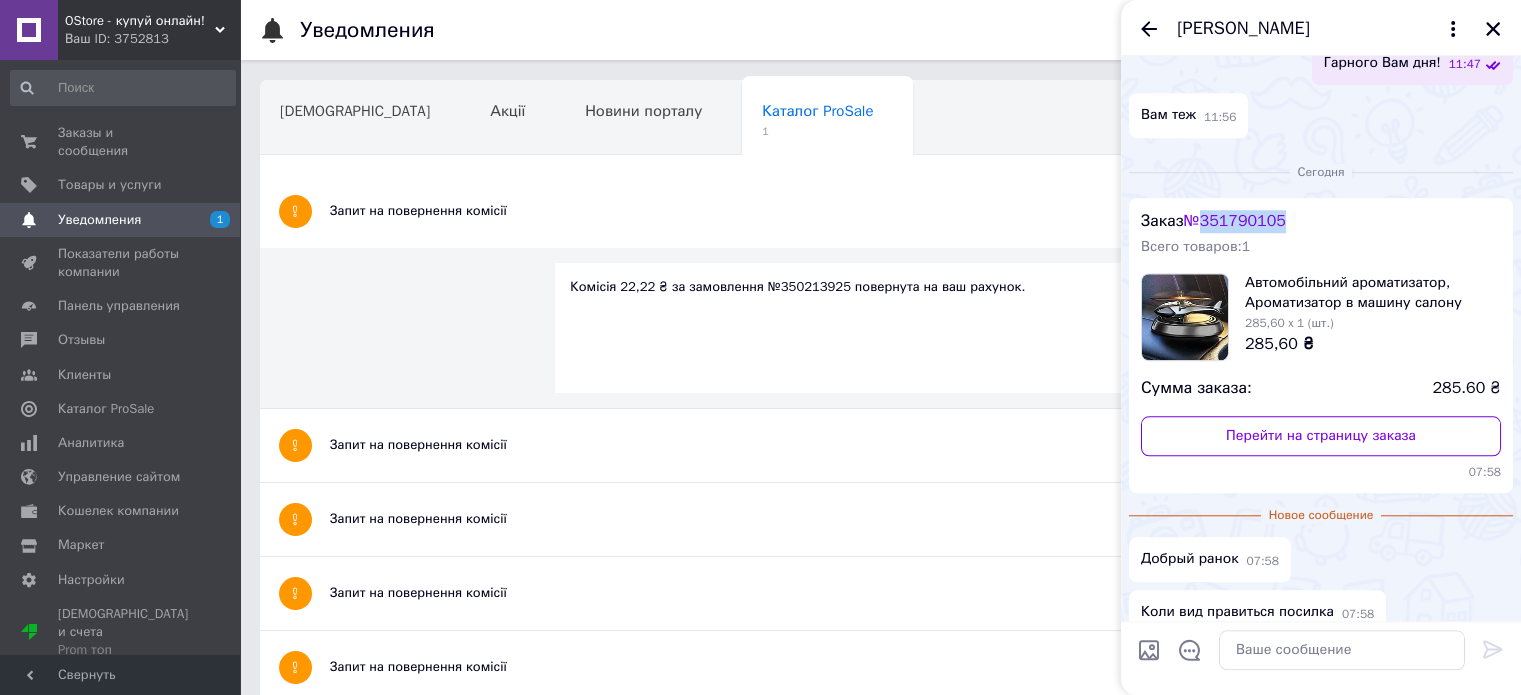 copy on "351790105" 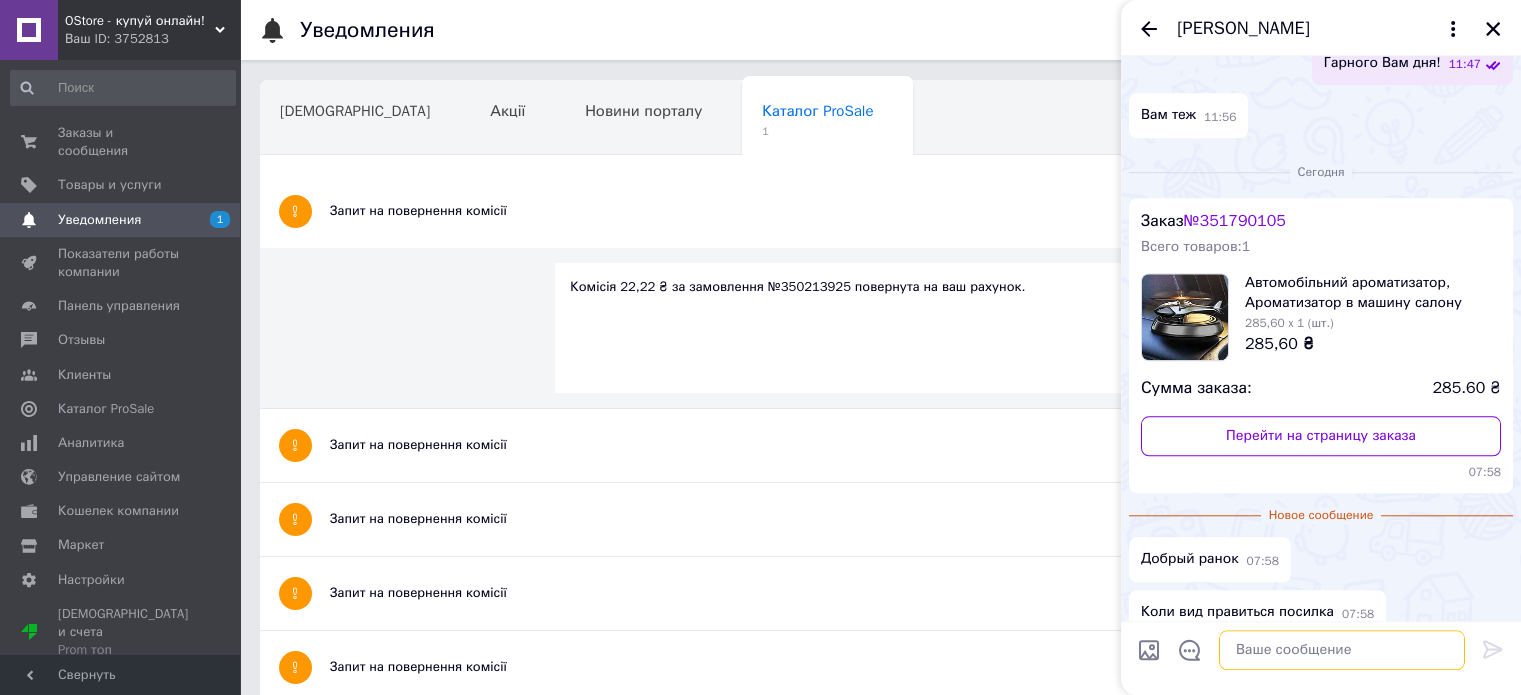 click at bounding box center (1342, 651) 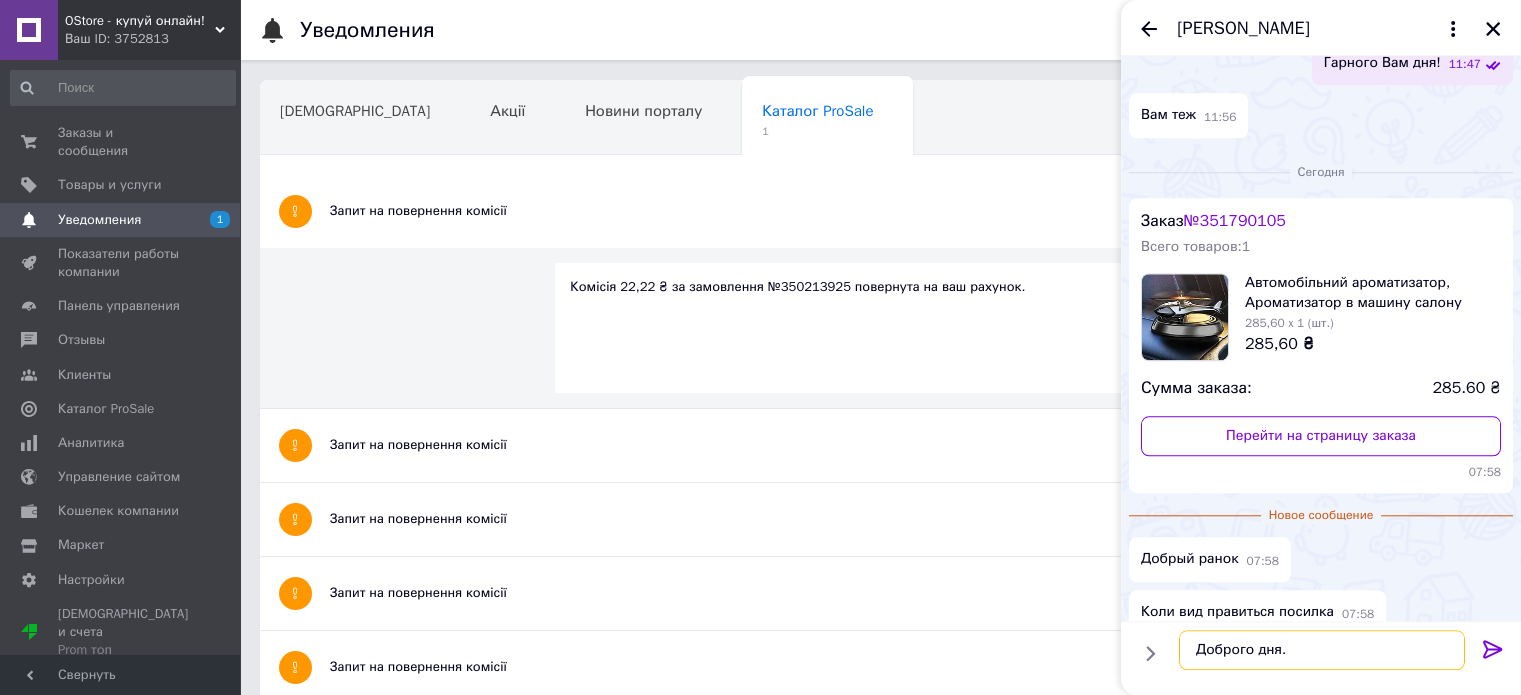 scroll, scrollTop: 12, scrollLeft: 0, axis: vertical 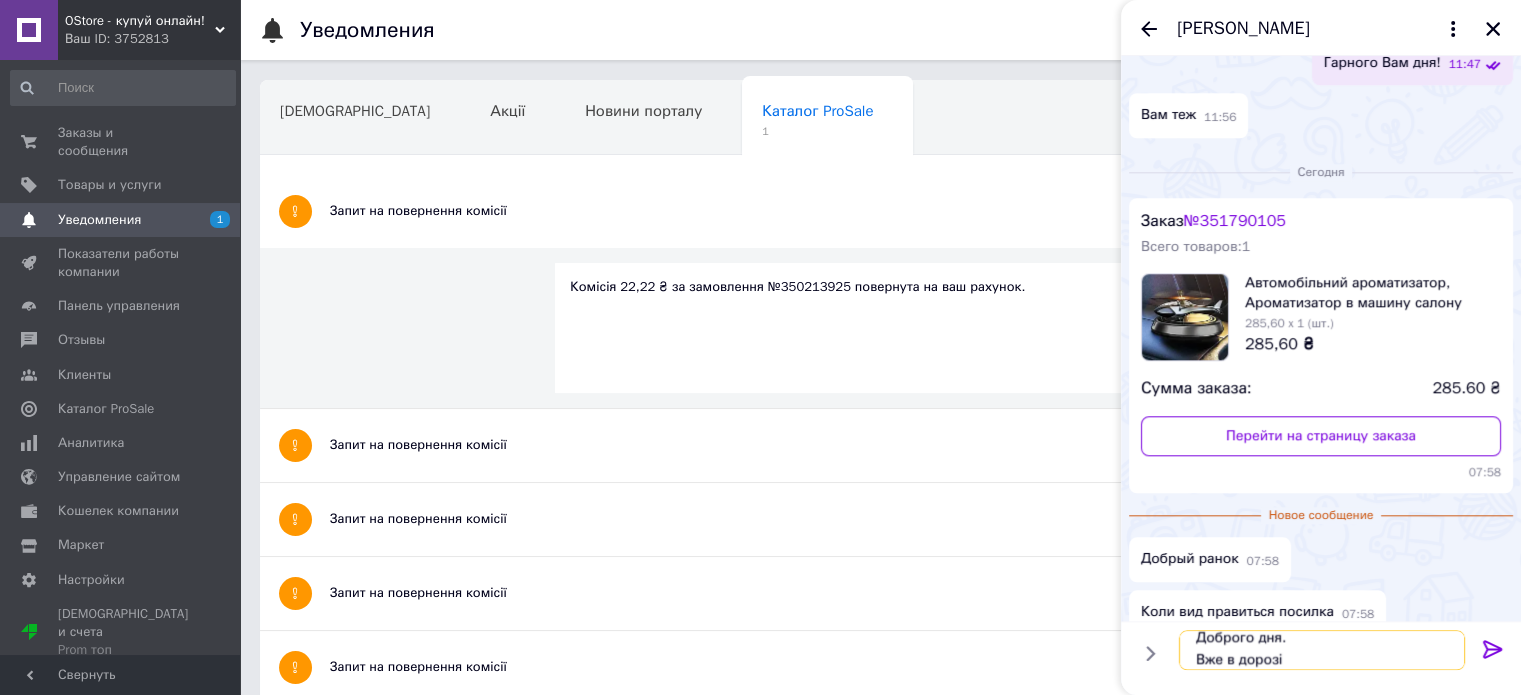 paste on "20451202078802" 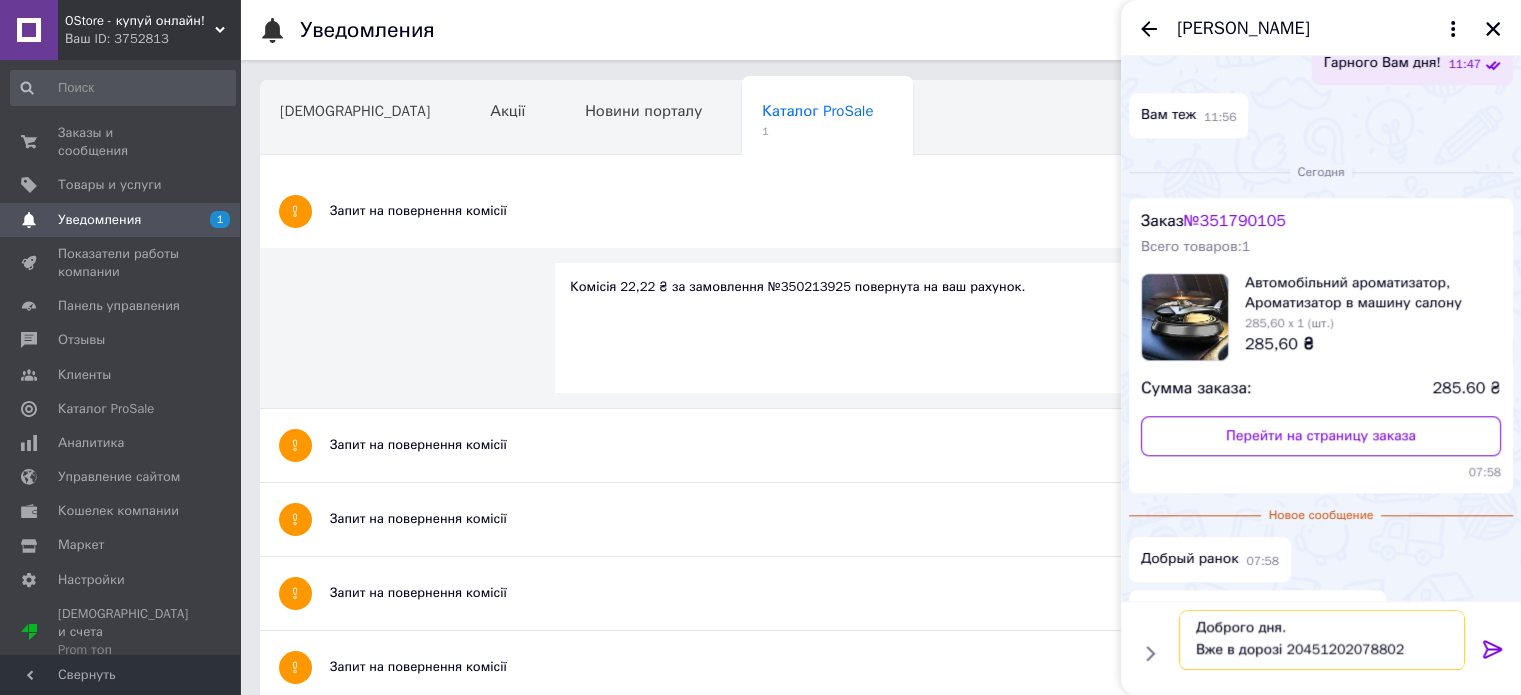 scroll, scrollTop: 1, scrollLeft: 0, axis: vertical 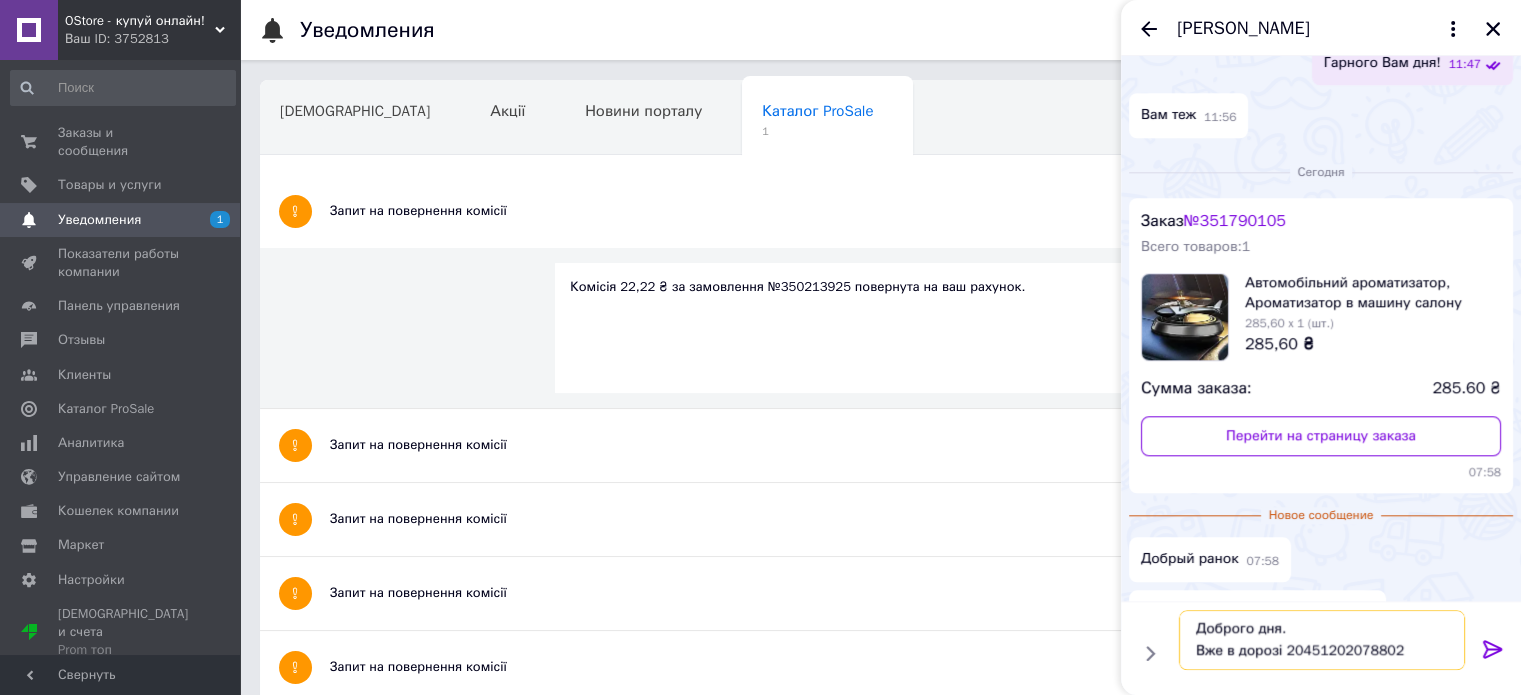 type 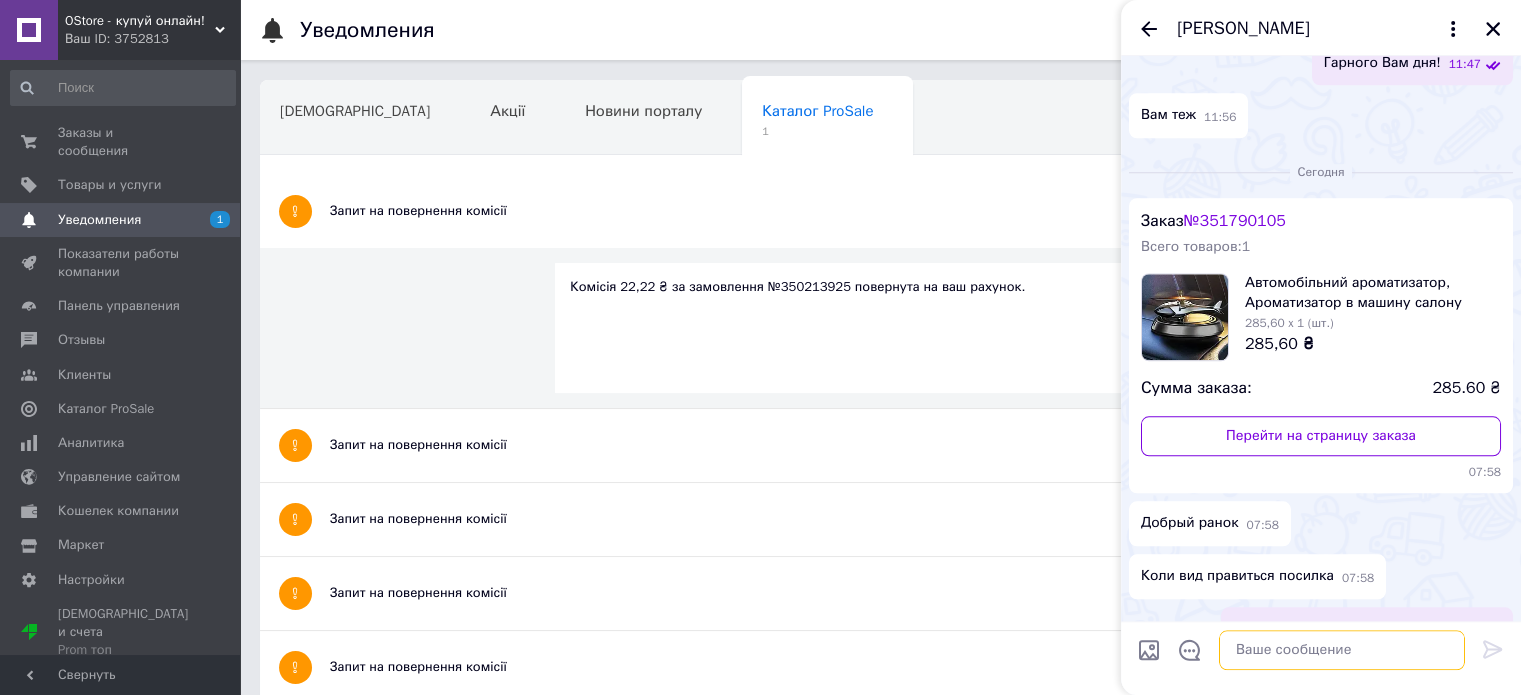 scroll, scrollTop: 0, scrollLeft: 0, axis: both 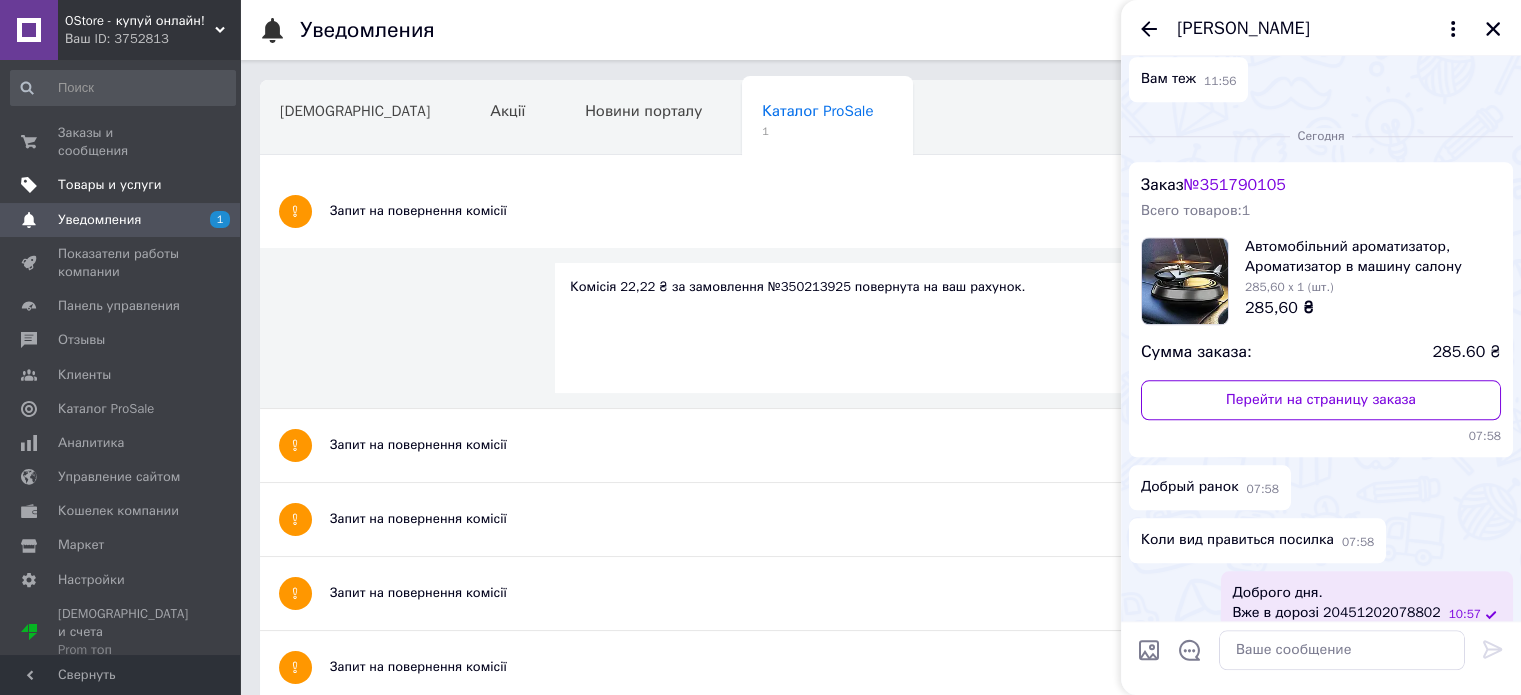 click on "Товары и услуги" at bounding box center [110, 185] 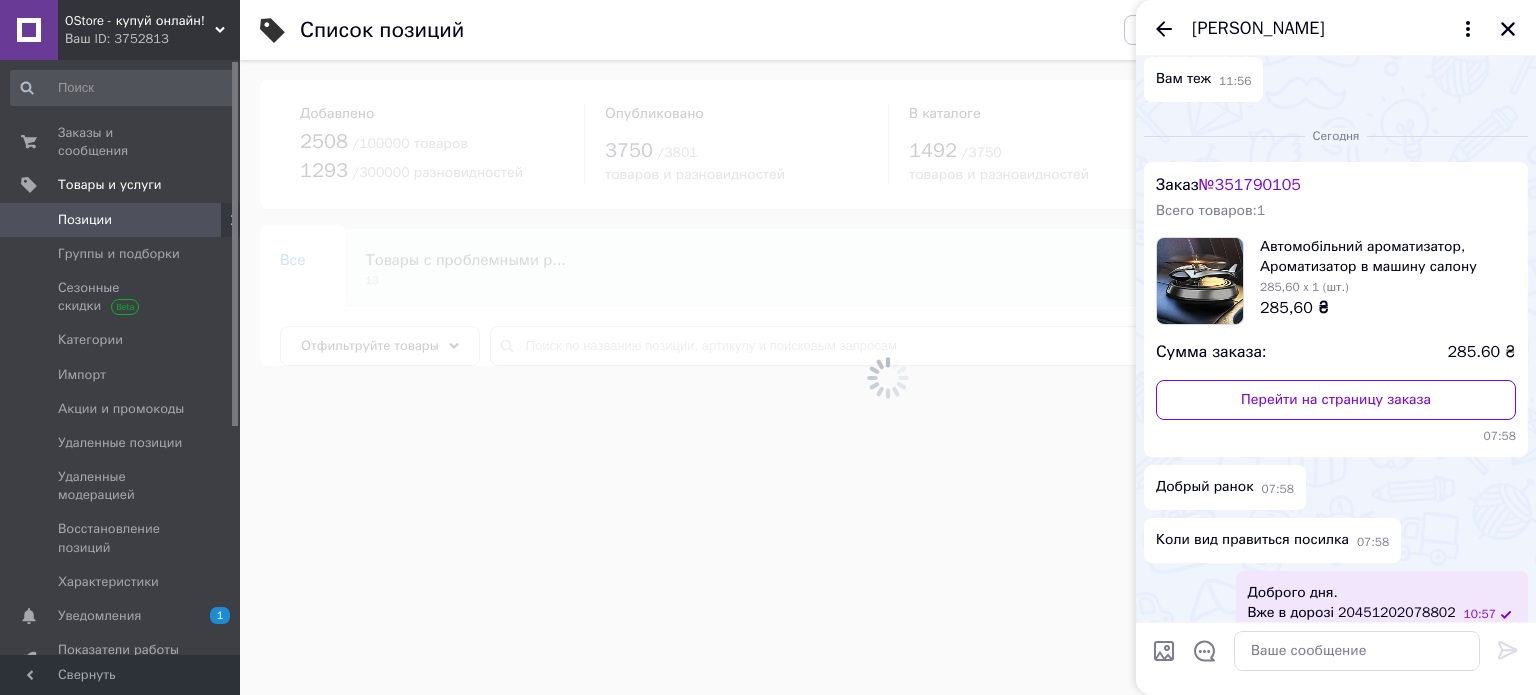 click 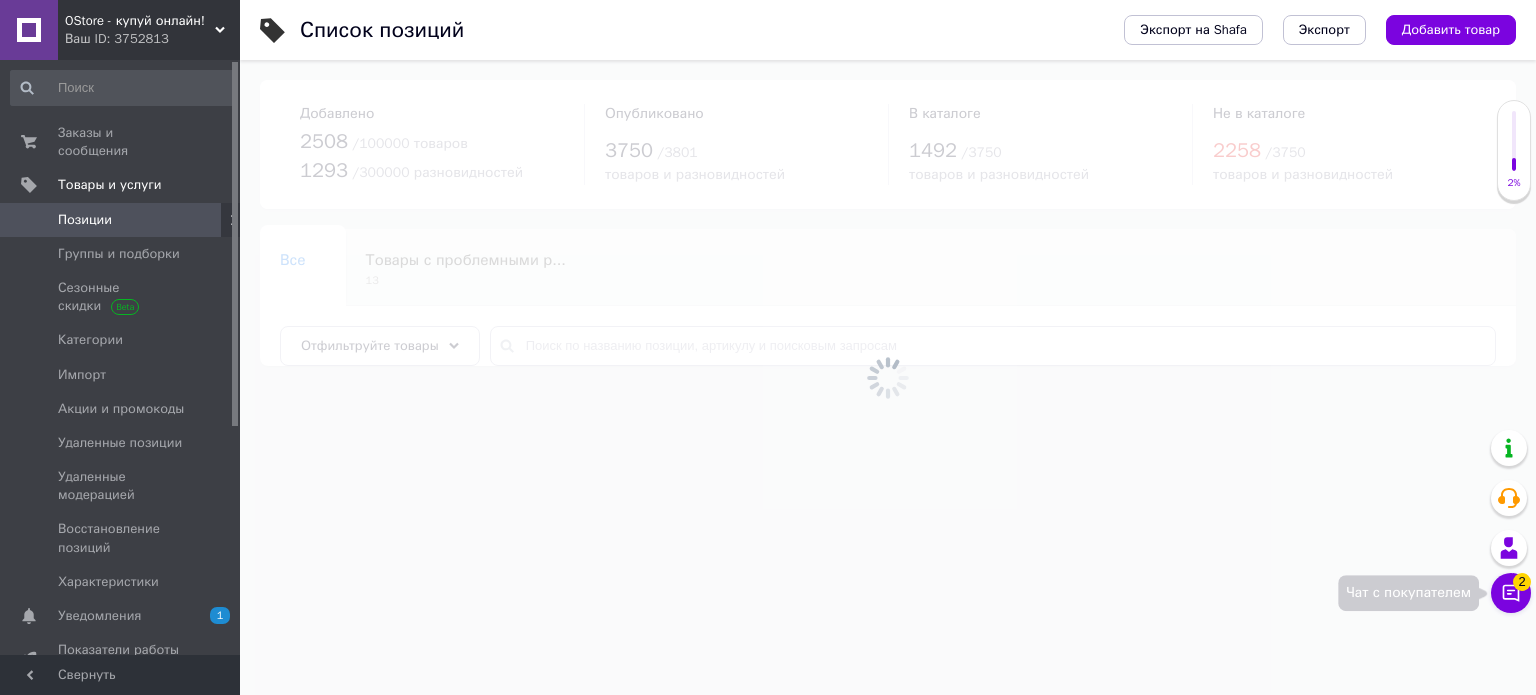 click on "2" at bounding box center [1522, 576] 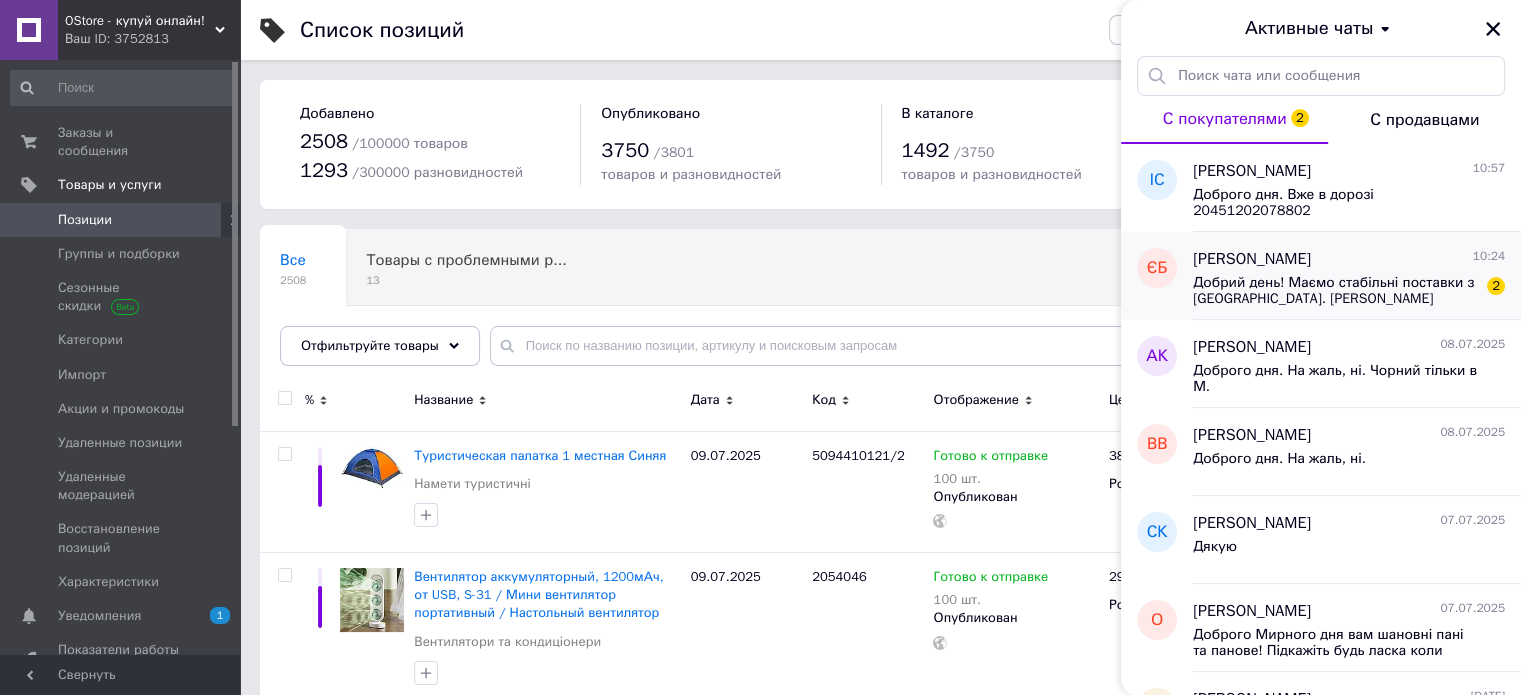 click on "[PERSON_NAME]" at bounding box center [1252, 259] 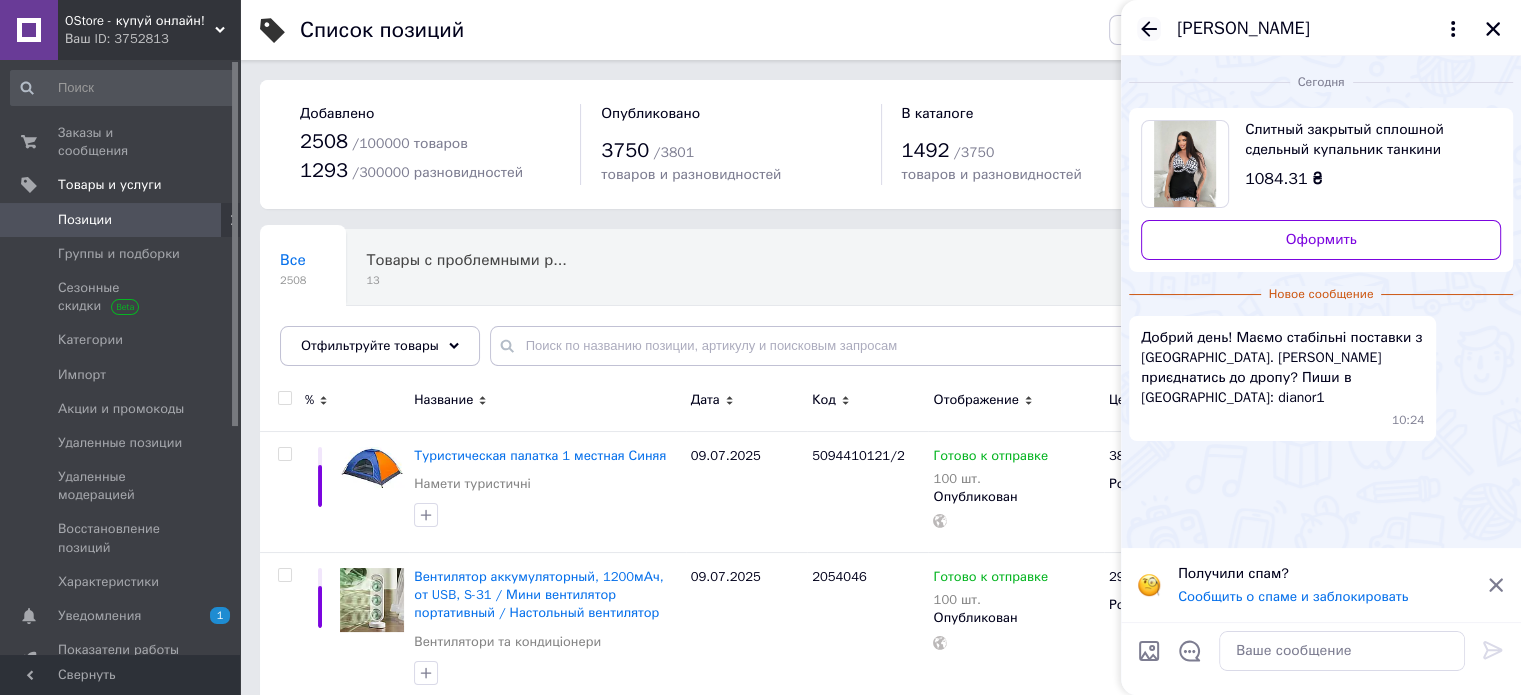 click 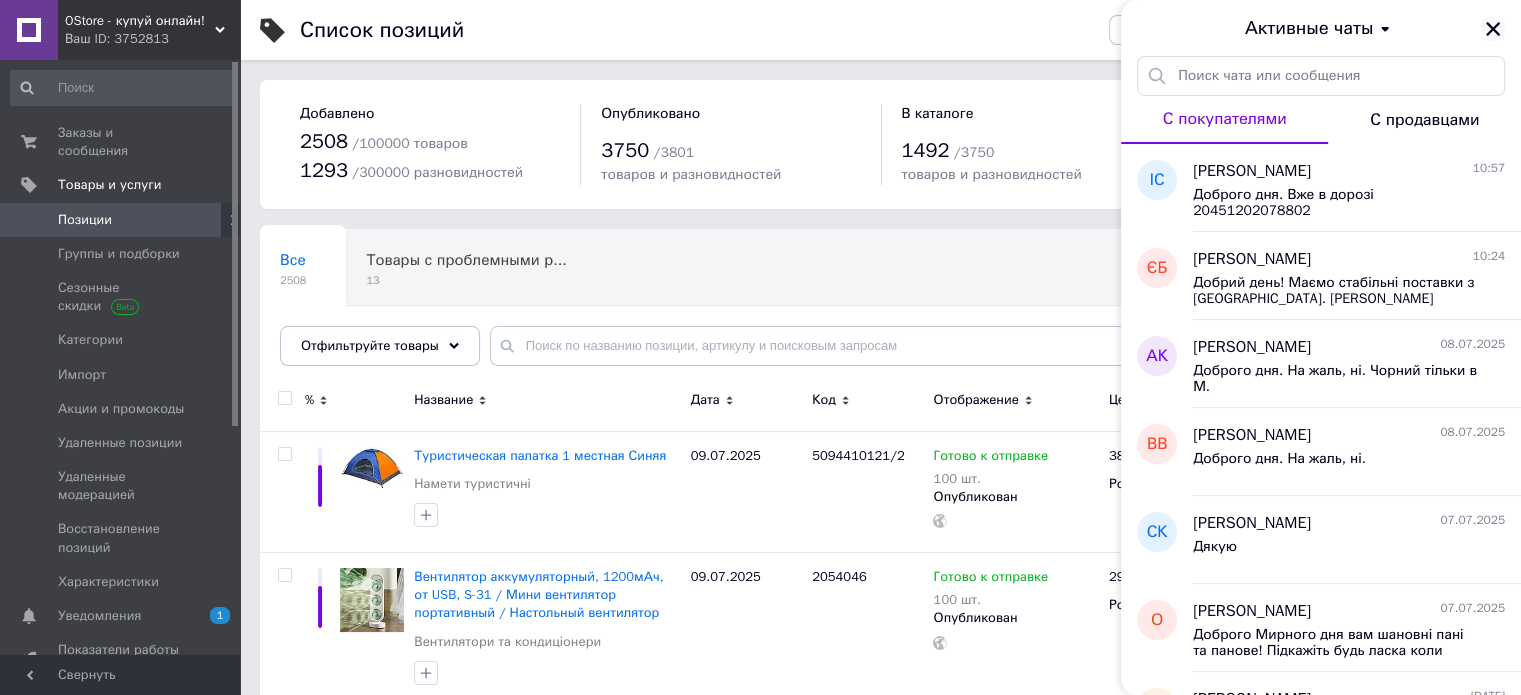click 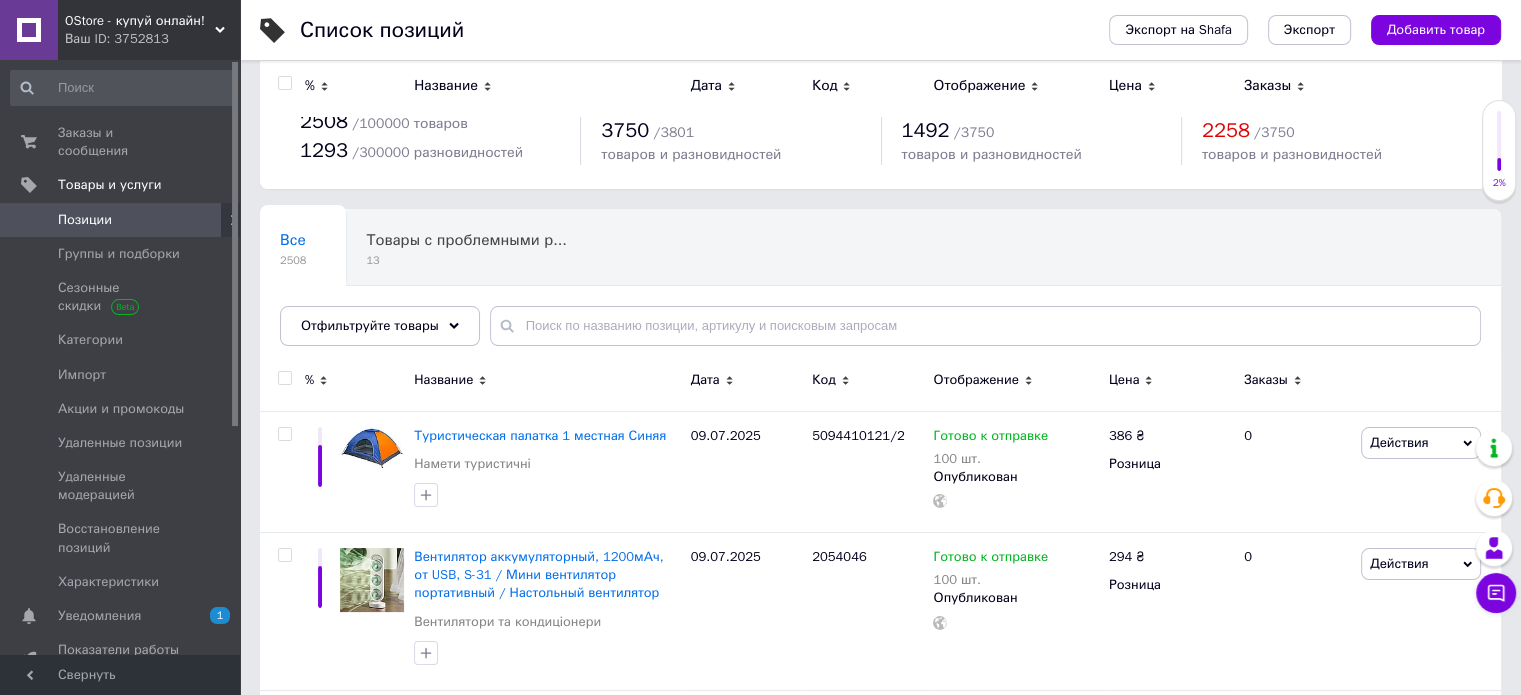 scroll, scrollTop: 0, scrollLeft: 0, axis: both 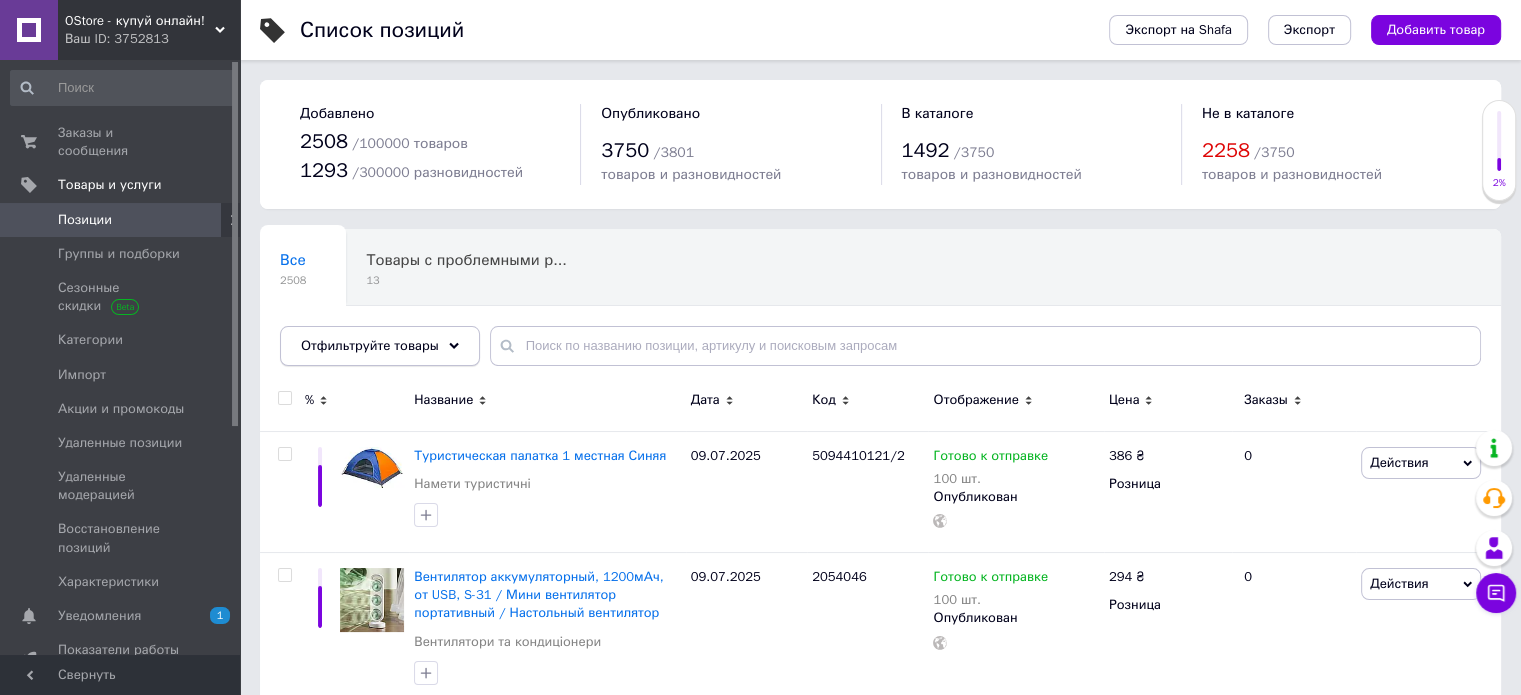click 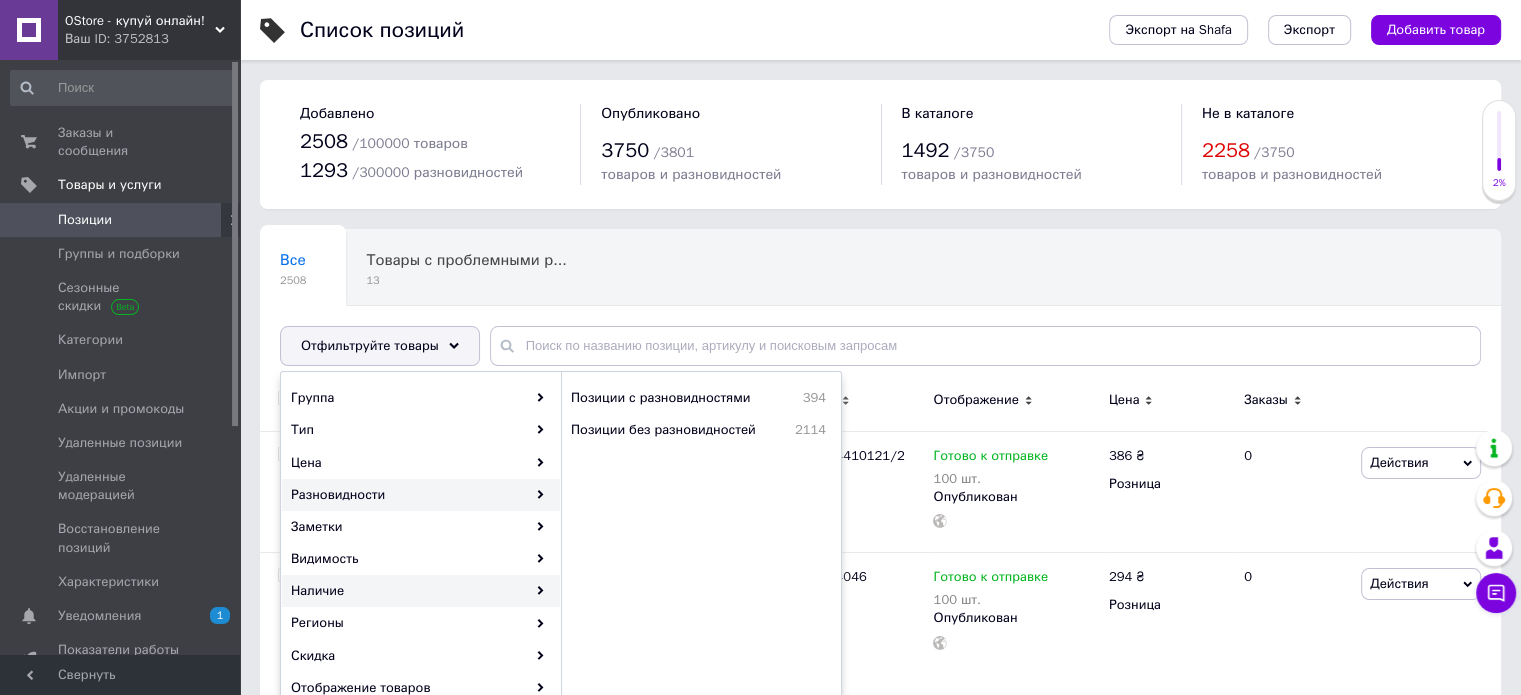 click on "Наличие" at bounding box center [421, 591] 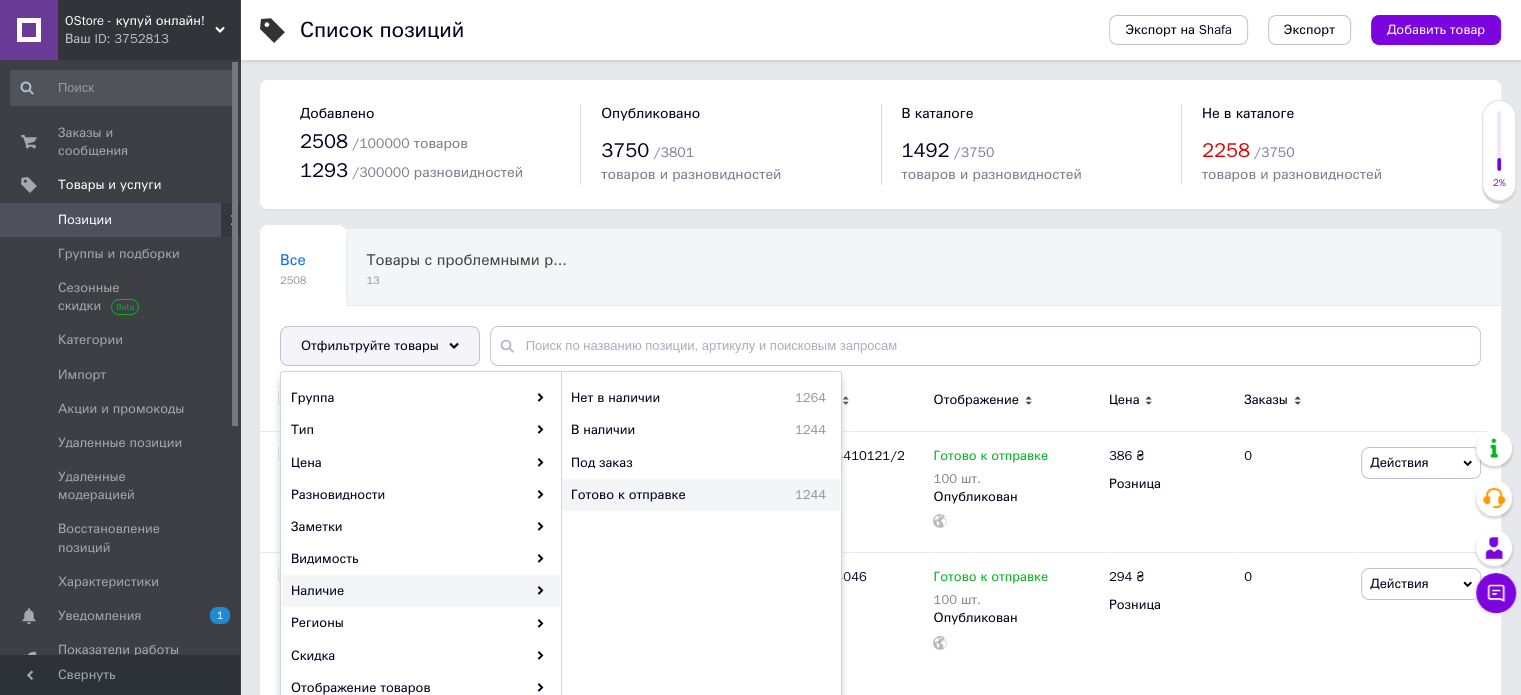 click on "Готово к отправке" at bounding box center (665, 495) 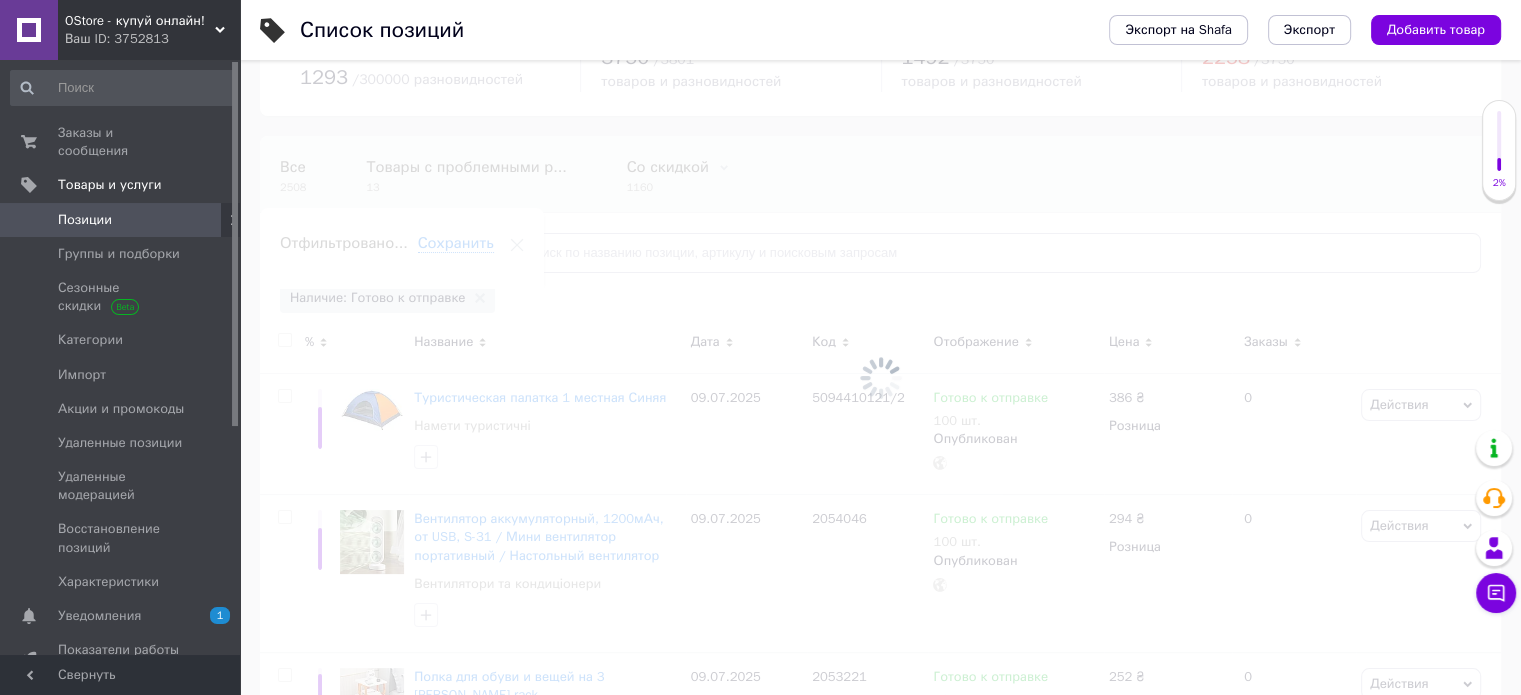 scroll, scrollTop: 100, scrollLeft: 0, axis: vertical 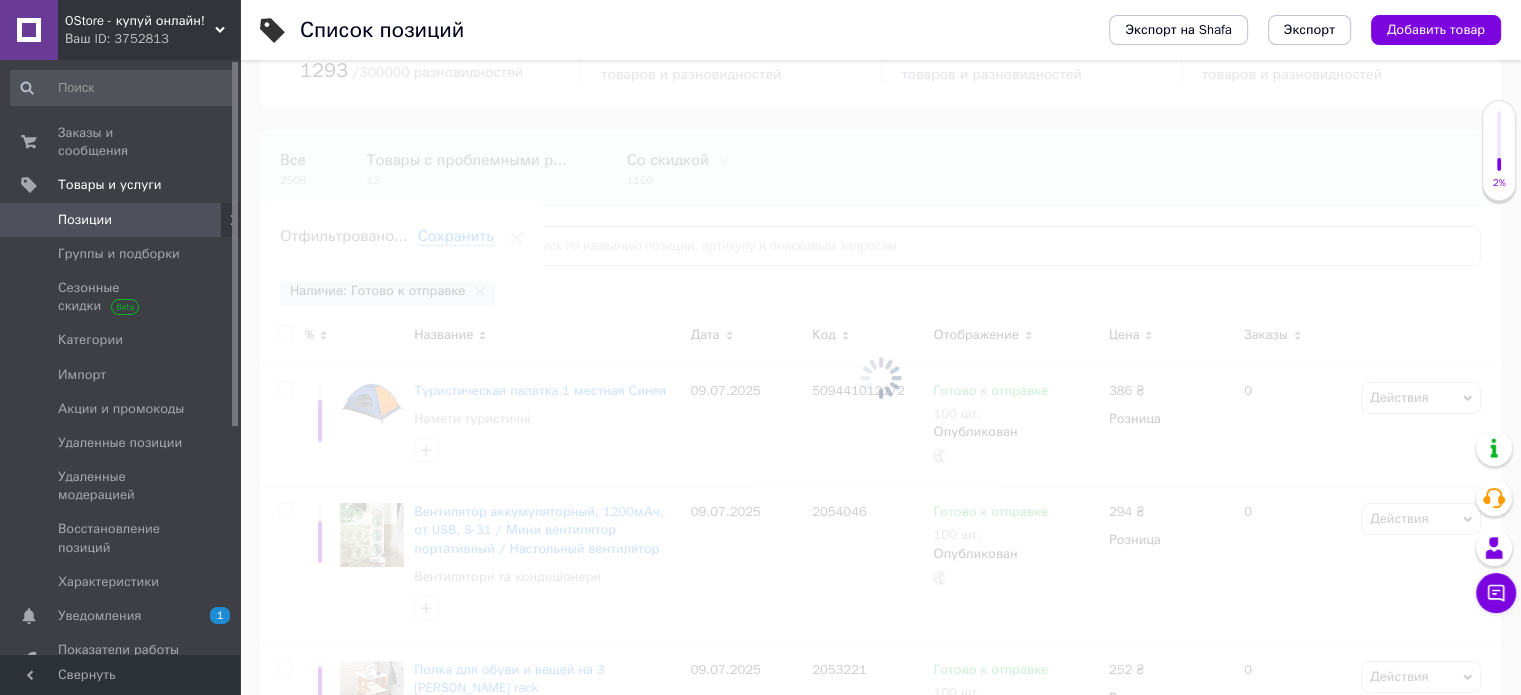 click at bounding box center [880, 377] 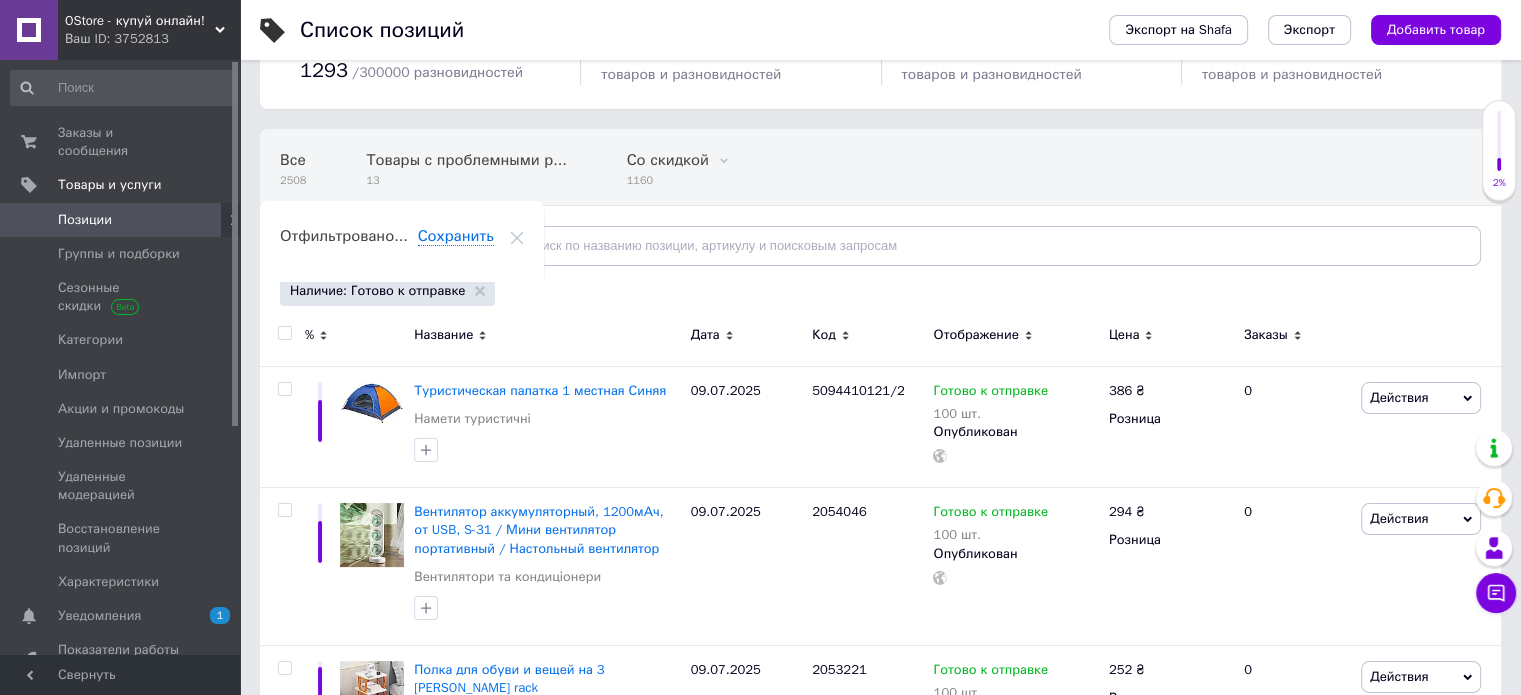 click on "Отфильтруйте товары" at bounding box center [370, 245] 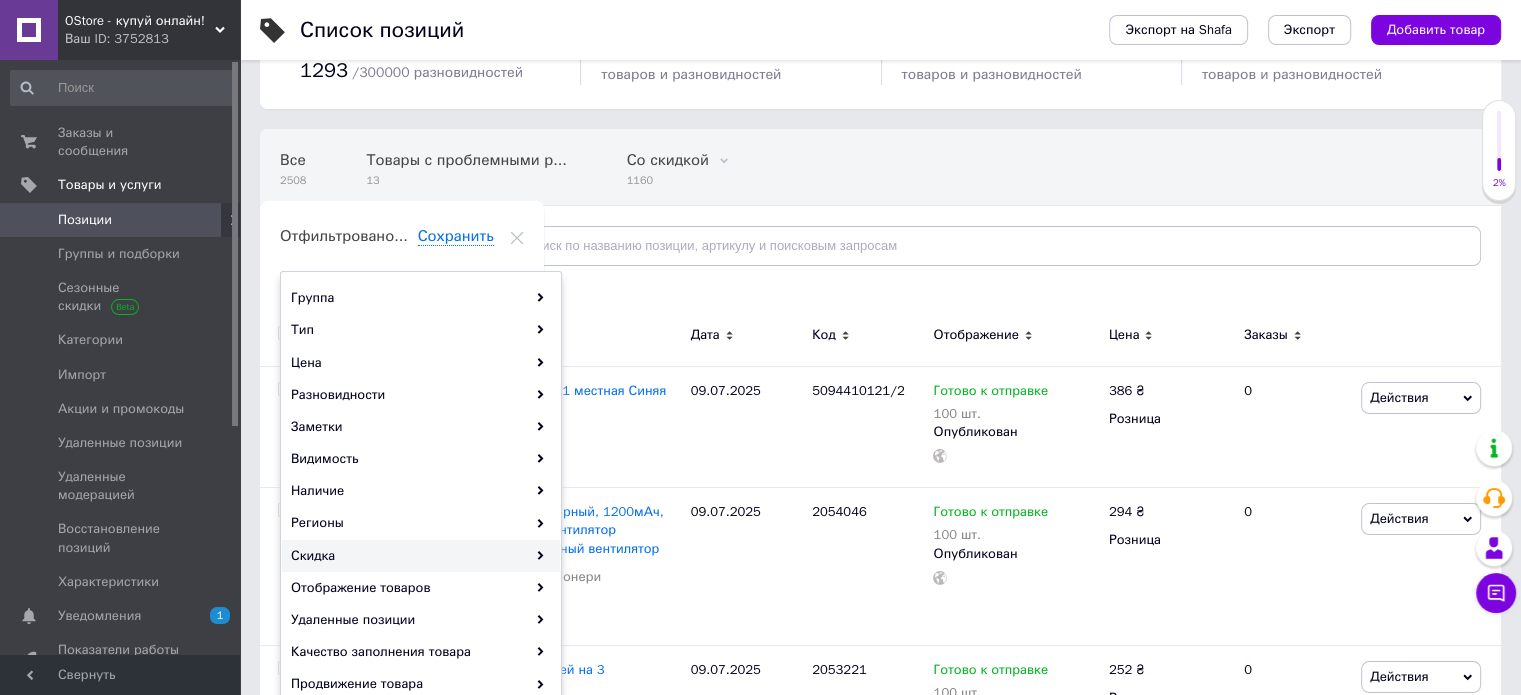 click on "Скидка" at bounding box center (421, 556) 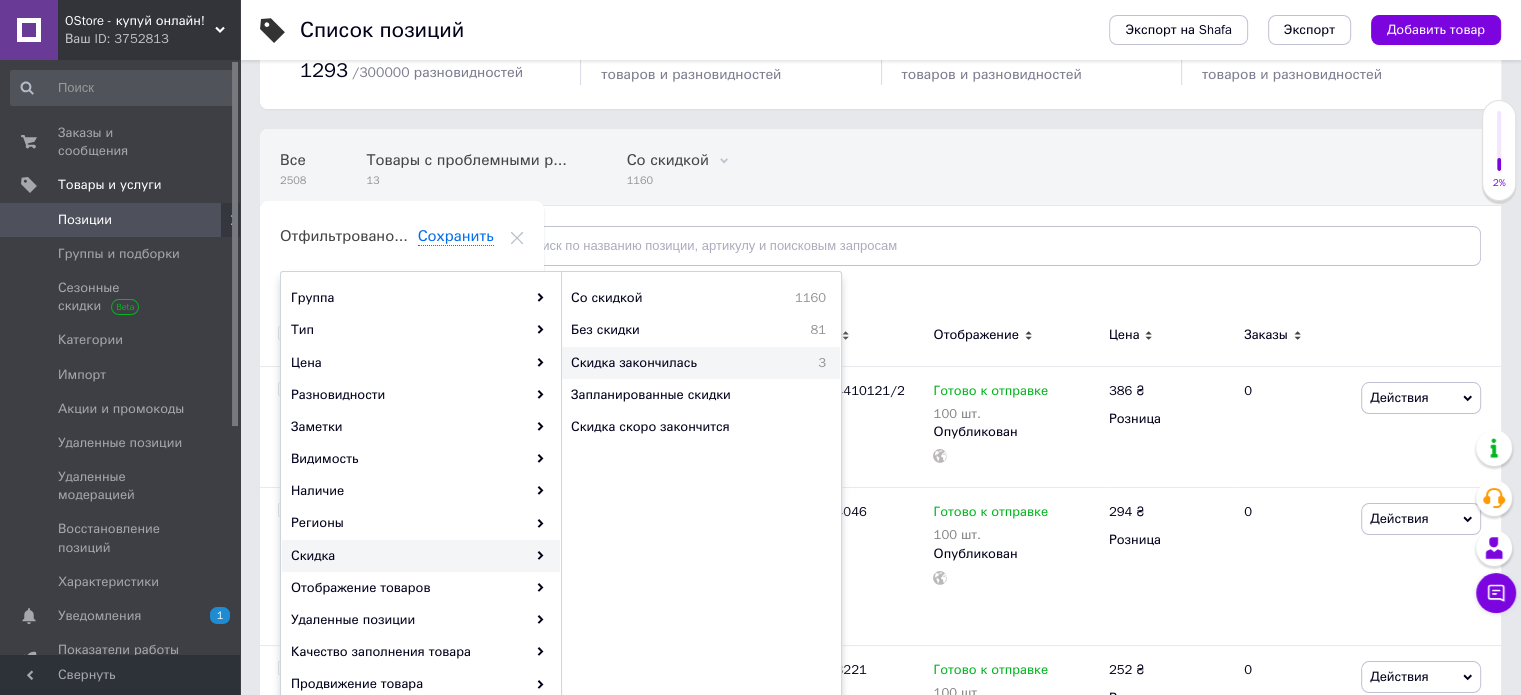 click on "Скидка закончилась" at bounding box center (682, 363) 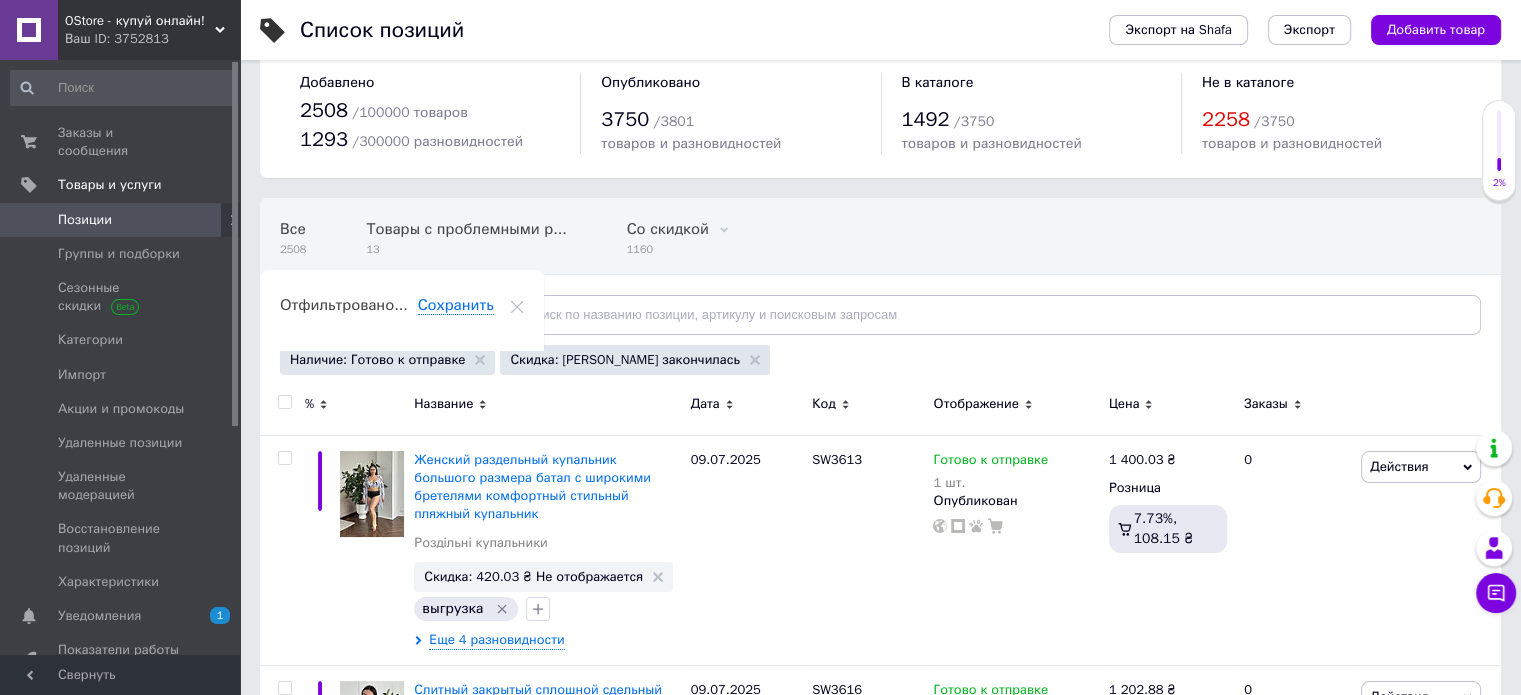 scroll, scrollTop: 24, scrollLeft: 0, axis: vertical 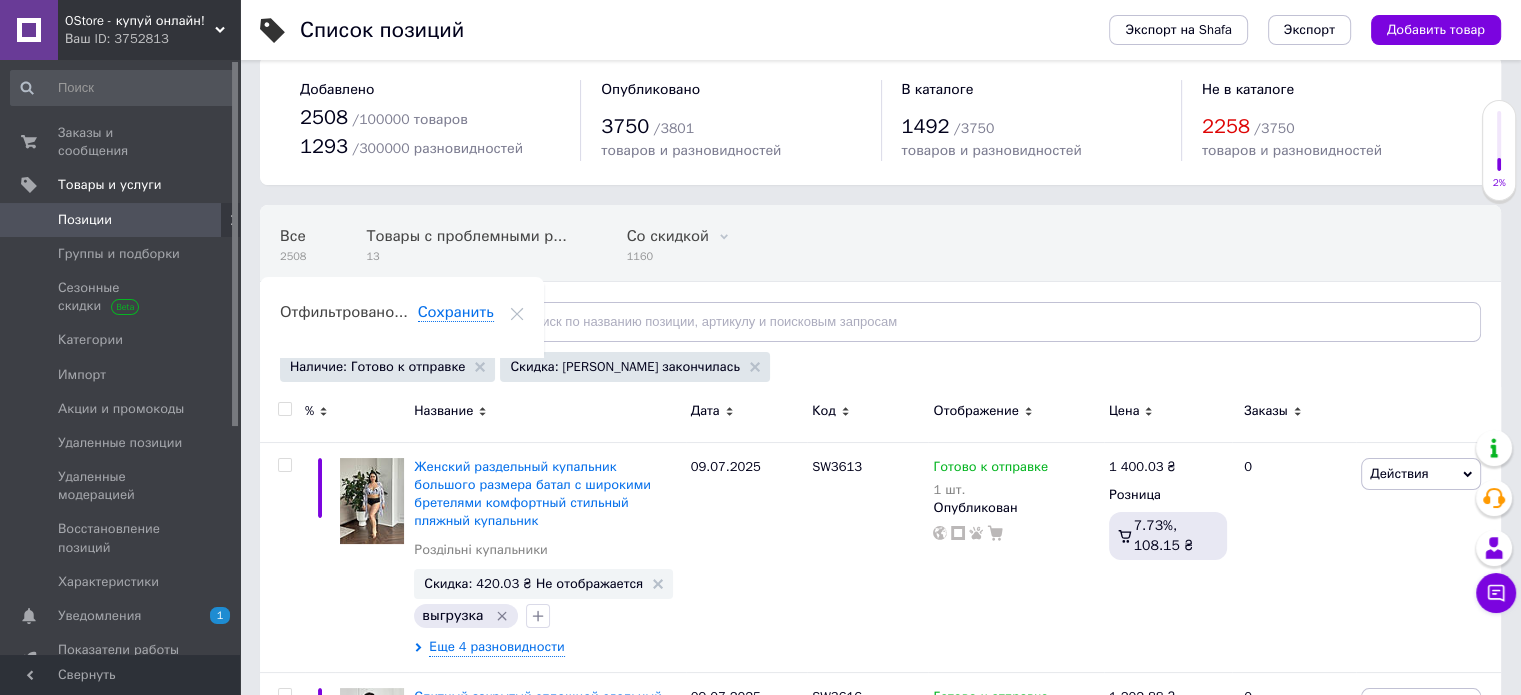 click at bounding box center (284, 409) 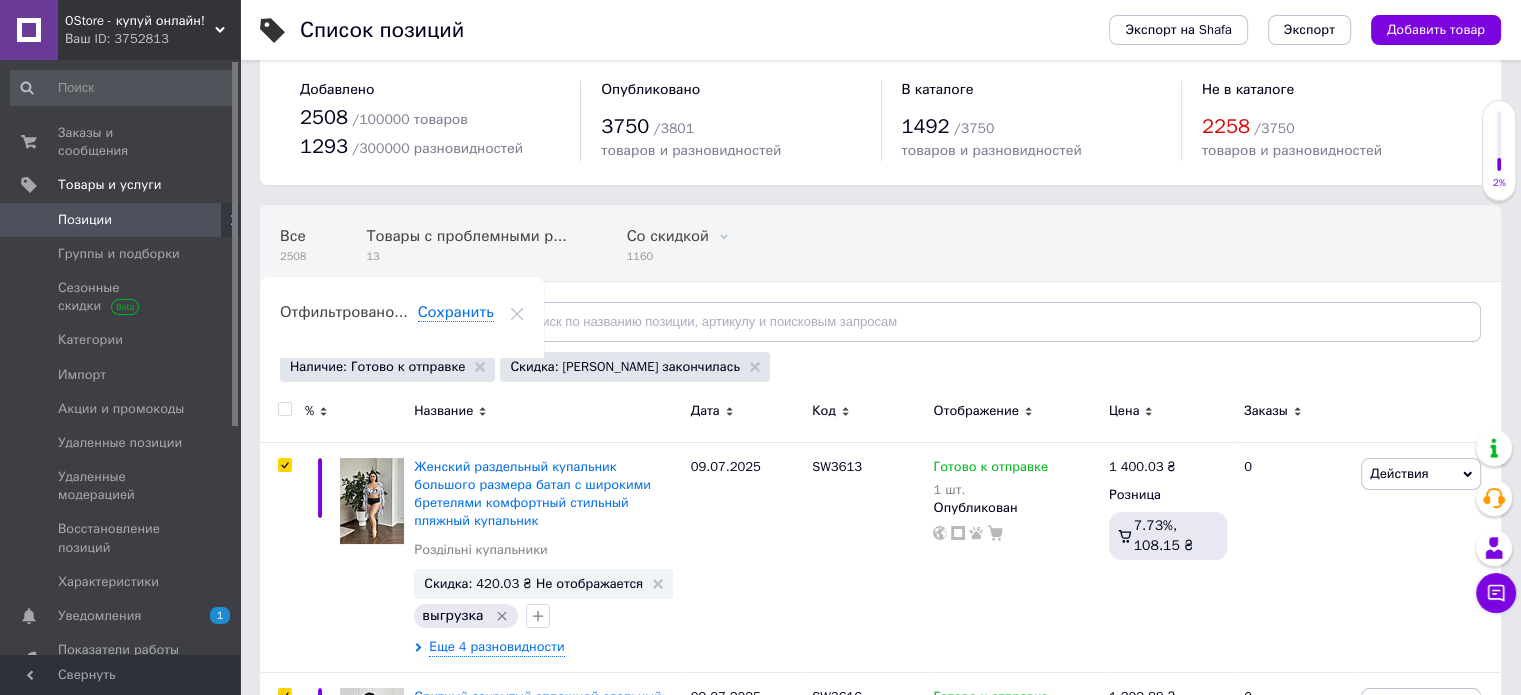 checkbox on "true" 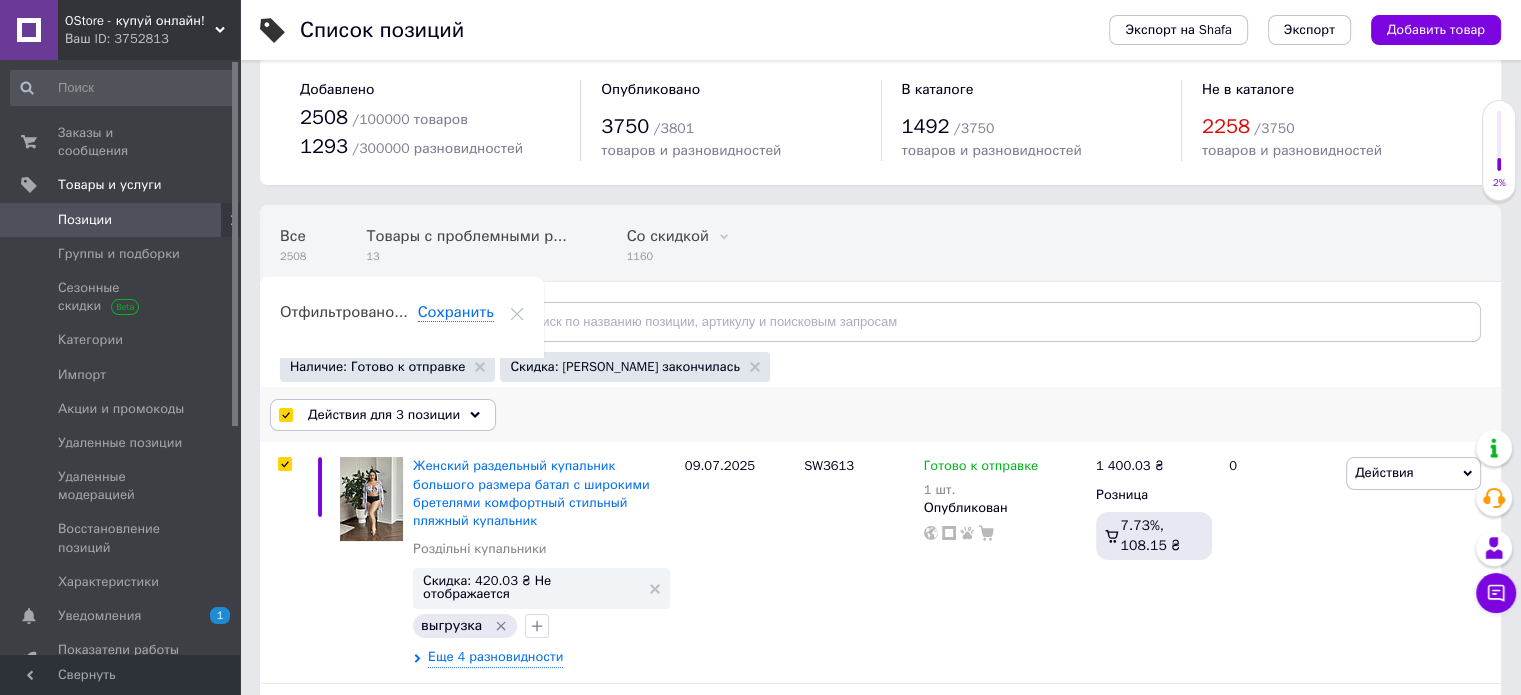 click on "Действия для 3 позиции" at bounding box center [384, 415] 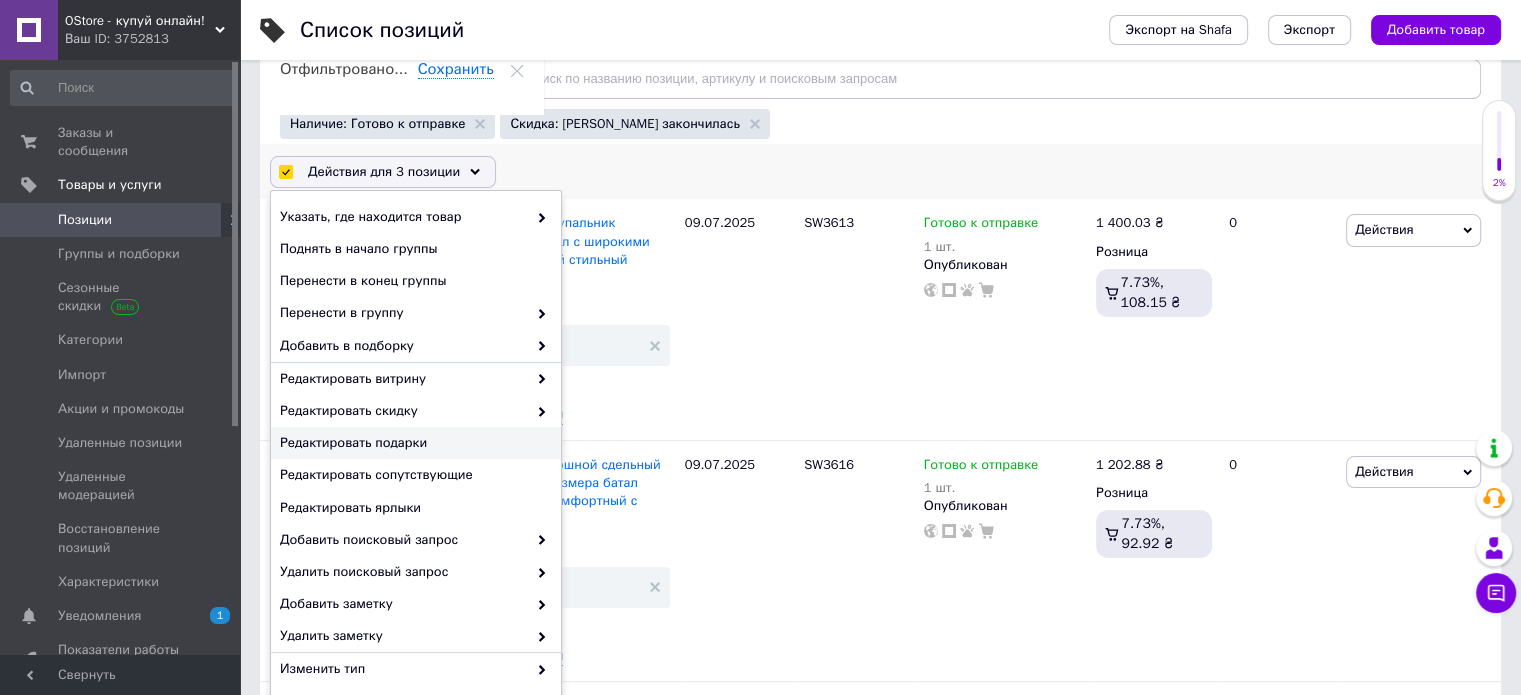 scroll, scrollTop: 324, scrollLeft: 0, axis: vertical 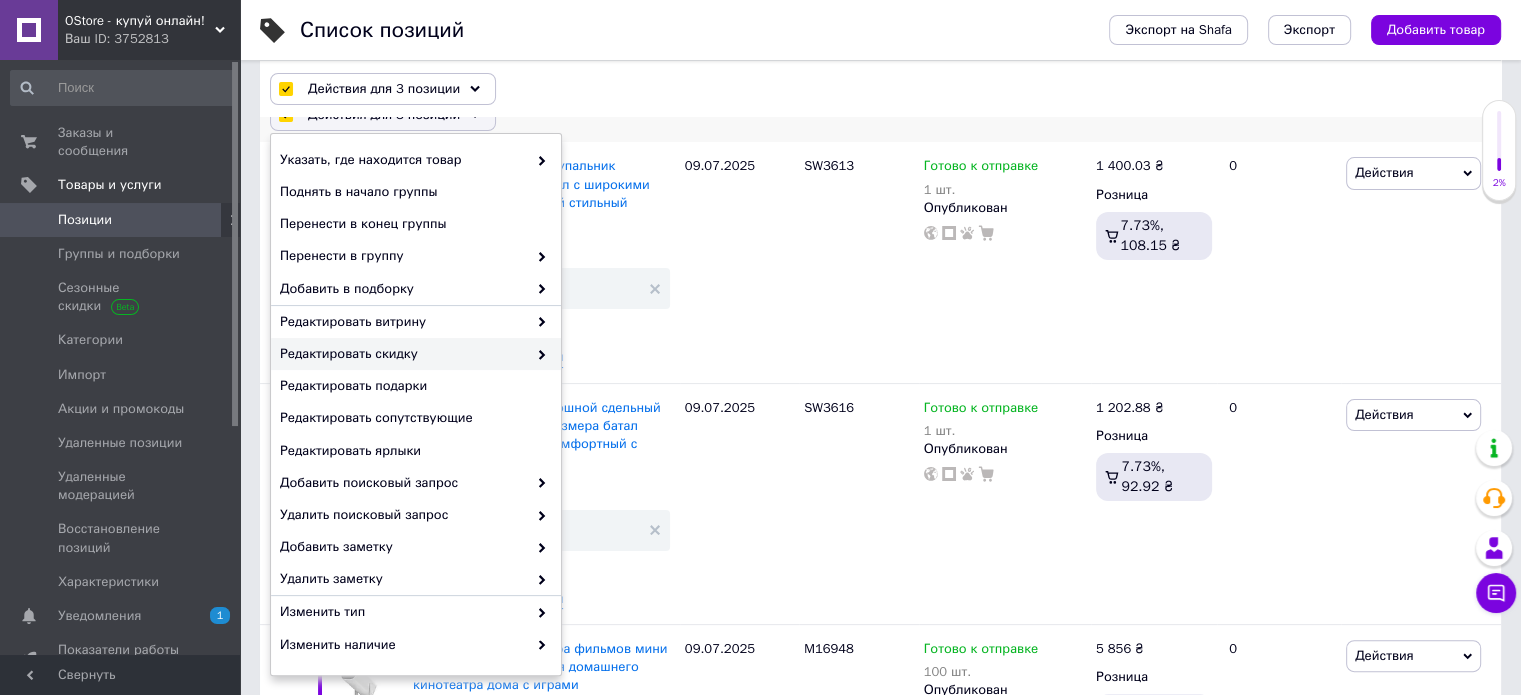click on "Редактировать скидку" at bounding box center [403, 354] 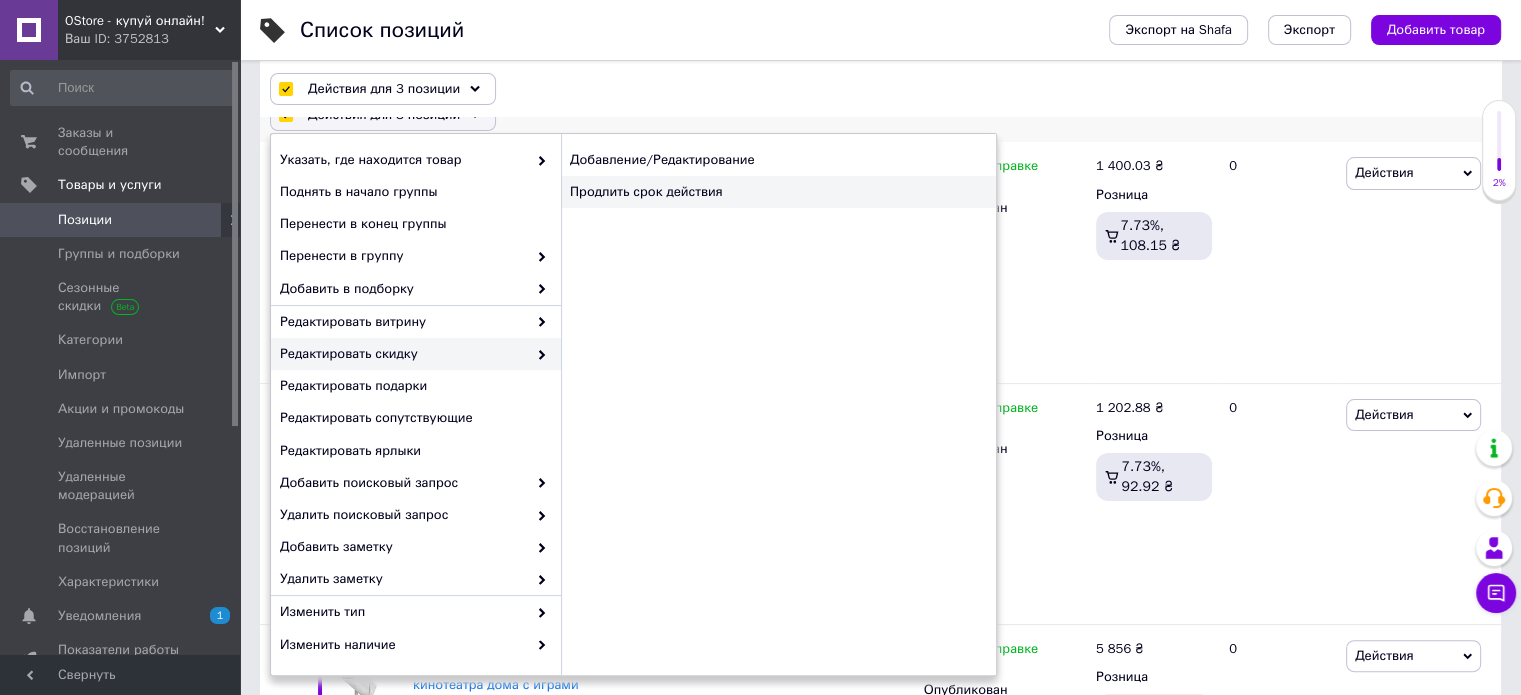 click on "Продлить срок действия" at bounding box center [778, 192] 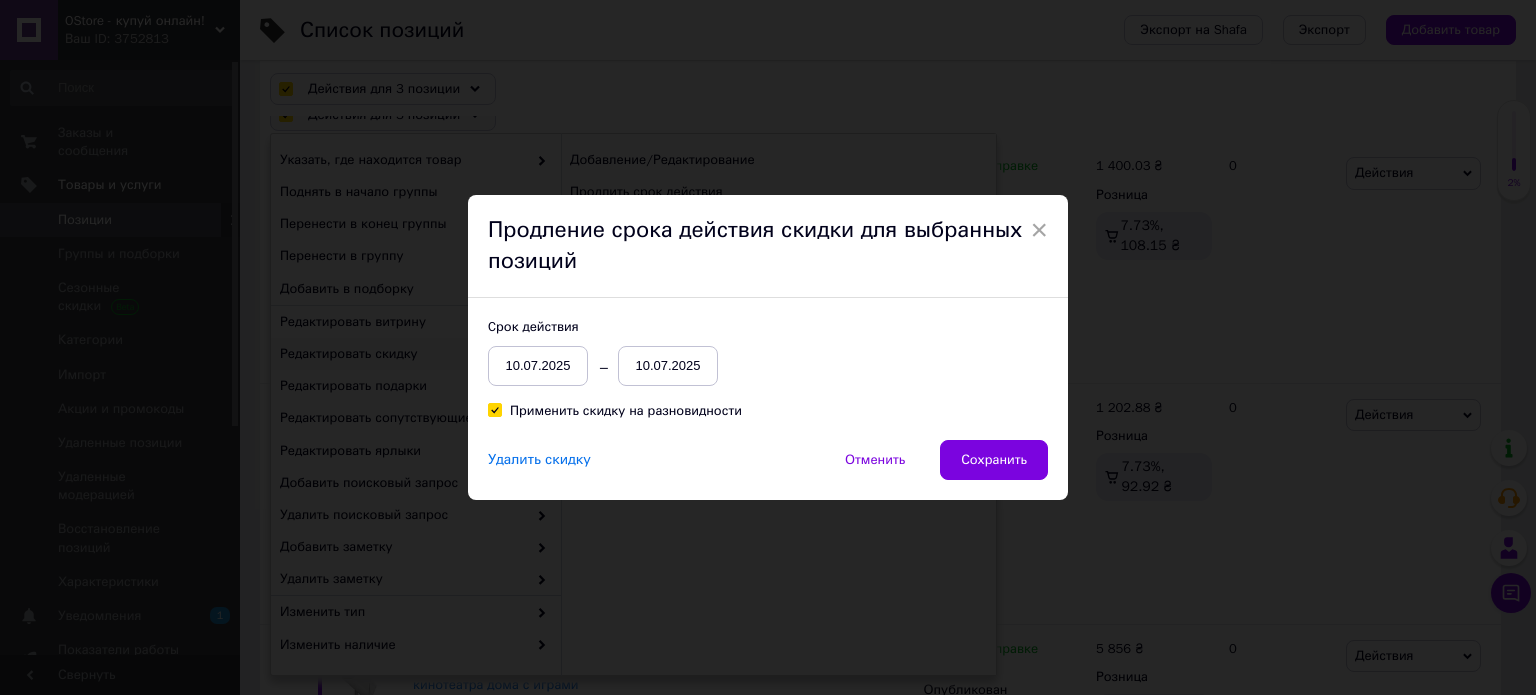 click on "10.07.2025" at bounding box center (668, 366) 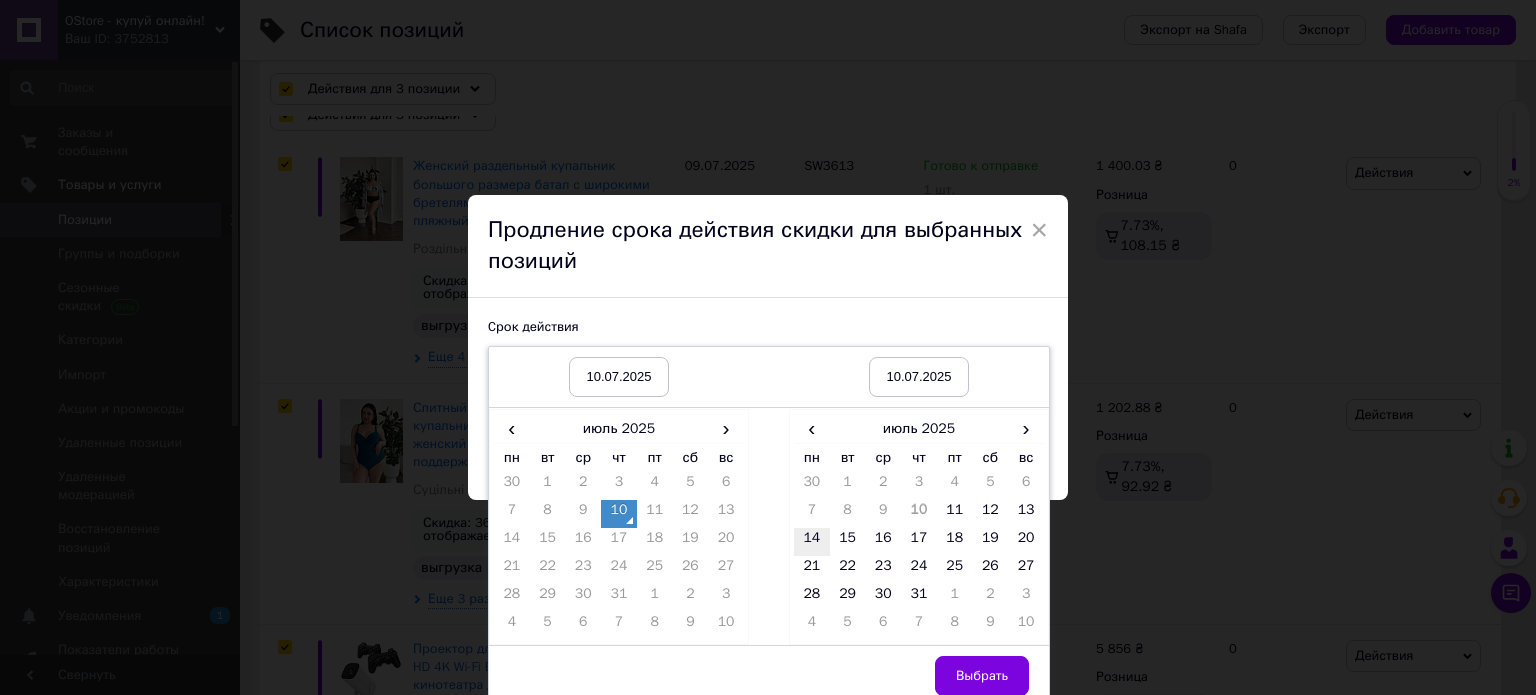 click on "14" at bounding box center [812, 542] 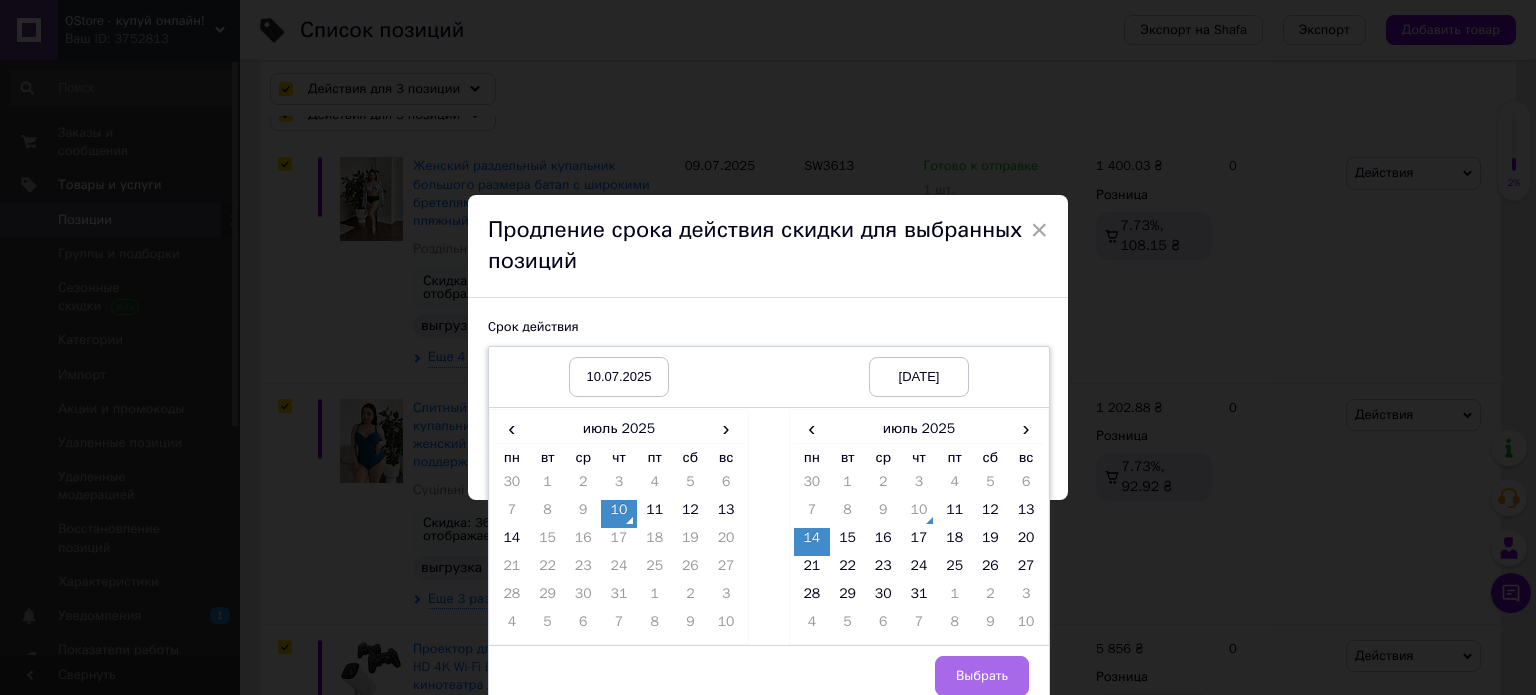 click on "Выбрать" at bounding box center [982, 676] 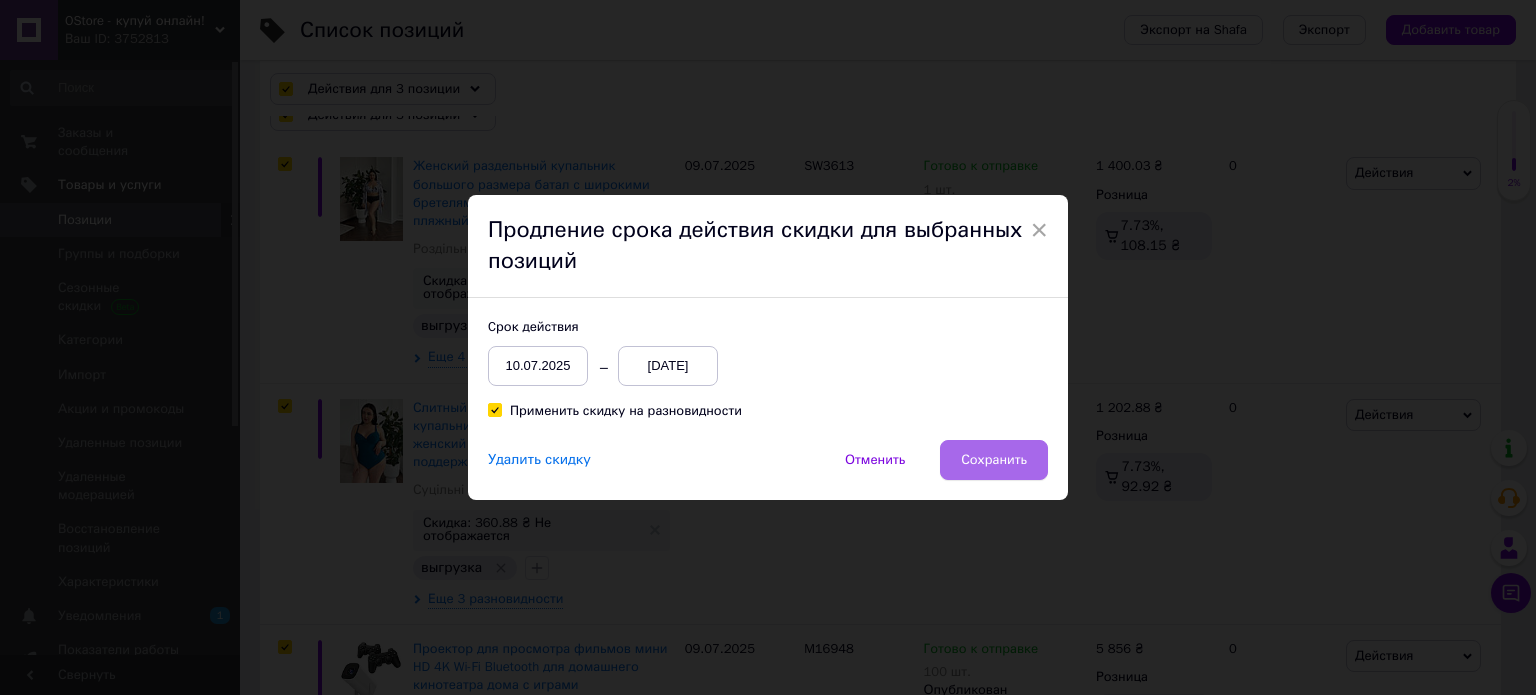 click on "Сохранить" at bounding box center [994, 460] 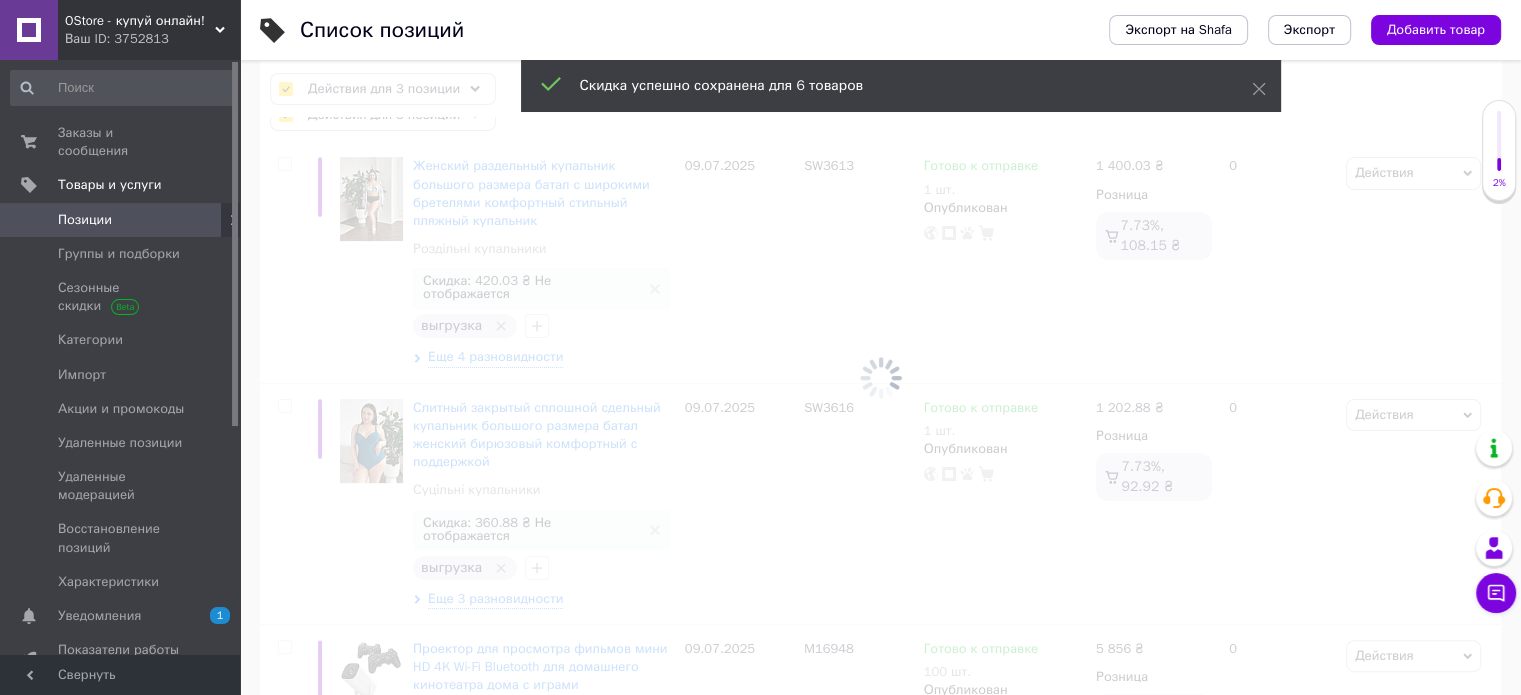 checkbox on "false" 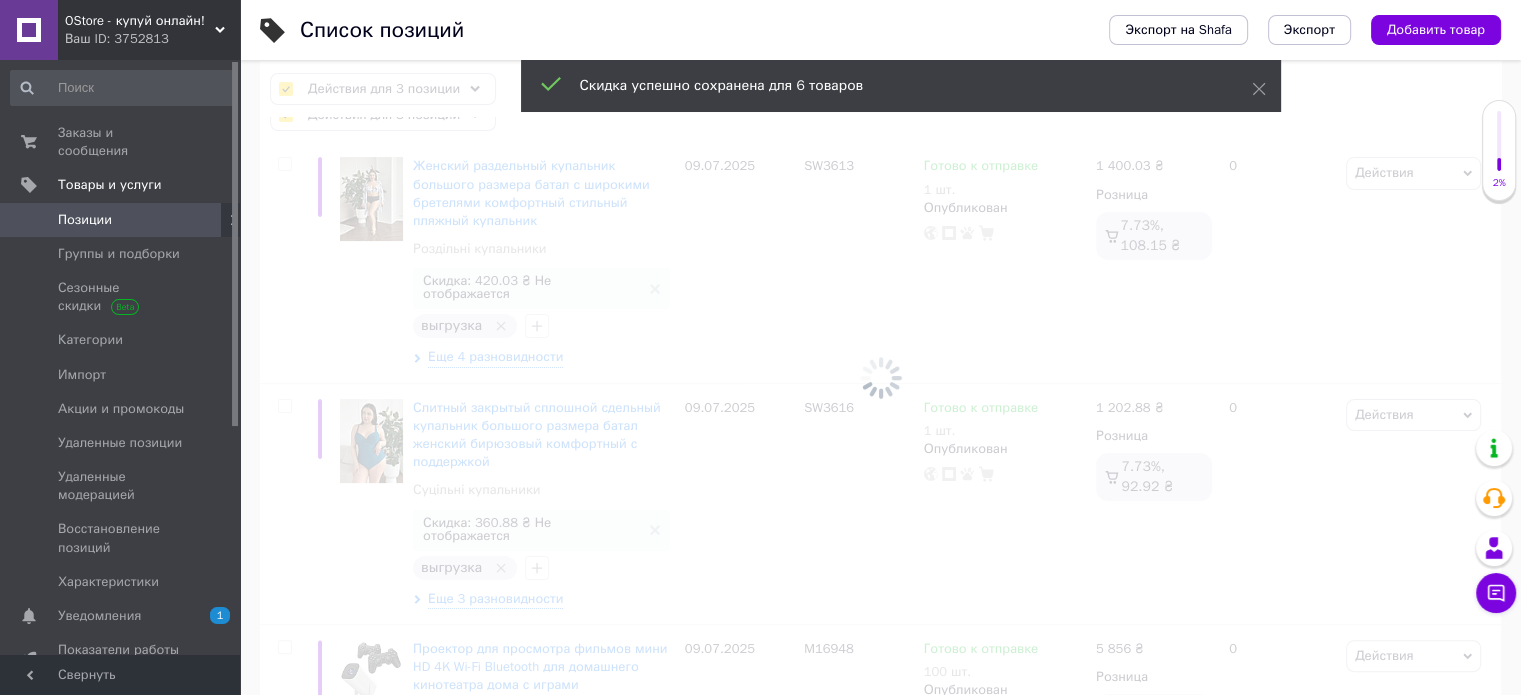 checkbox on "false" 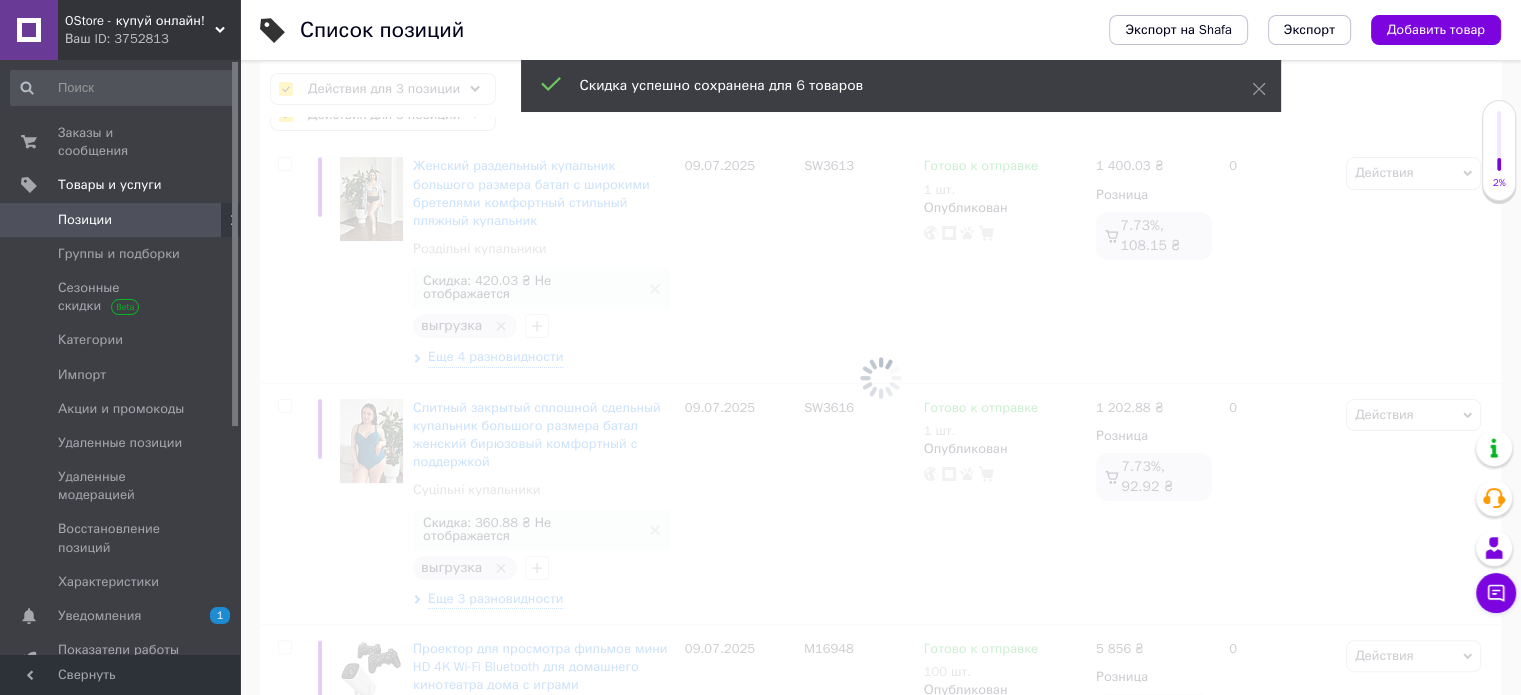 checkbox on "false" 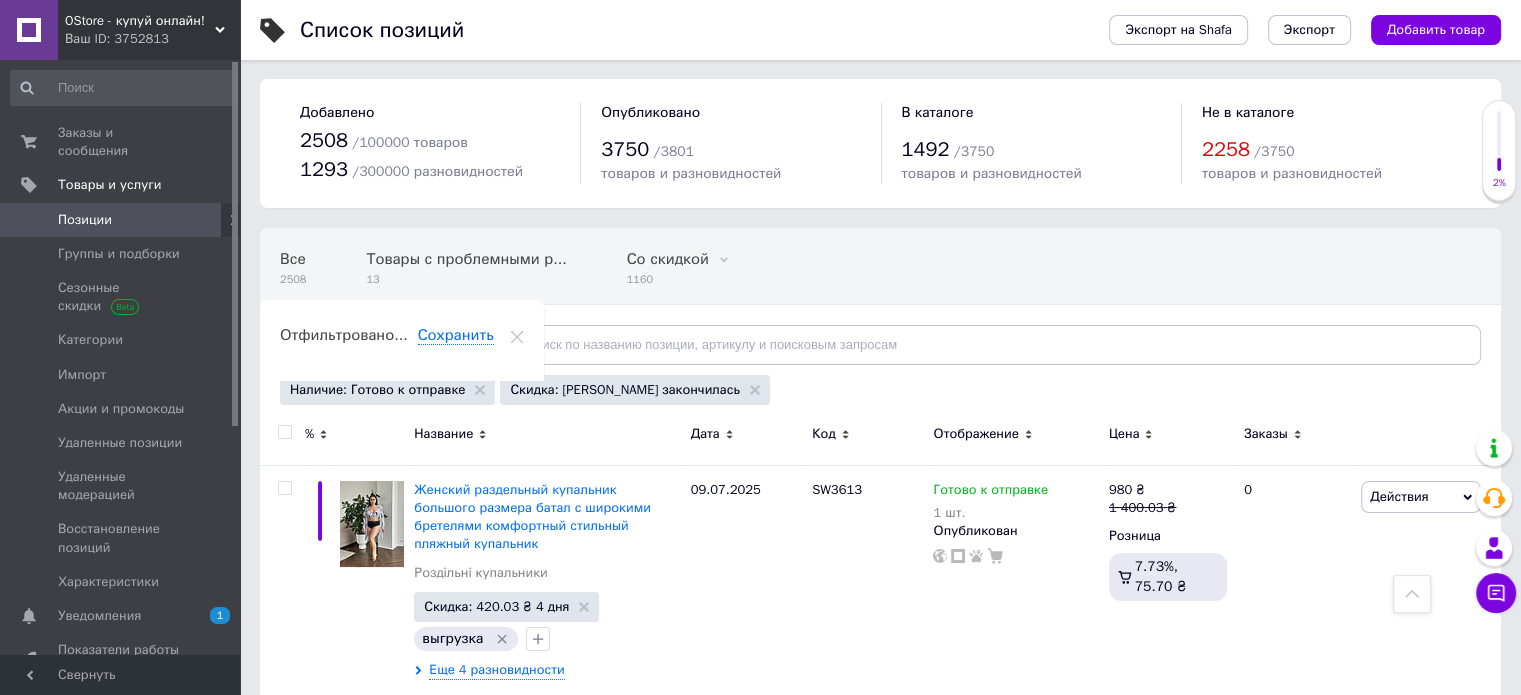 scroll, scrollTop: 0, scrollLeft: 0, axis: both 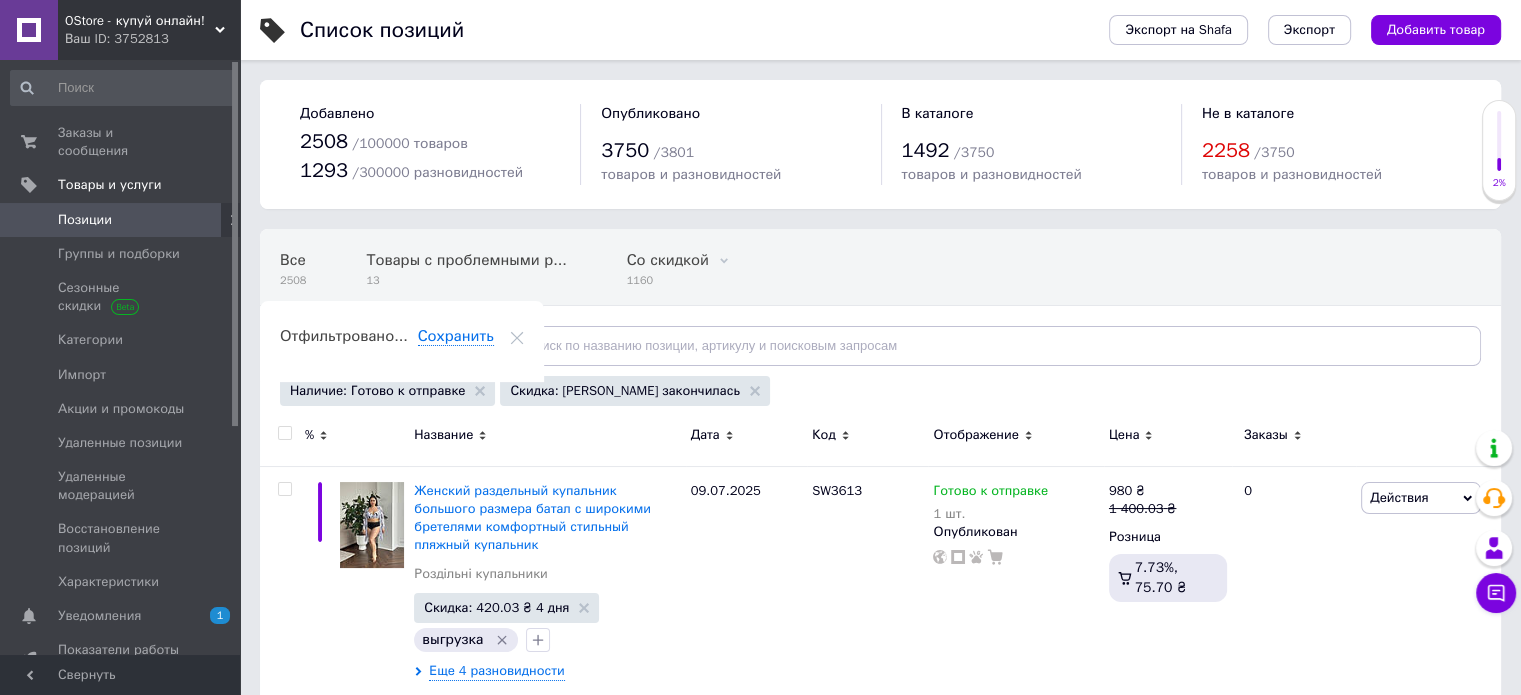 click 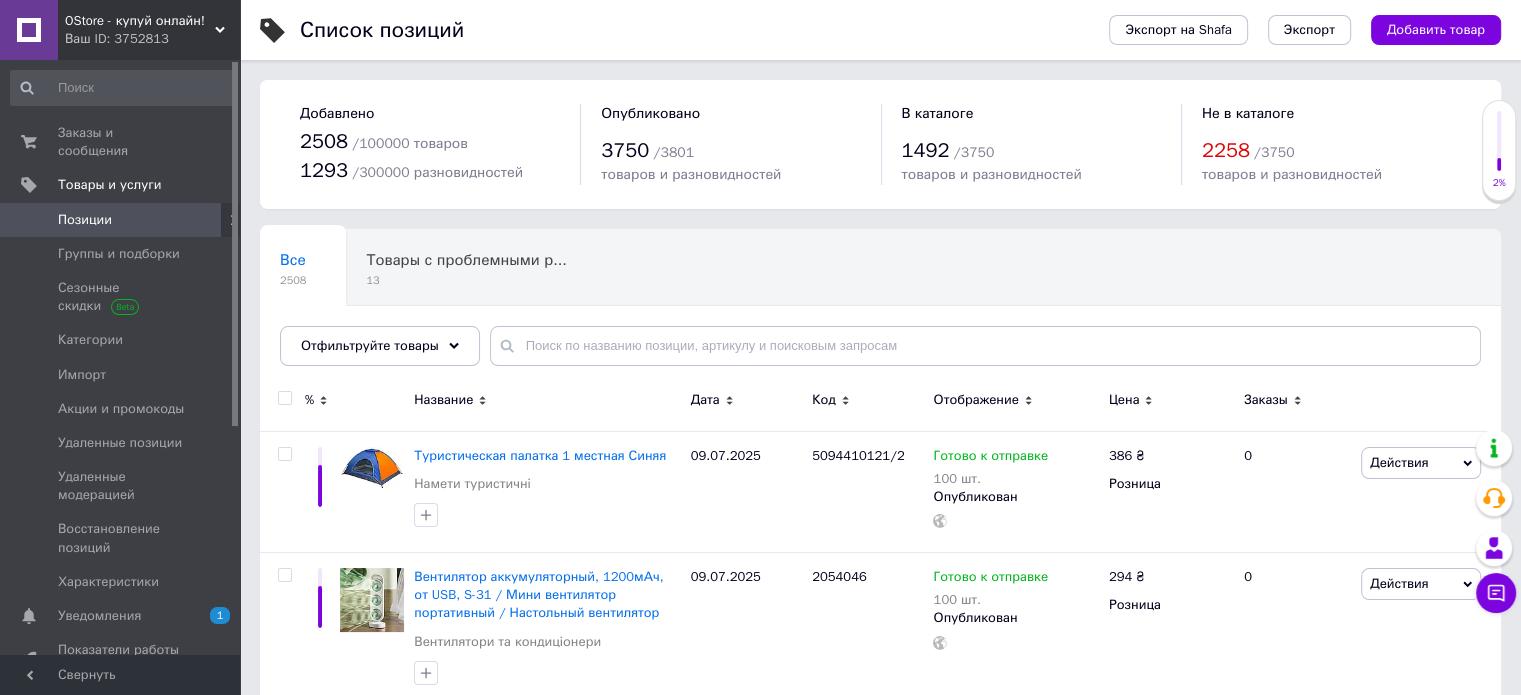 click on "Ваш ID: 3752813" at bounding box center (152, 39) 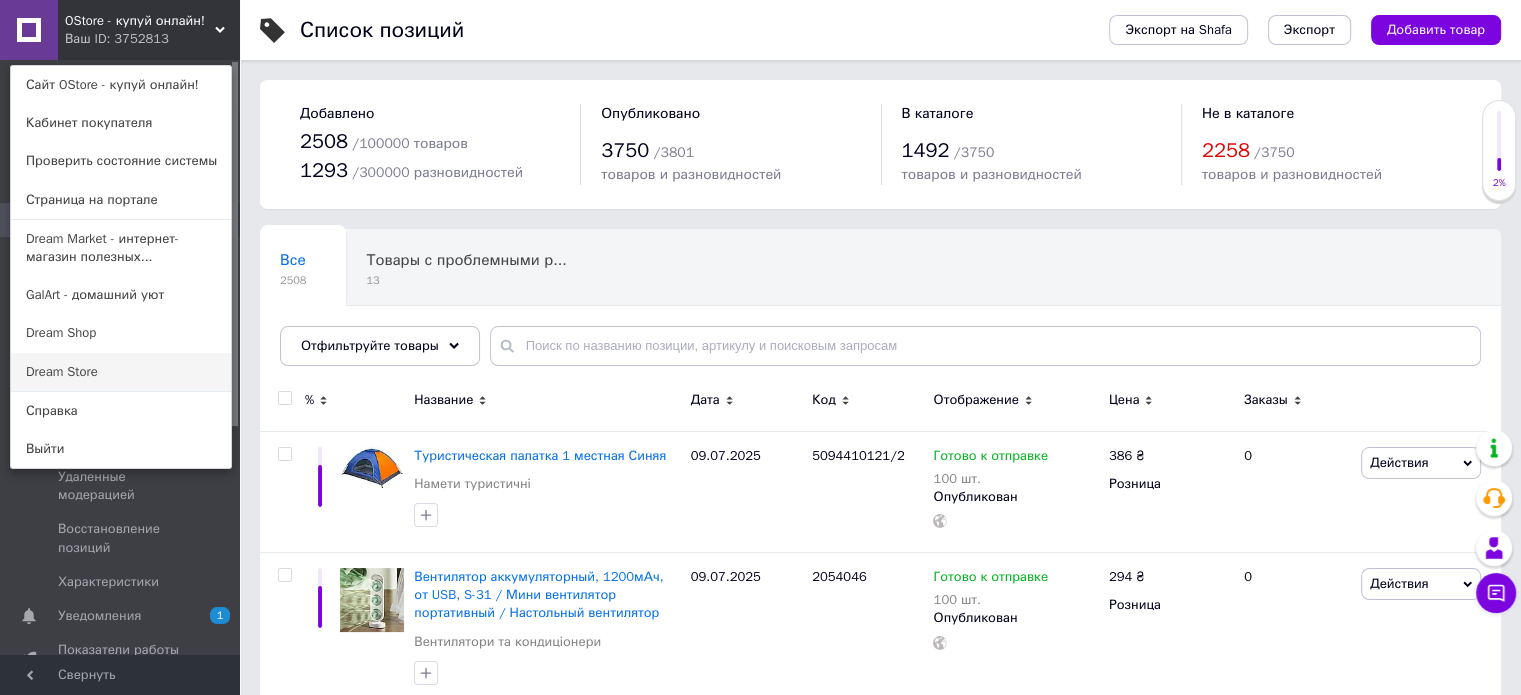 click on "Dream Store" at bounding box center [121, 372] 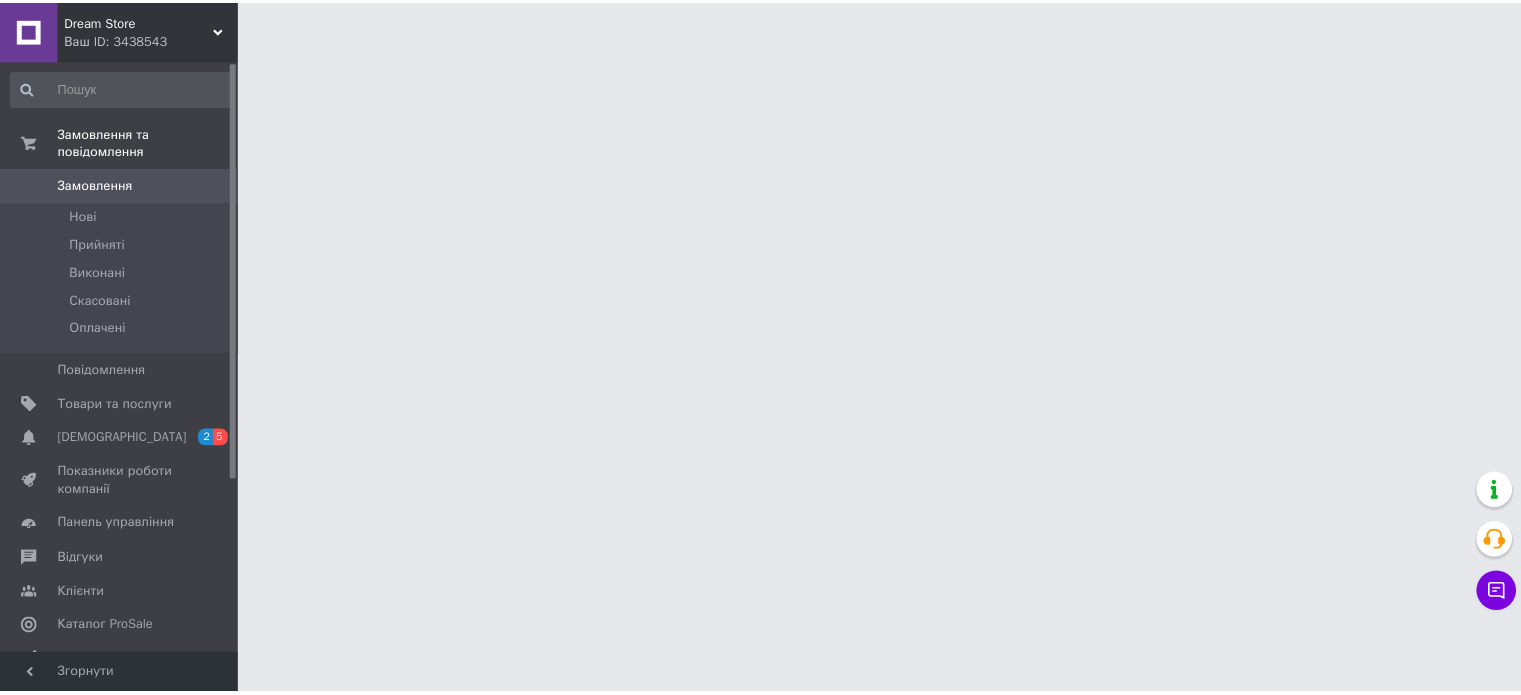 scroll, scrollTop: 0, scrollLeft: 0, axis: both 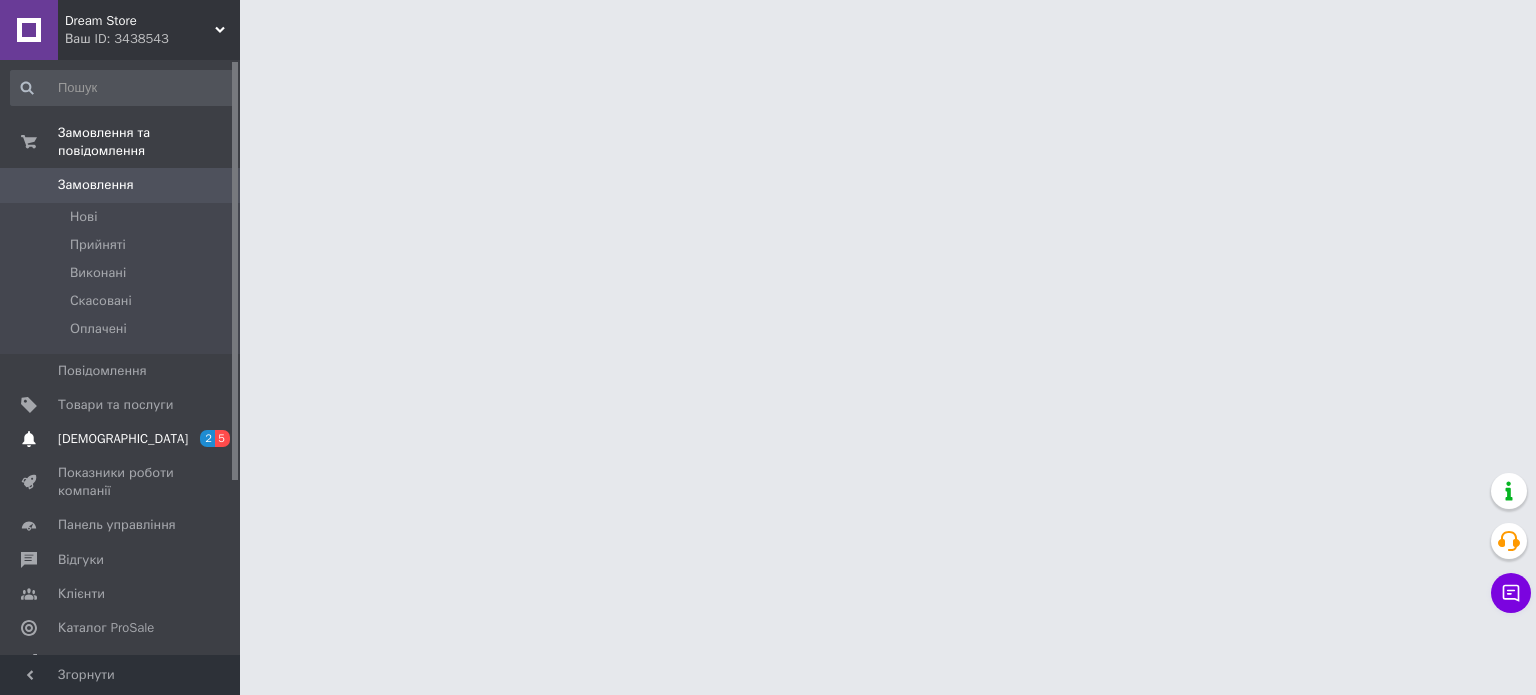 click on "[DEMOGRAPHIC_DATA]" at bounding box center [121, 439] 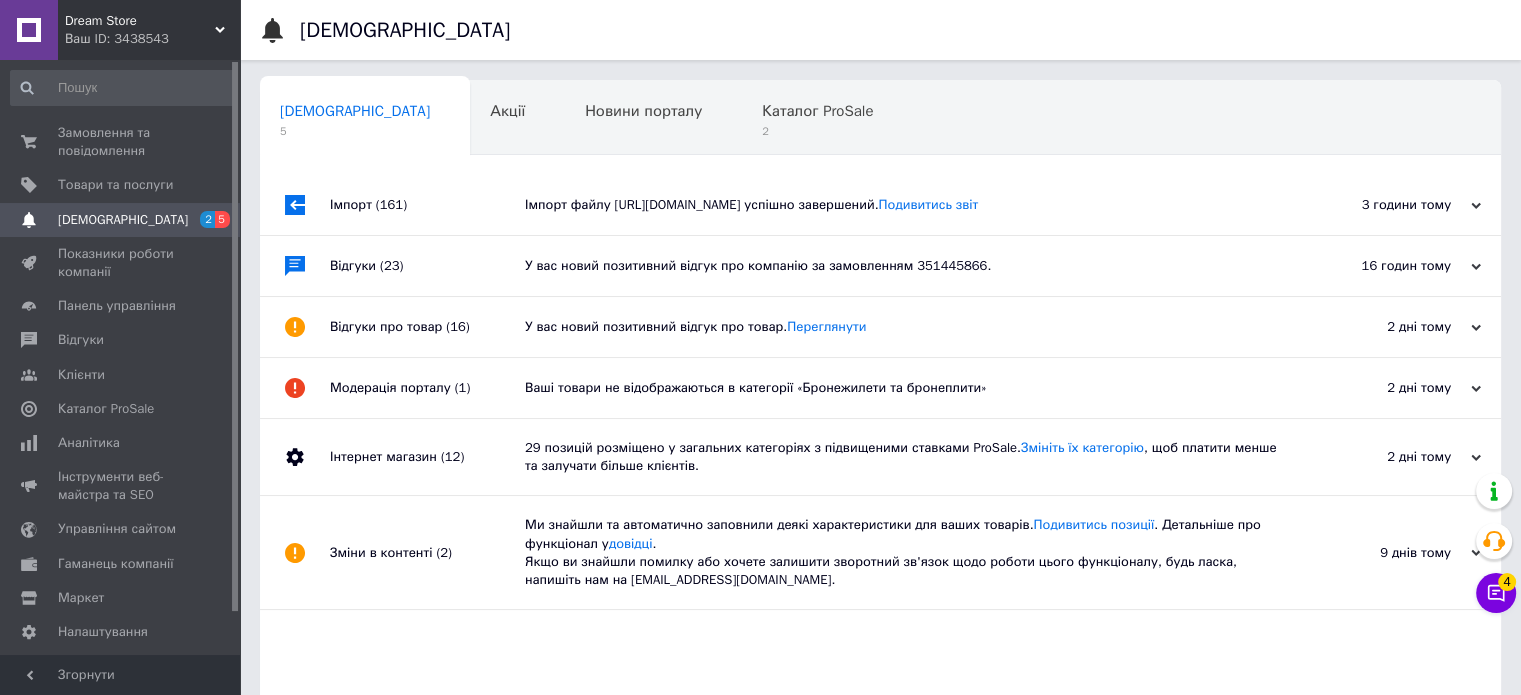 click on "У вас новий позитивний відгук про компанію за замовленням 351445866." at bounding box center (903, 266) 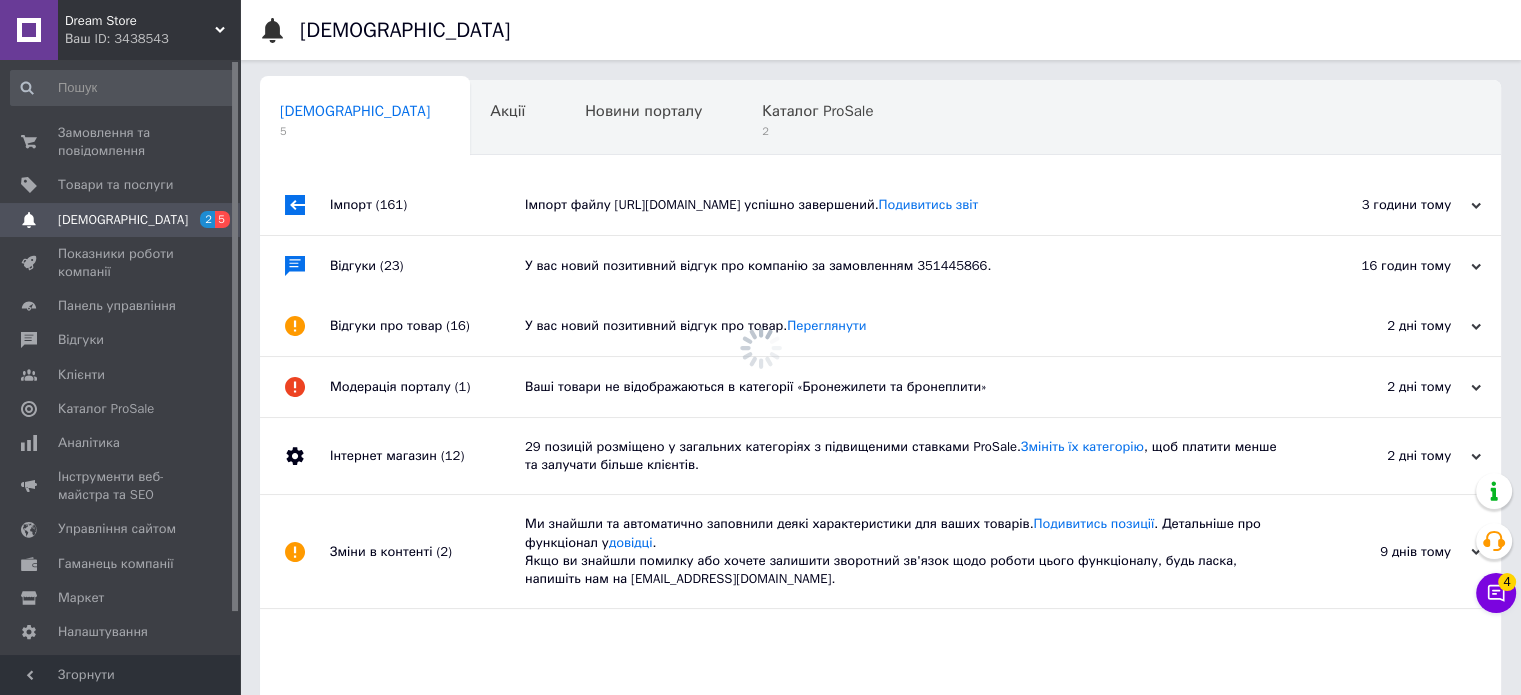 click on "Імпорт файлу https://www.shopeditor.com.ua/se_files/DreamStore3EE755DD3639.xml успішно завершений.  Подивитись звіт" at bounding box center [903, 205] 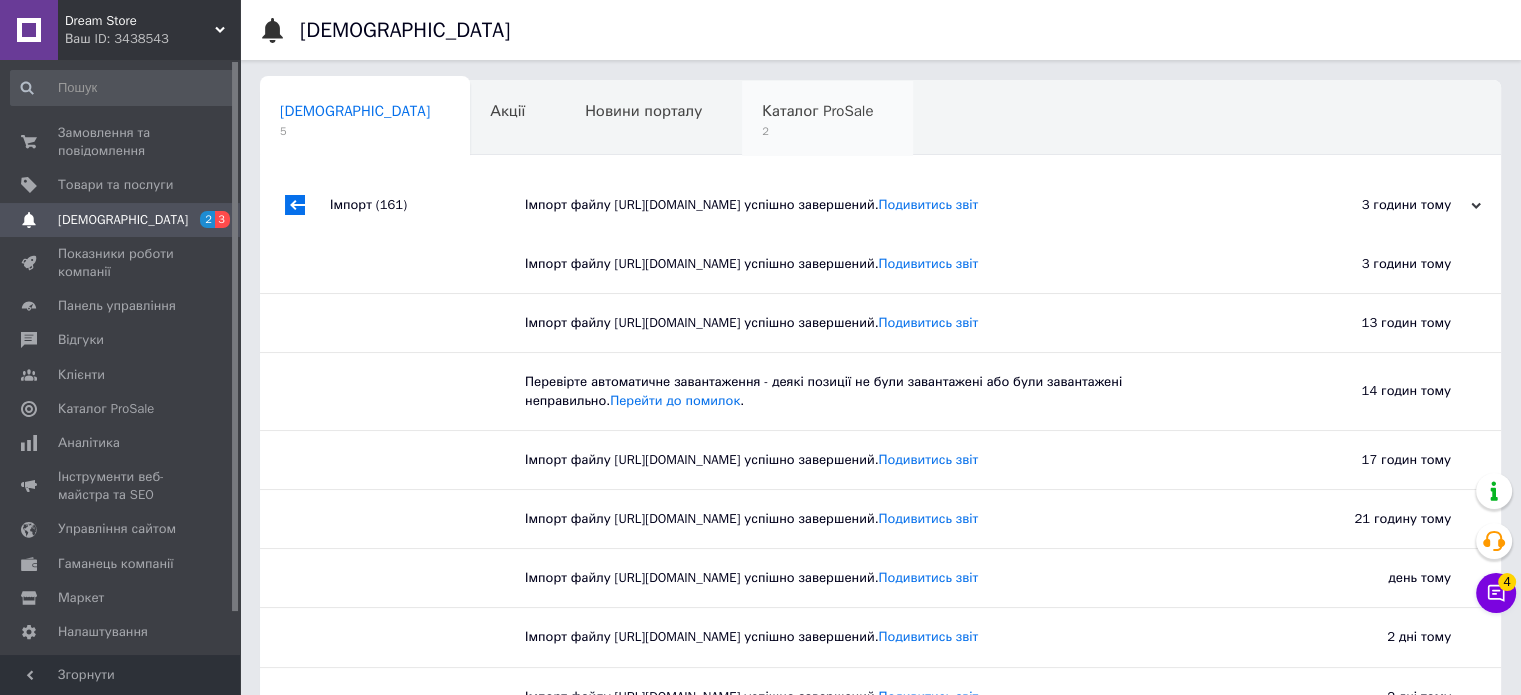 click on "2" at bounding box center (817, 131) 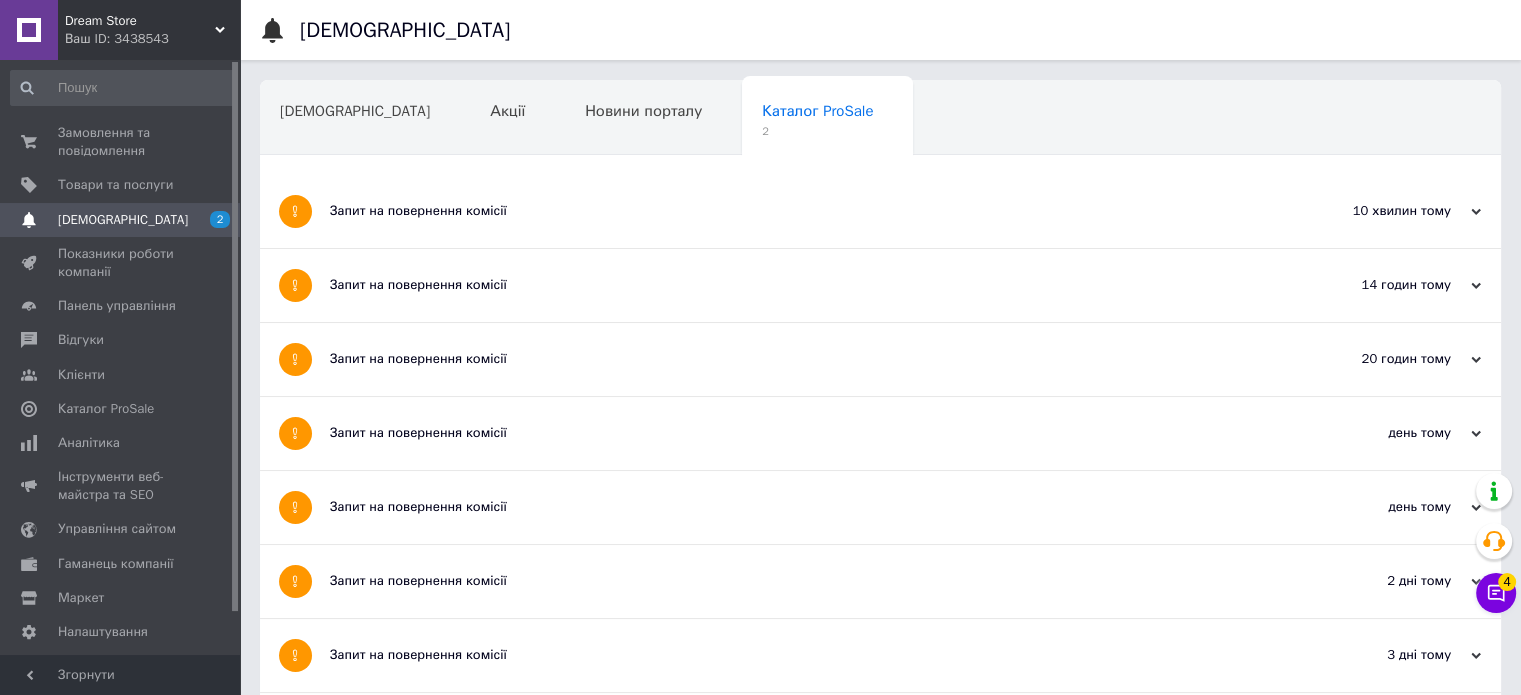 click on "Запит на повернення комісії" at bounding box center [805, 285] 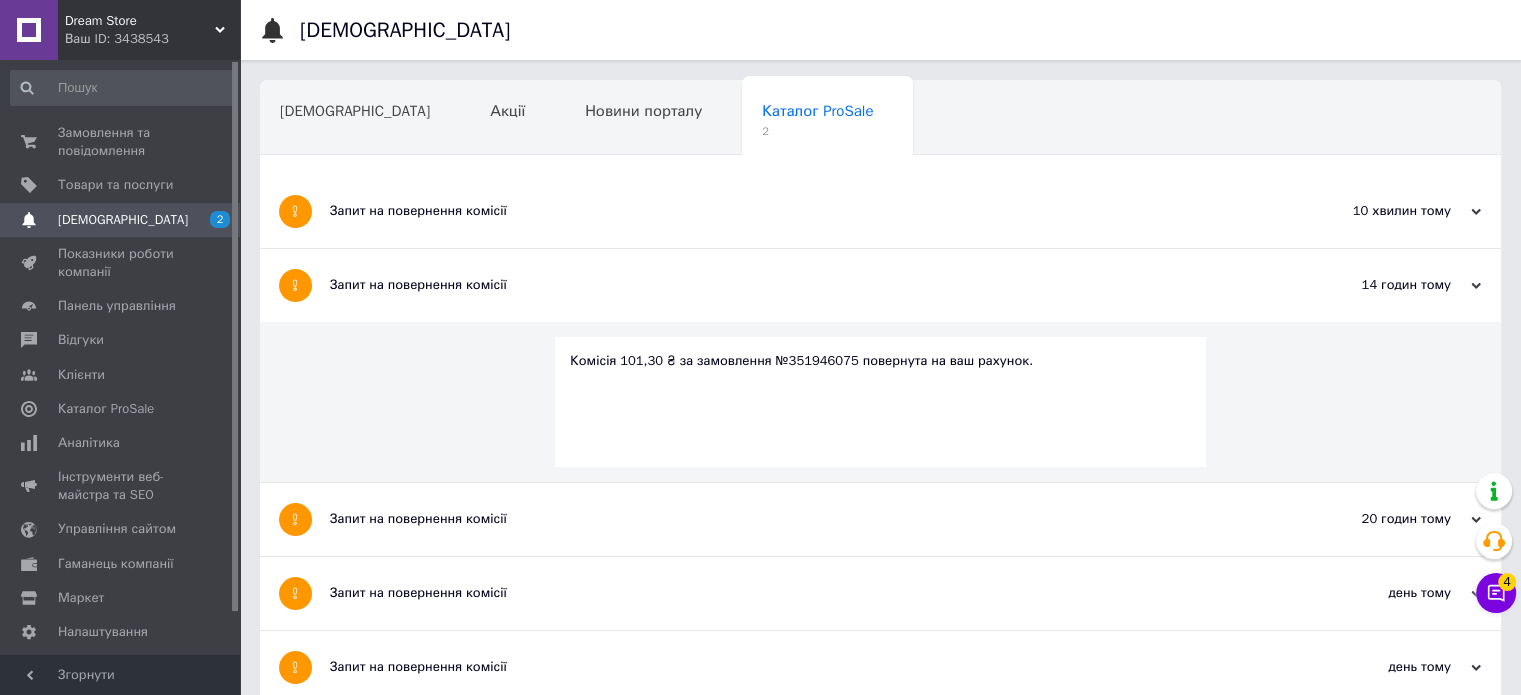 click on "Запит на повернення комісії" at bounding box center (805, 211) 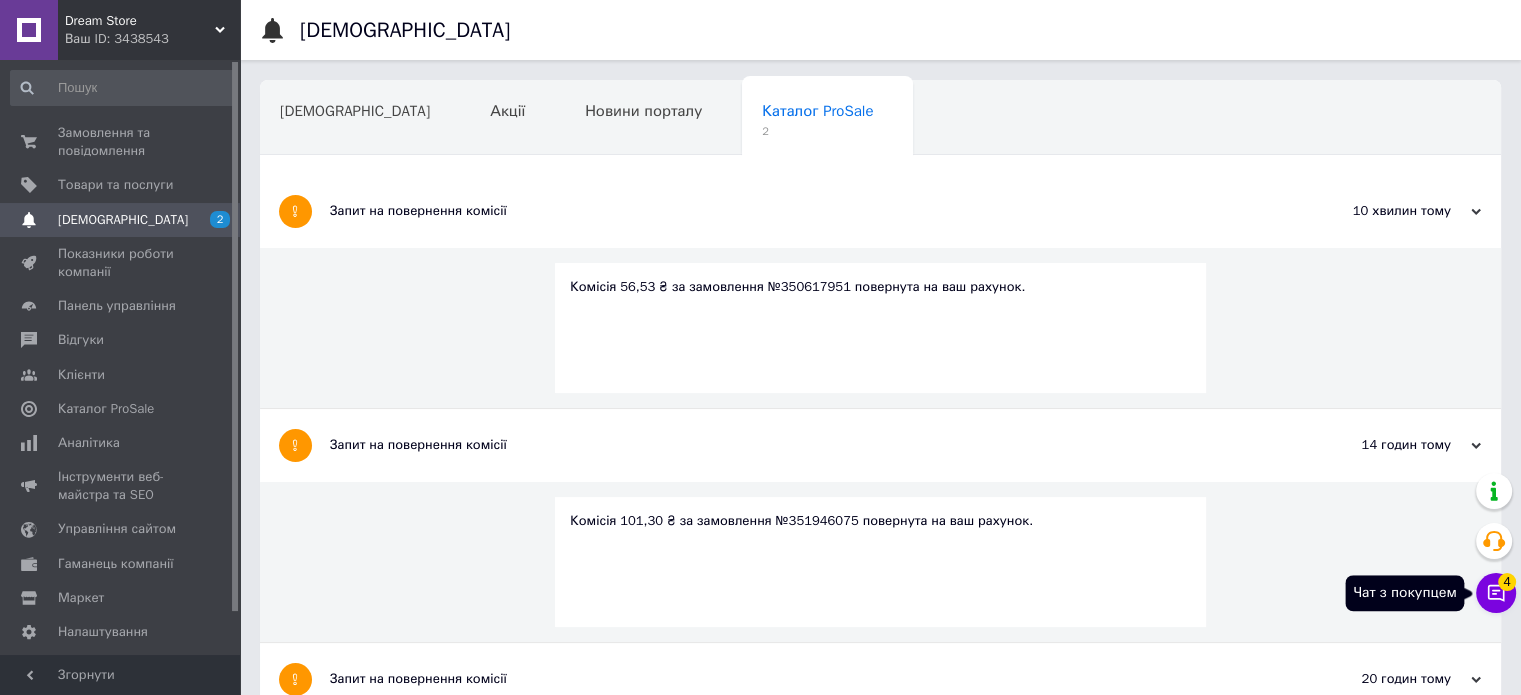 click 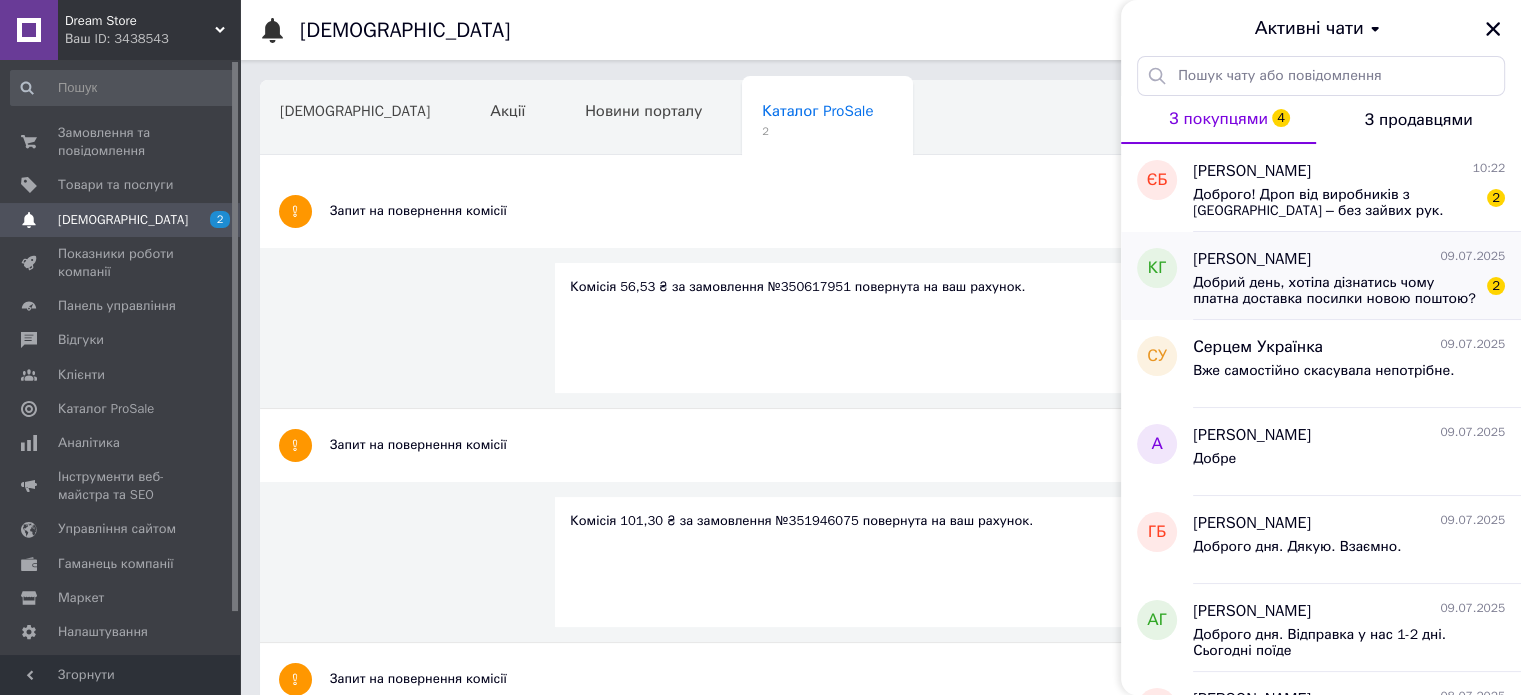 click on "Добрий день, хотіла дізнатись чому платна доставка посилки новою поштою? В мене підписка на безкоштовну доставку" at bounding box center [1335, 291] 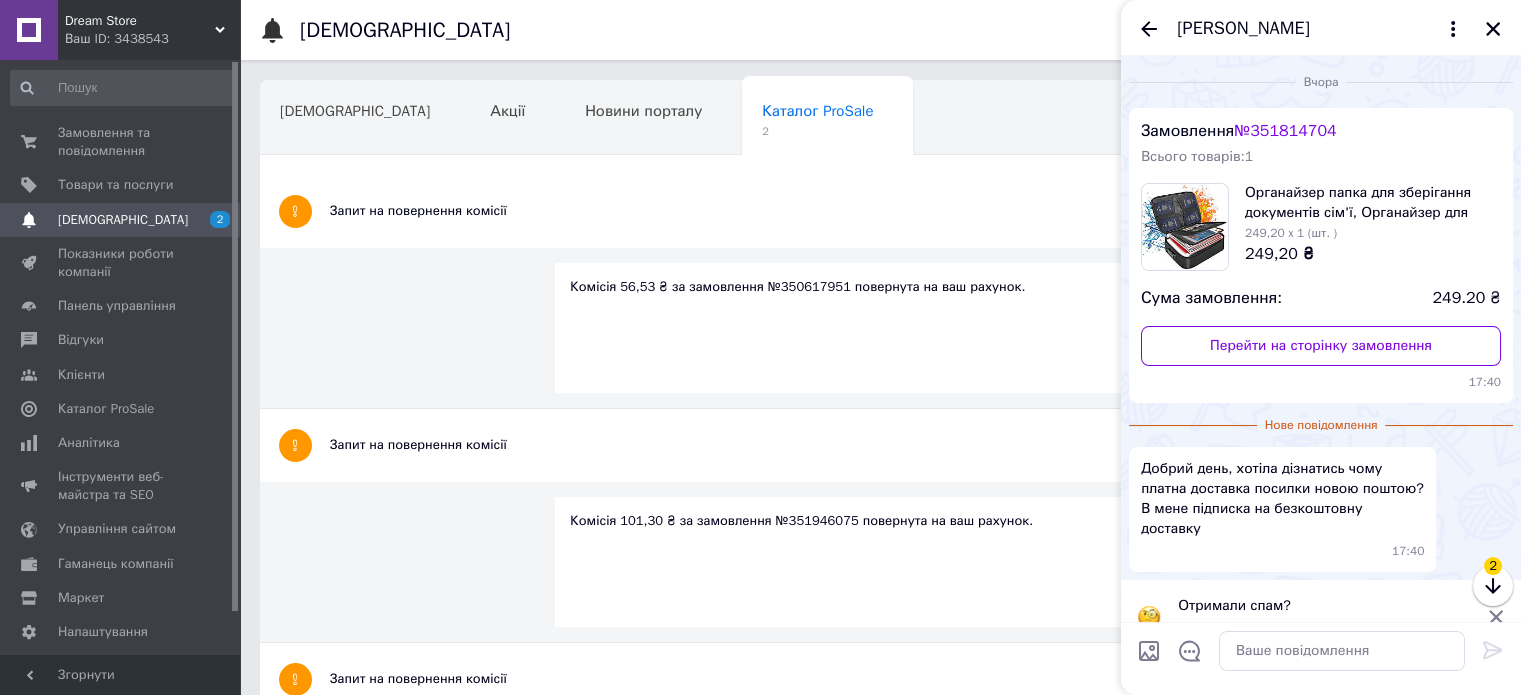 scroll, scrollTop: 11, scrollLeft: 0, axis: vertical 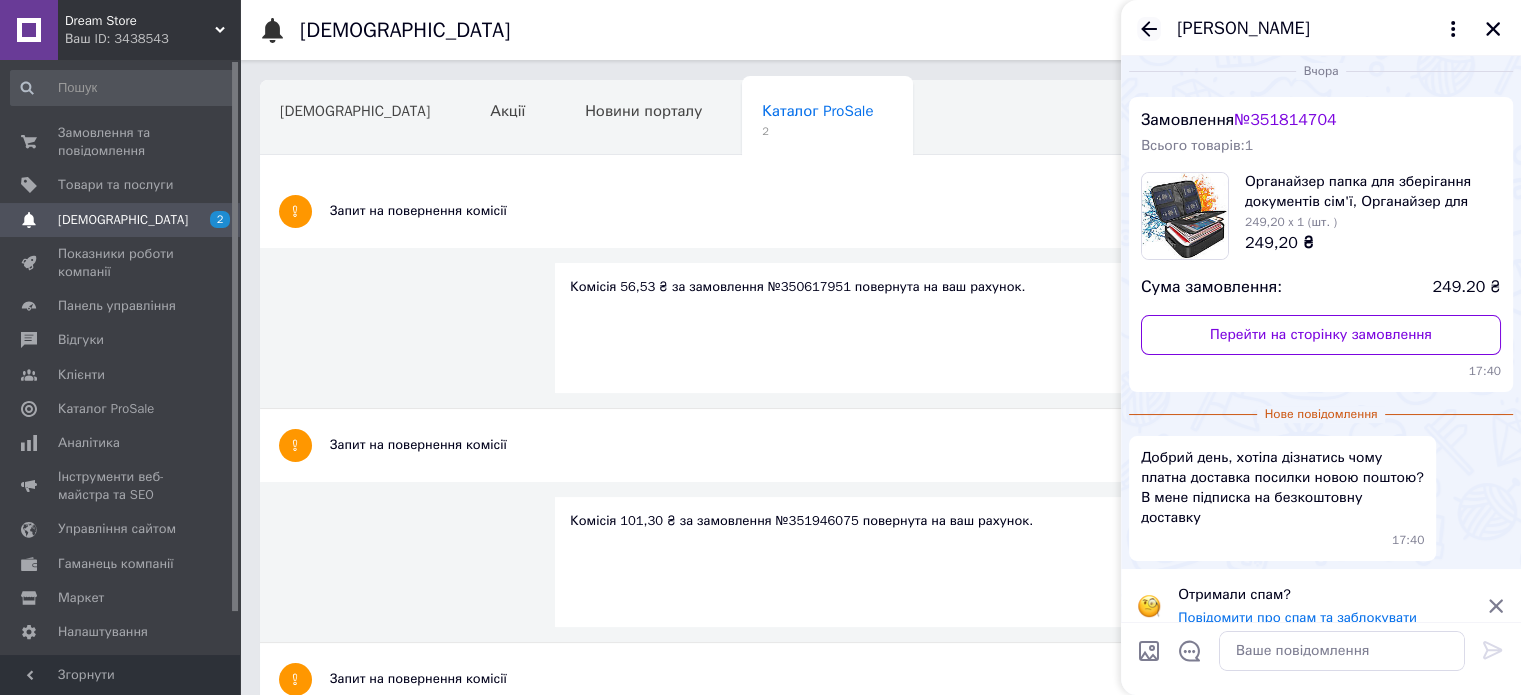 click 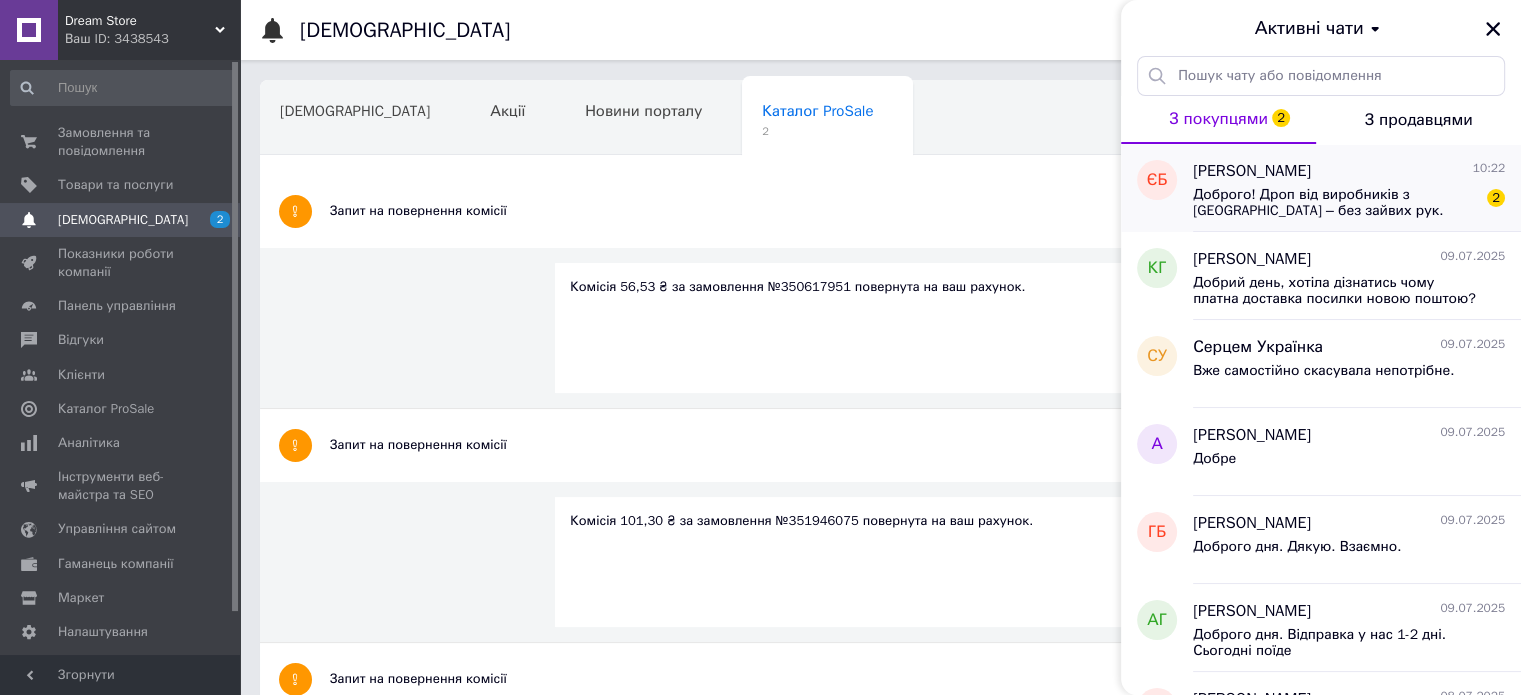 click on "Доброго! Дроп від виробників з Китаю – без зайвих рук. Пиши: dianor1" at bounding box center [1335, 203] 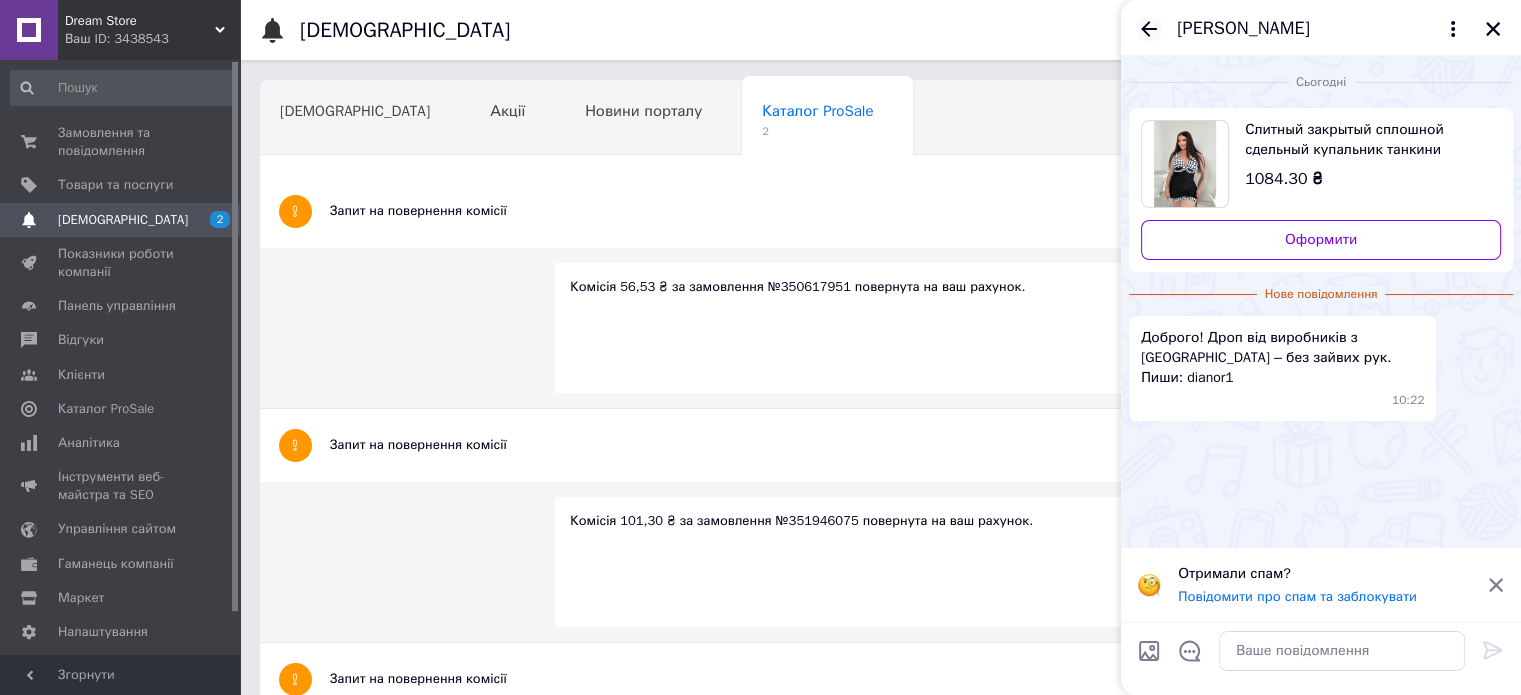 click 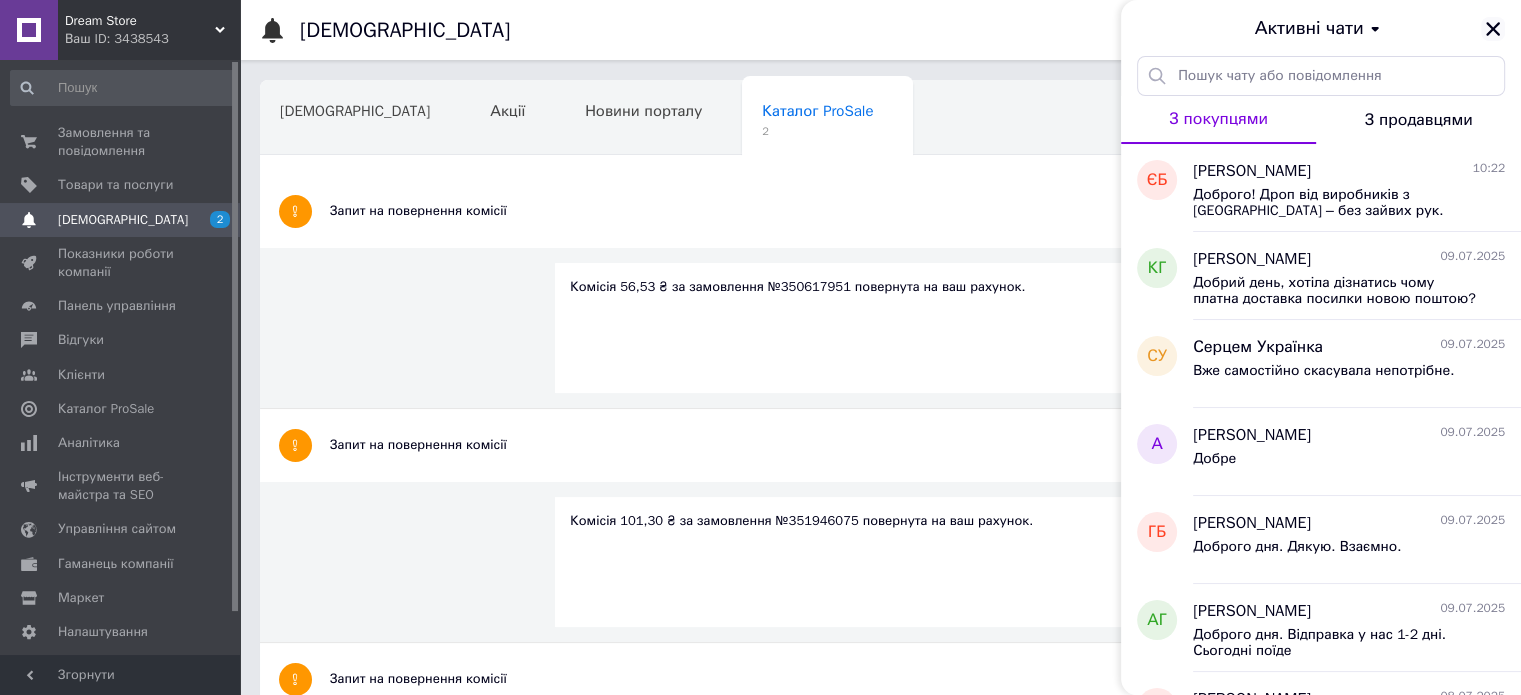 click 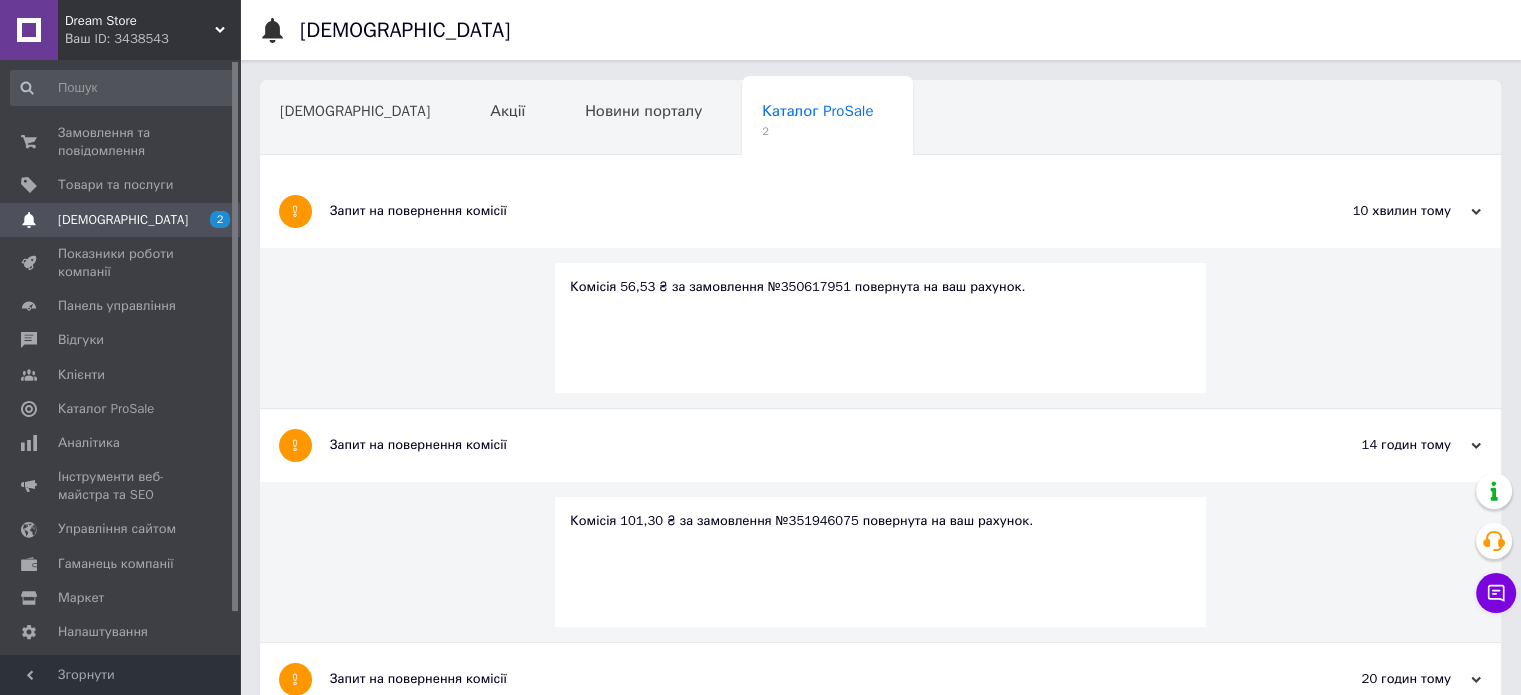 click on "Ваш ID: 3438543" at bounding box center (152, 39) 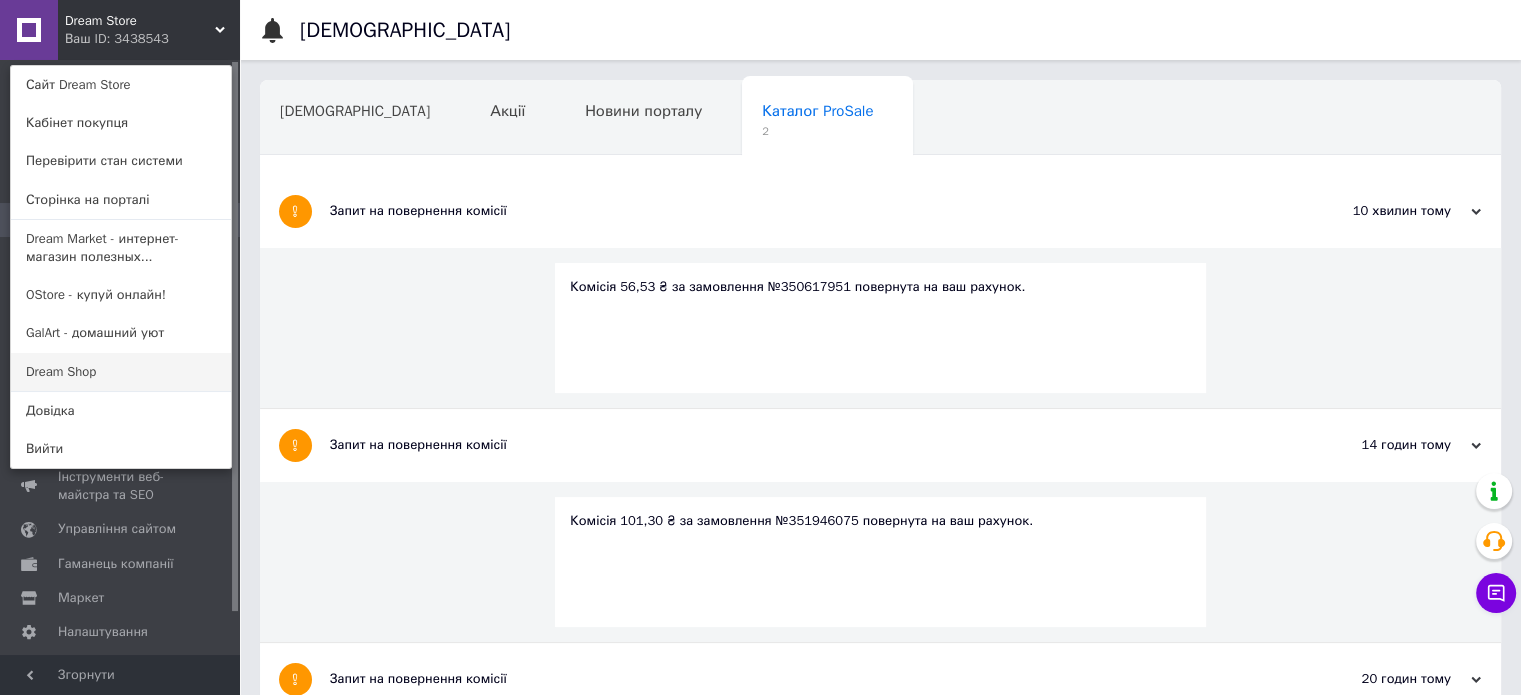 click on "Dream Shop" at bounding box center [121, 372] 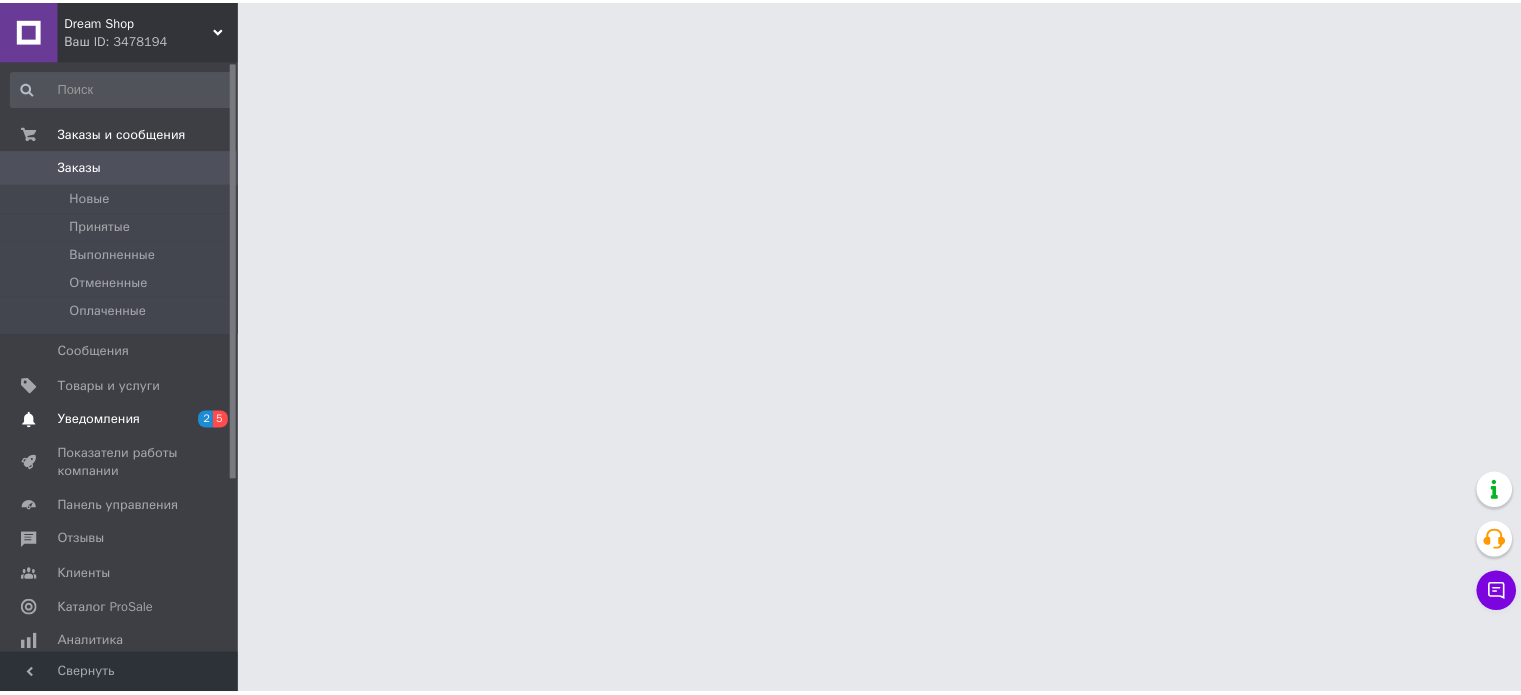 scroll, scrollTop: 0, scrollLeft: 0, axis: both 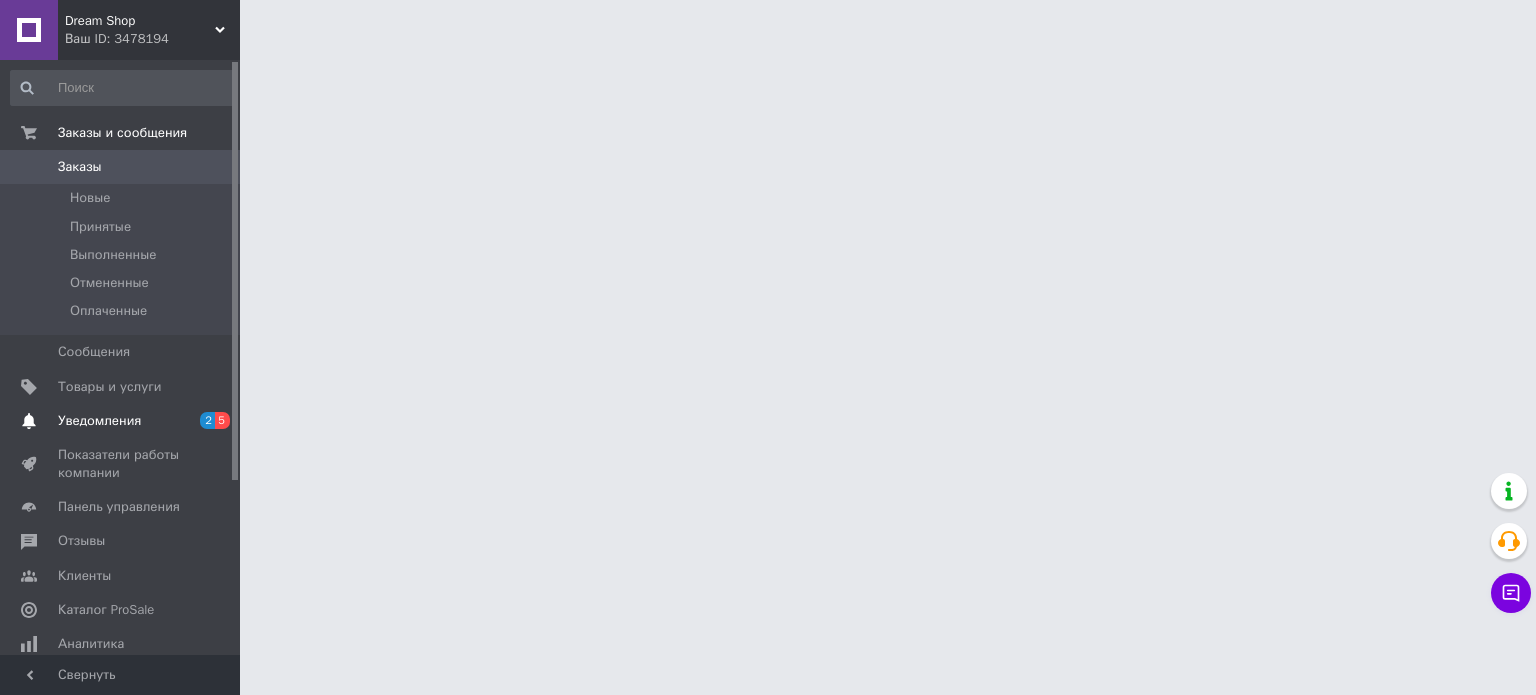 click on "Уведомления 2 5" at bounding box center (123, 421) 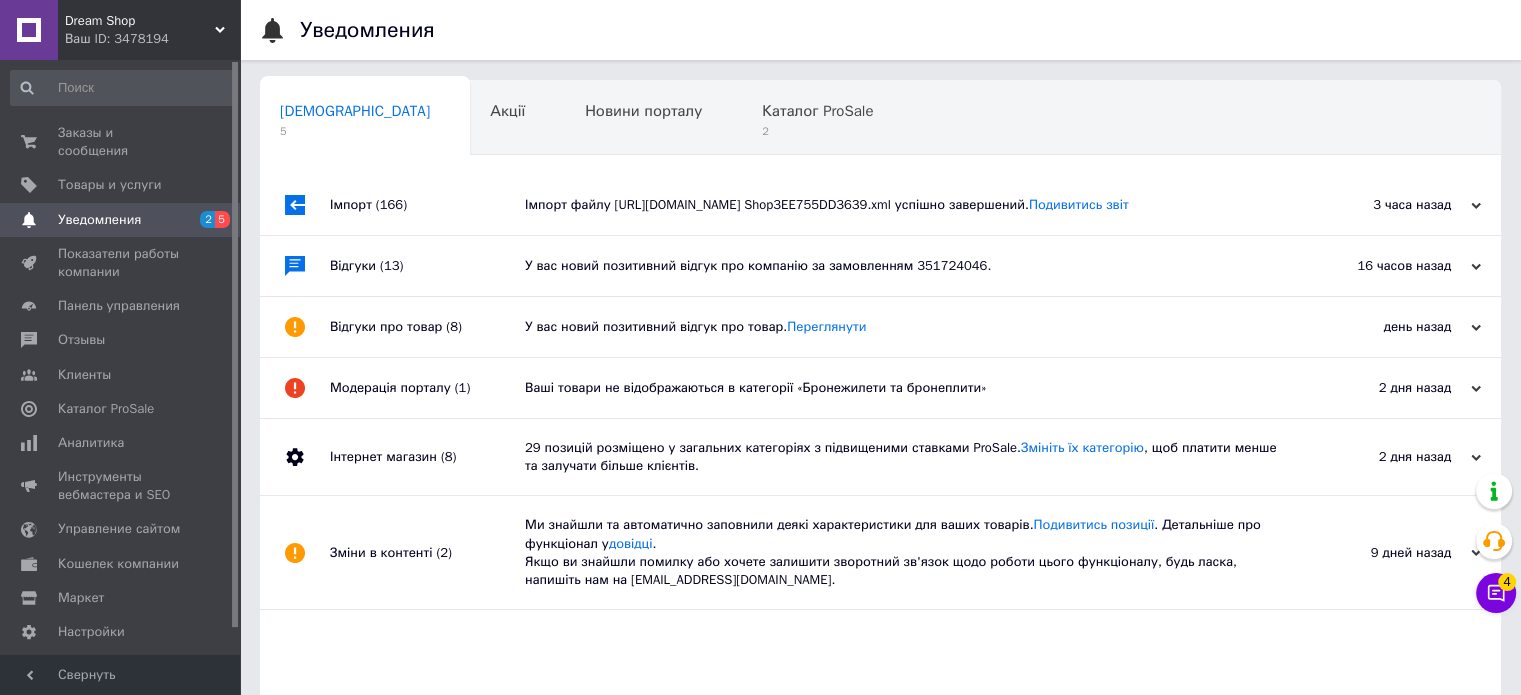 click on "У вас новий позитивний відгук про компанію за замовленням 351724046." at bounding box center [903, 266] 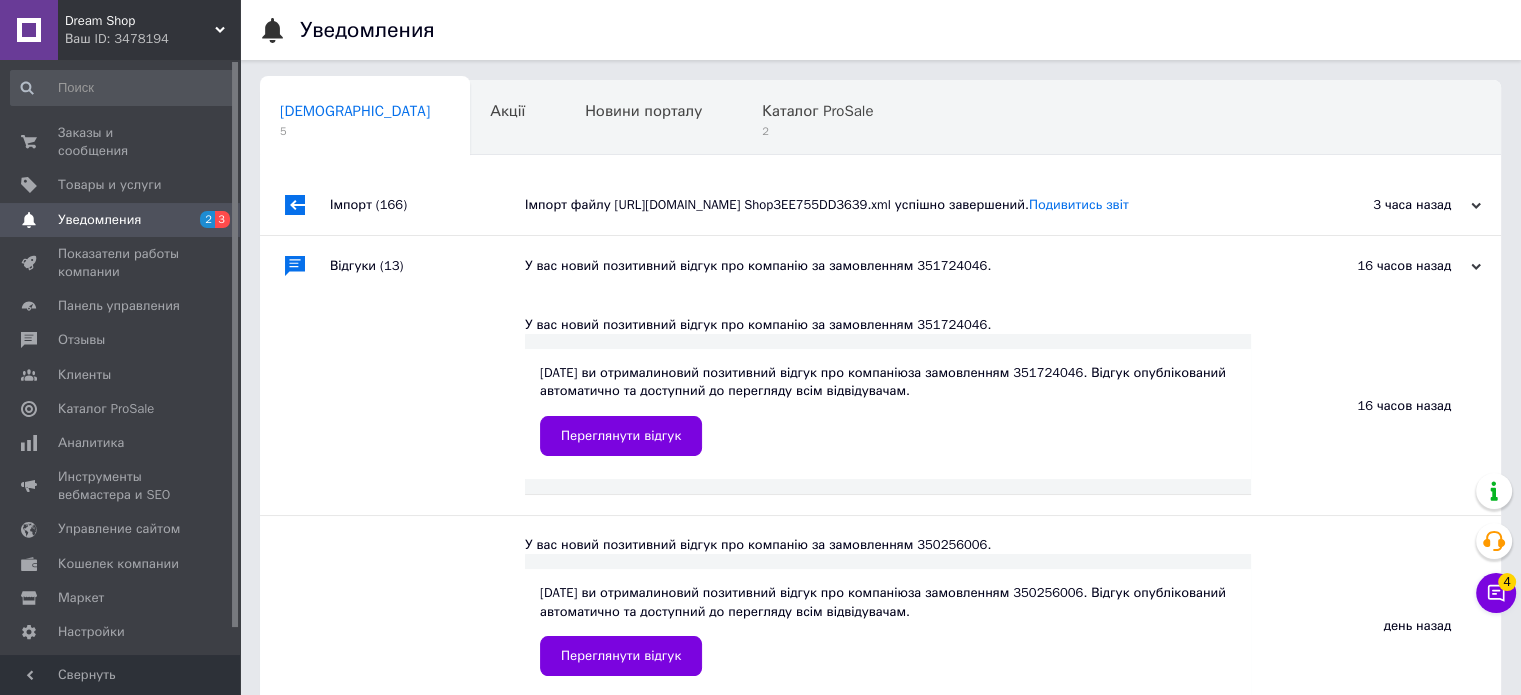 click on "Імпорт файлу https://www.shopeditor.com.ua/se_files/Dream Shop3EE755DD3639.xml успішно завершений.  Подивитись звіт" at bounding box center (903, 205) 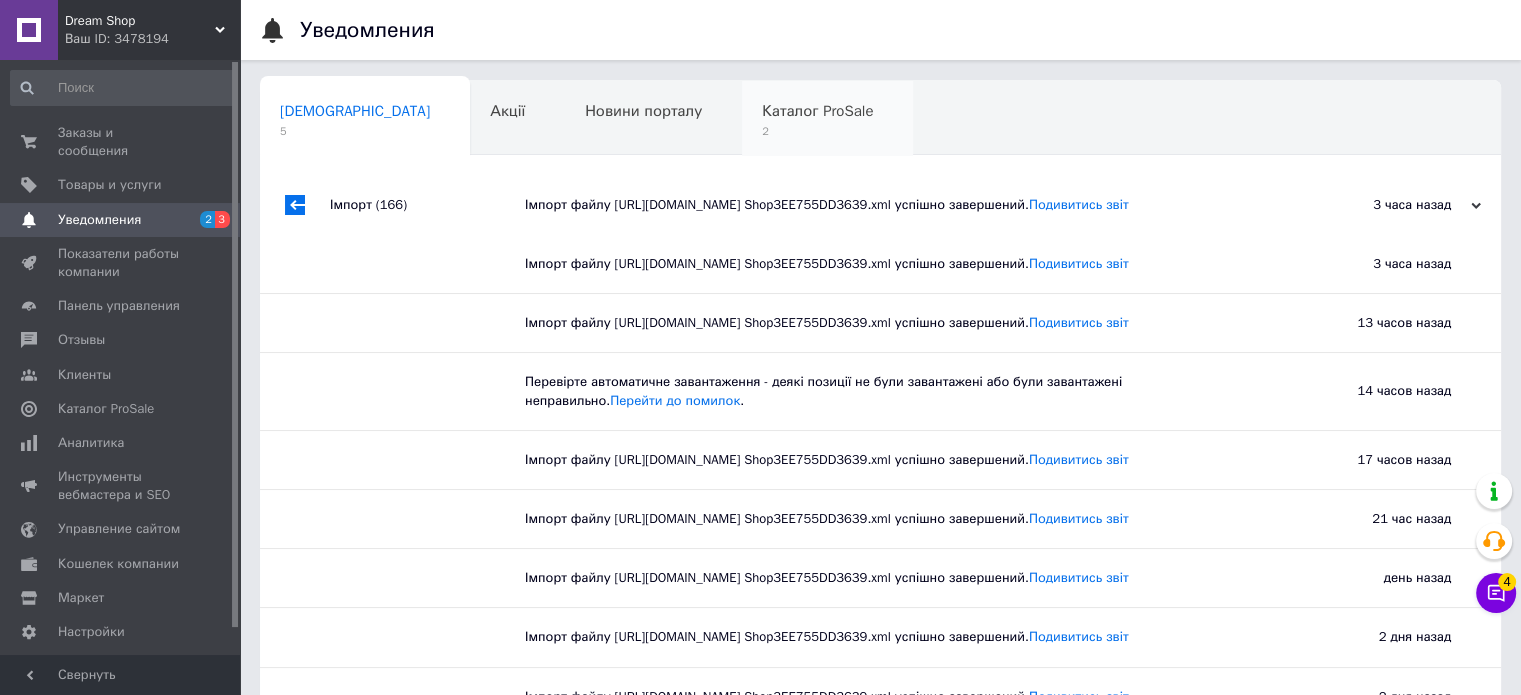 click on "Каталог ProSale 2" at bounding box center (827, 119) 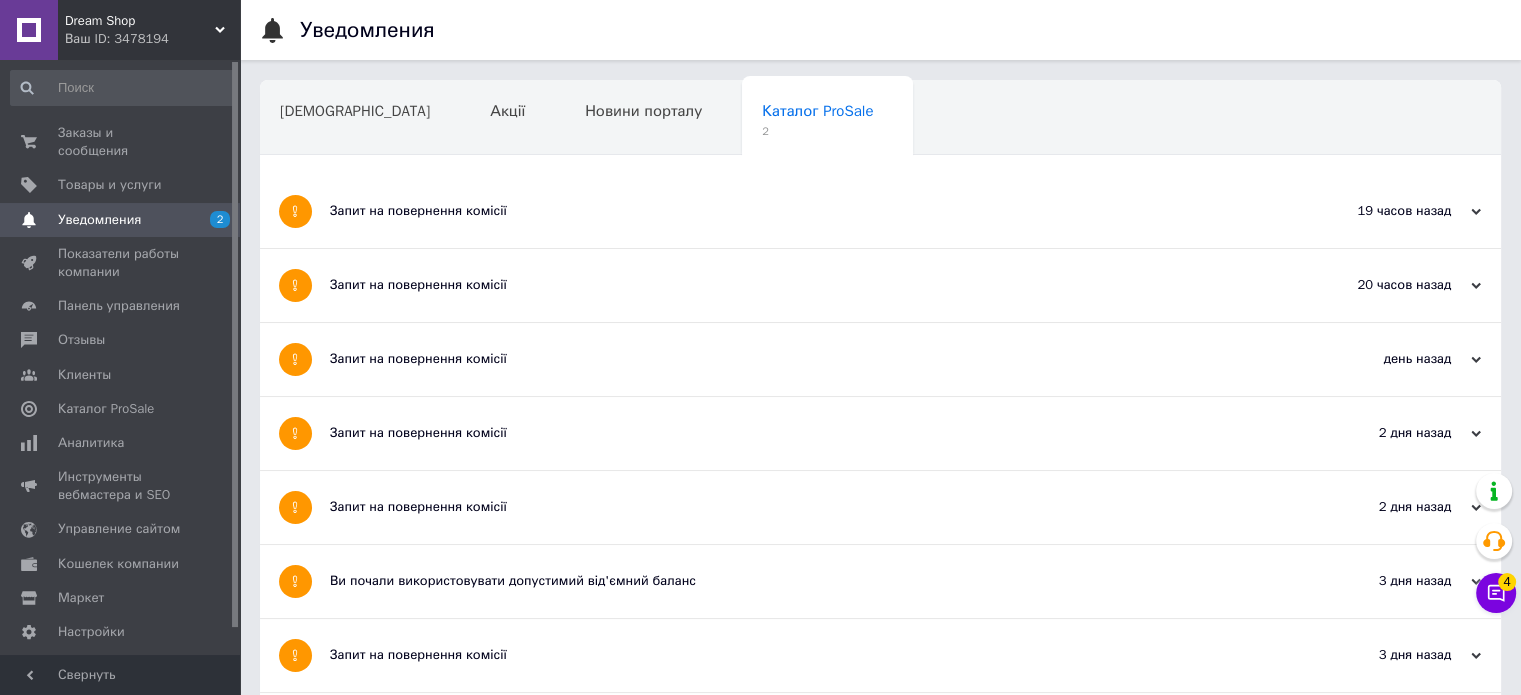 click on "Запит на повернення комісії" at bounding box center (805, 285) 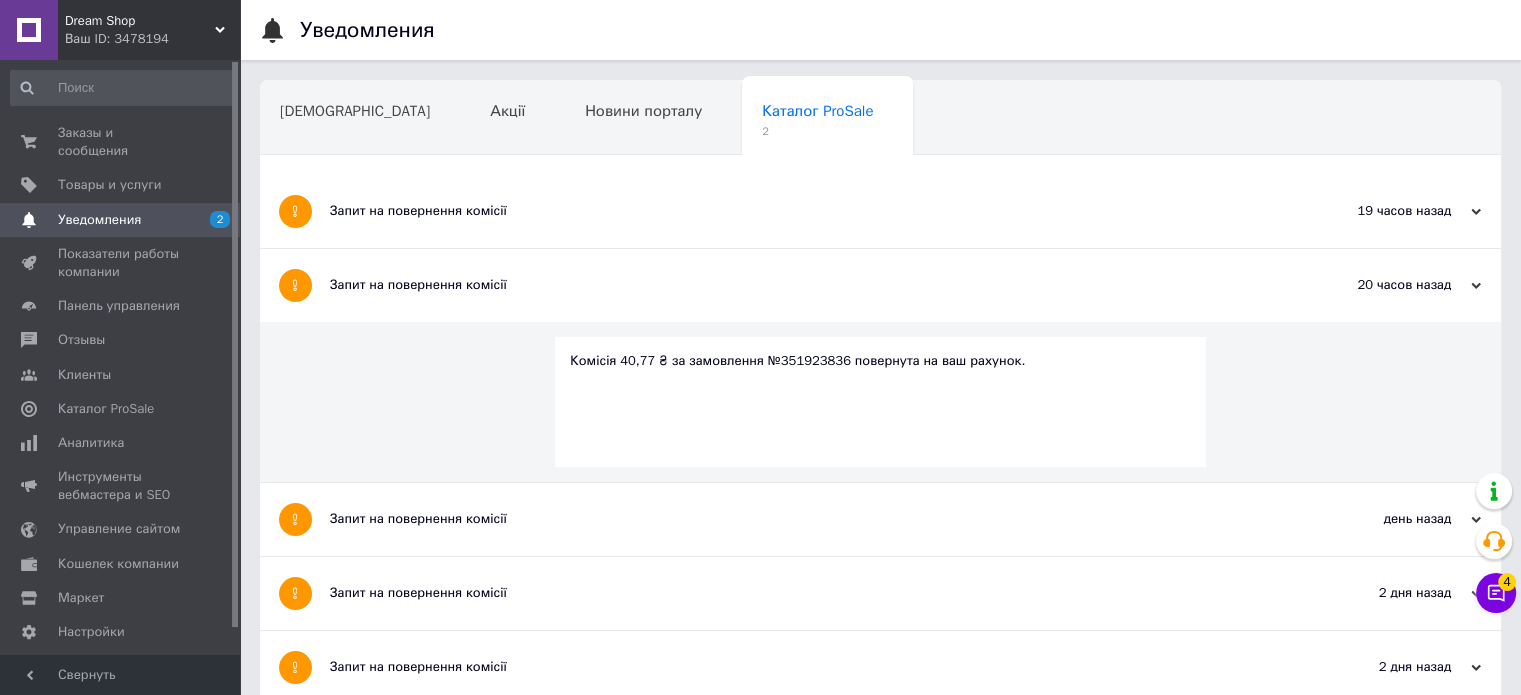 click on "Запит на повернення комісії" at bounding box center (805, 211) 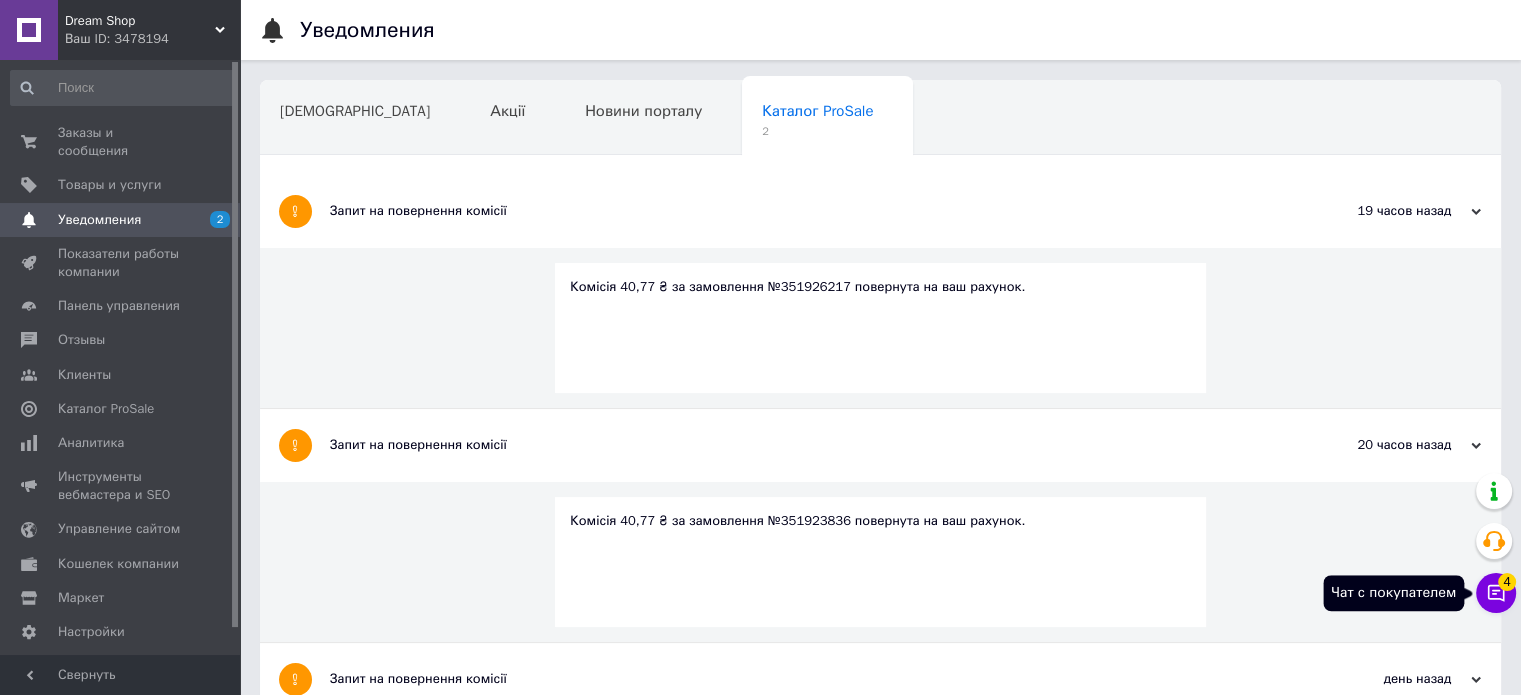 click 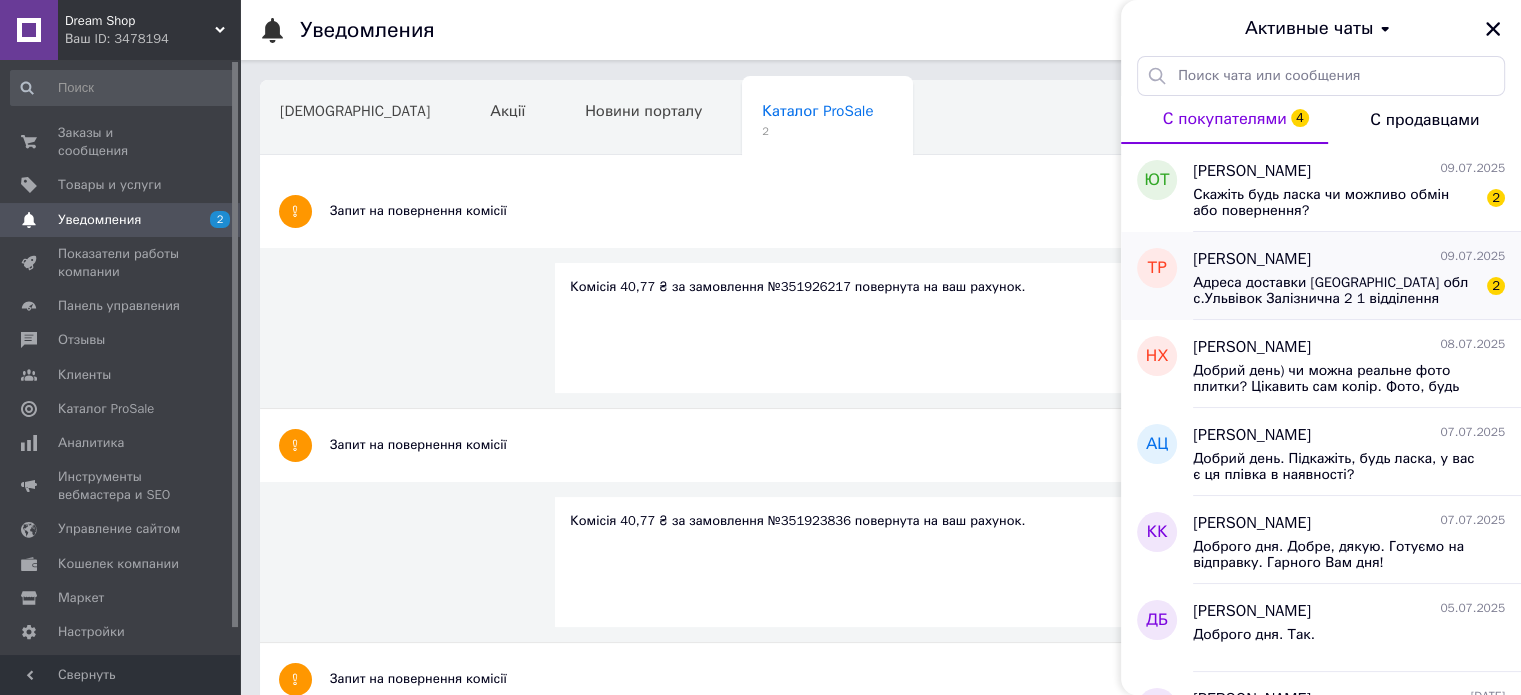 click on "ТАТЬЯНА РОЖКОВА" at bounding box center (1252, 259) 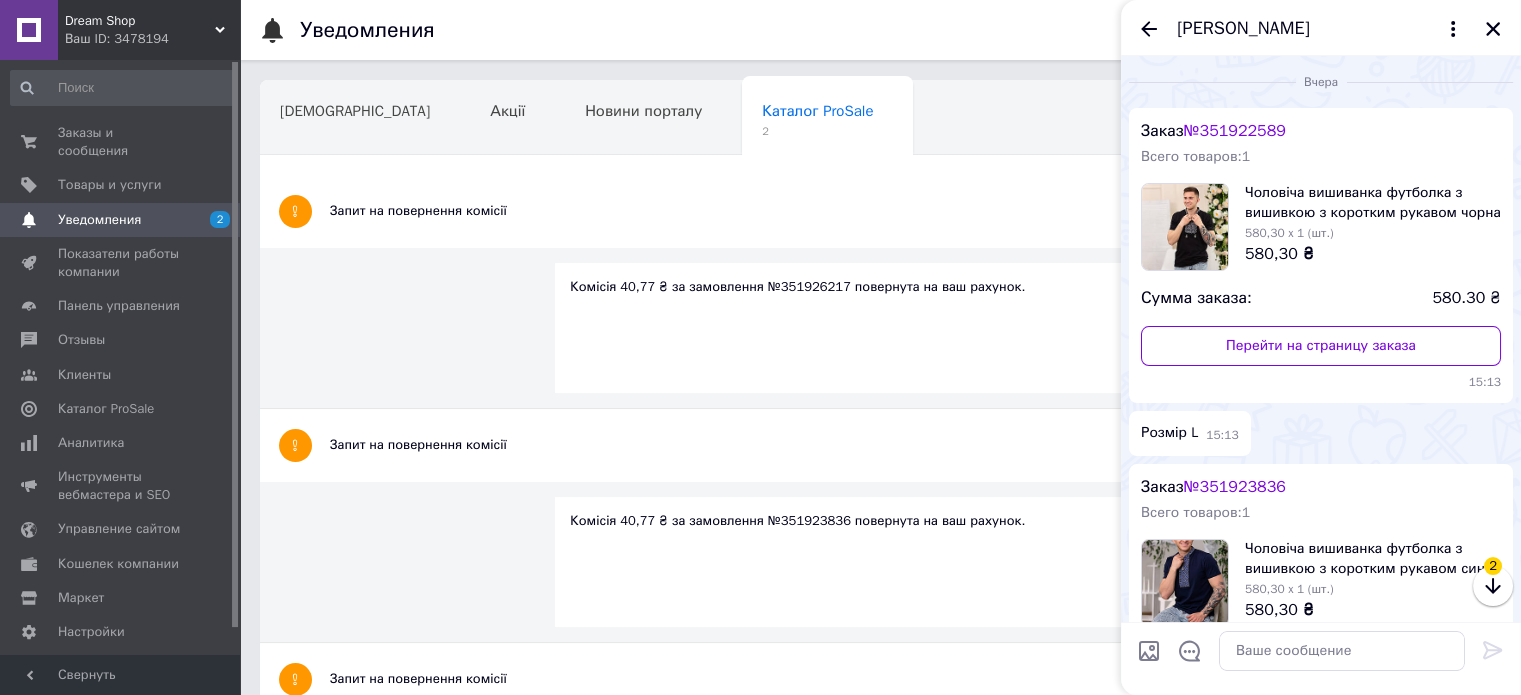 scroll, scrollTop: 718, scrollLeft: 0, axis: vertical 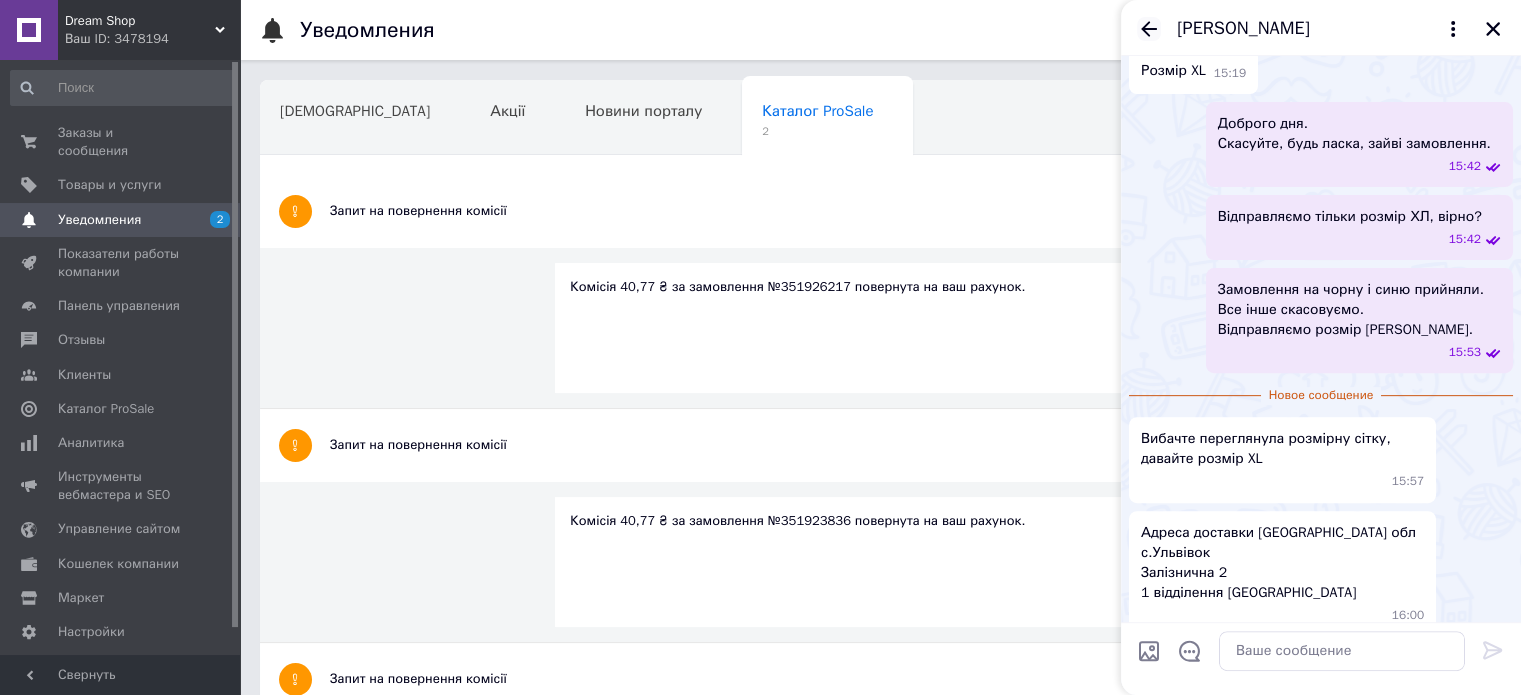 click 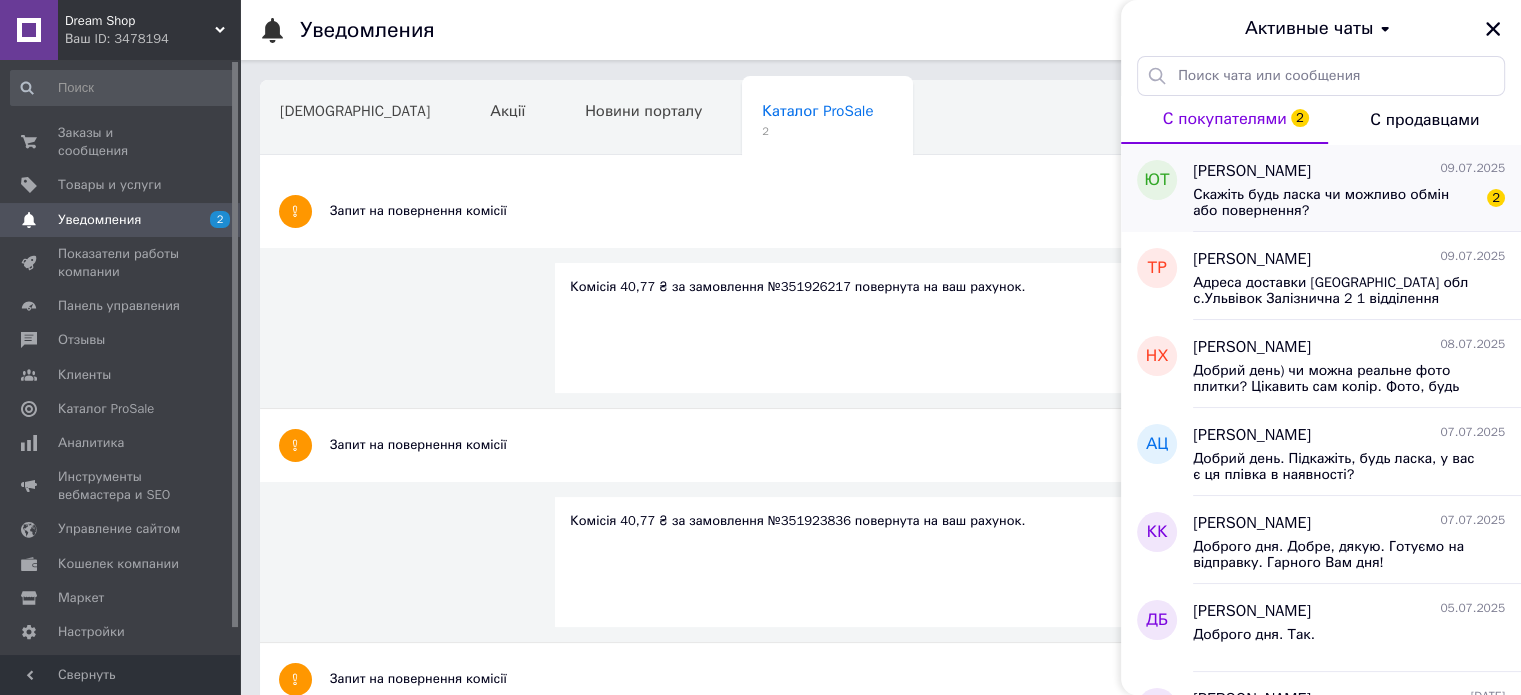 click on "Юлия Ткачук" at bounding box center [1252, 171] 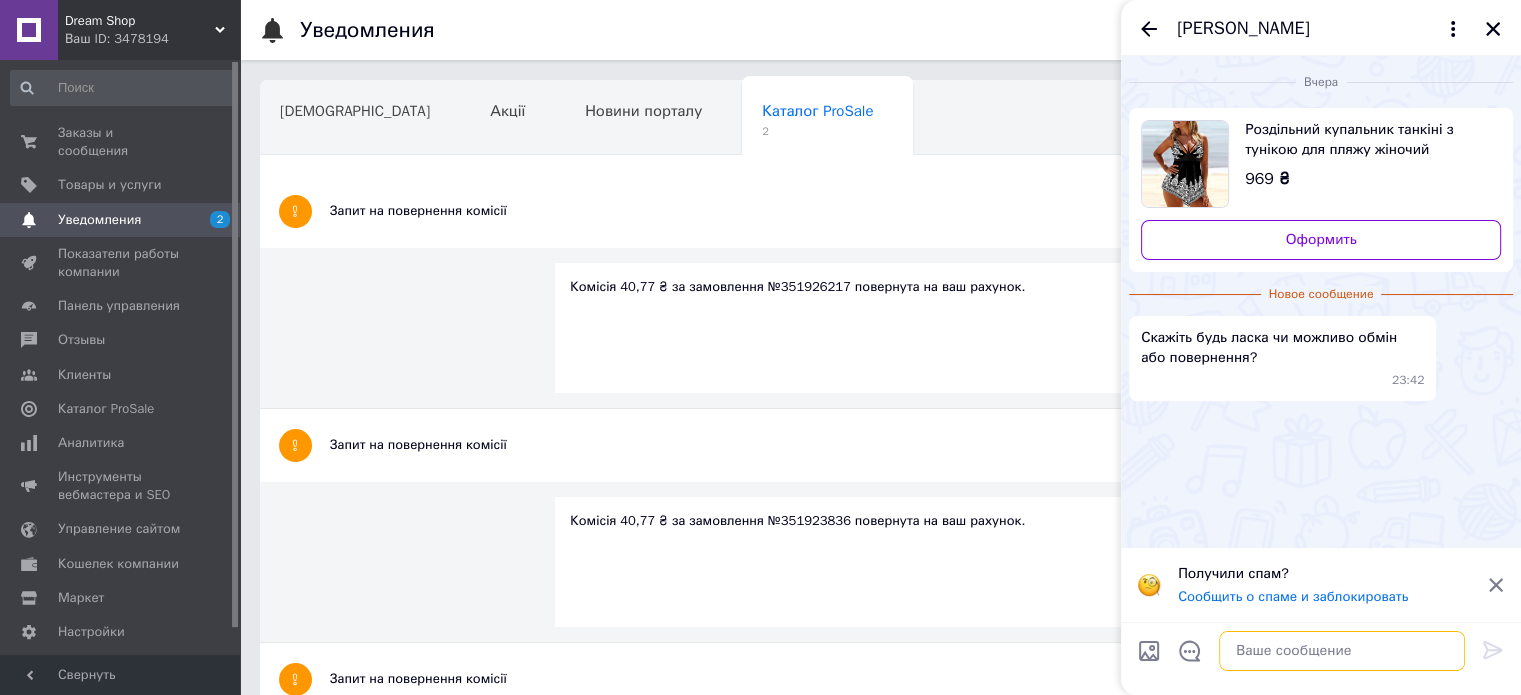 click at bounding box center [1342, 651] 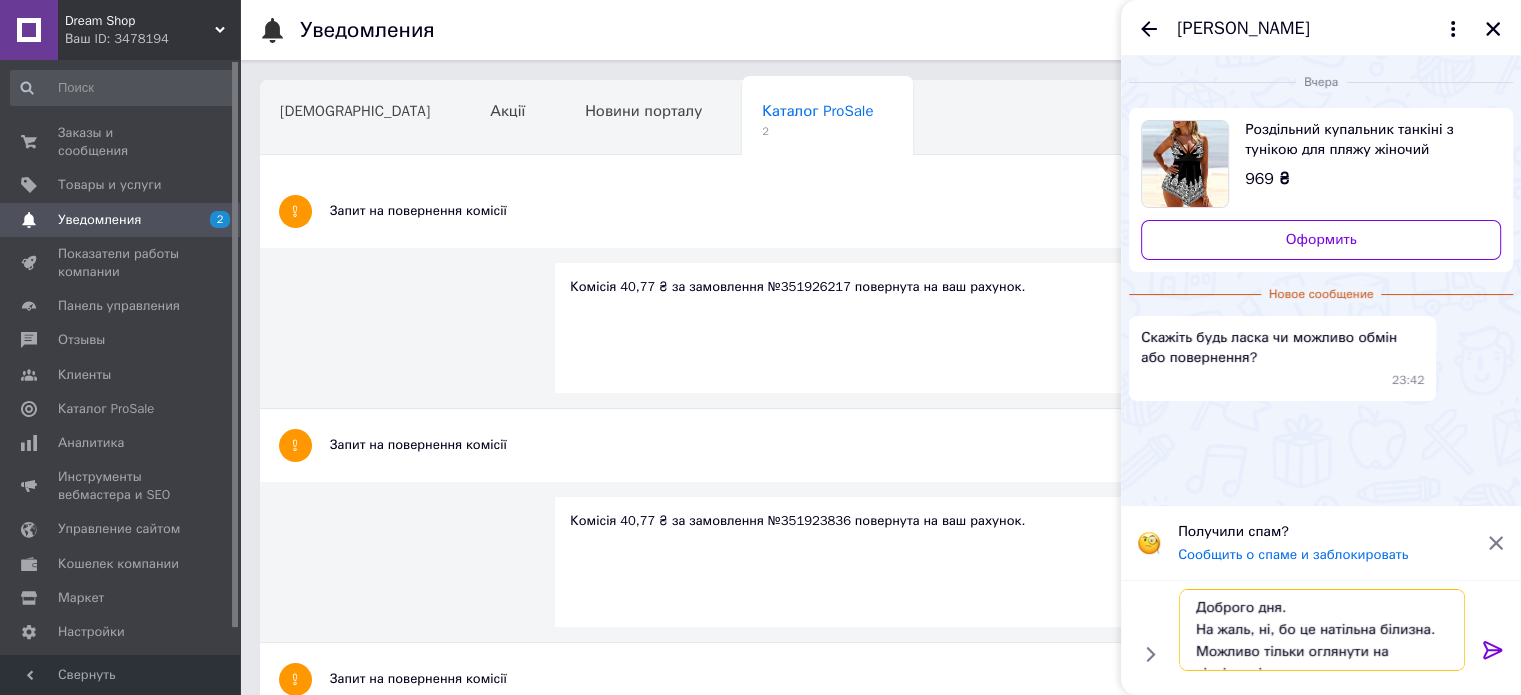 scroll, scrollTop: 13, scrollLeft: 0, axis: vertical 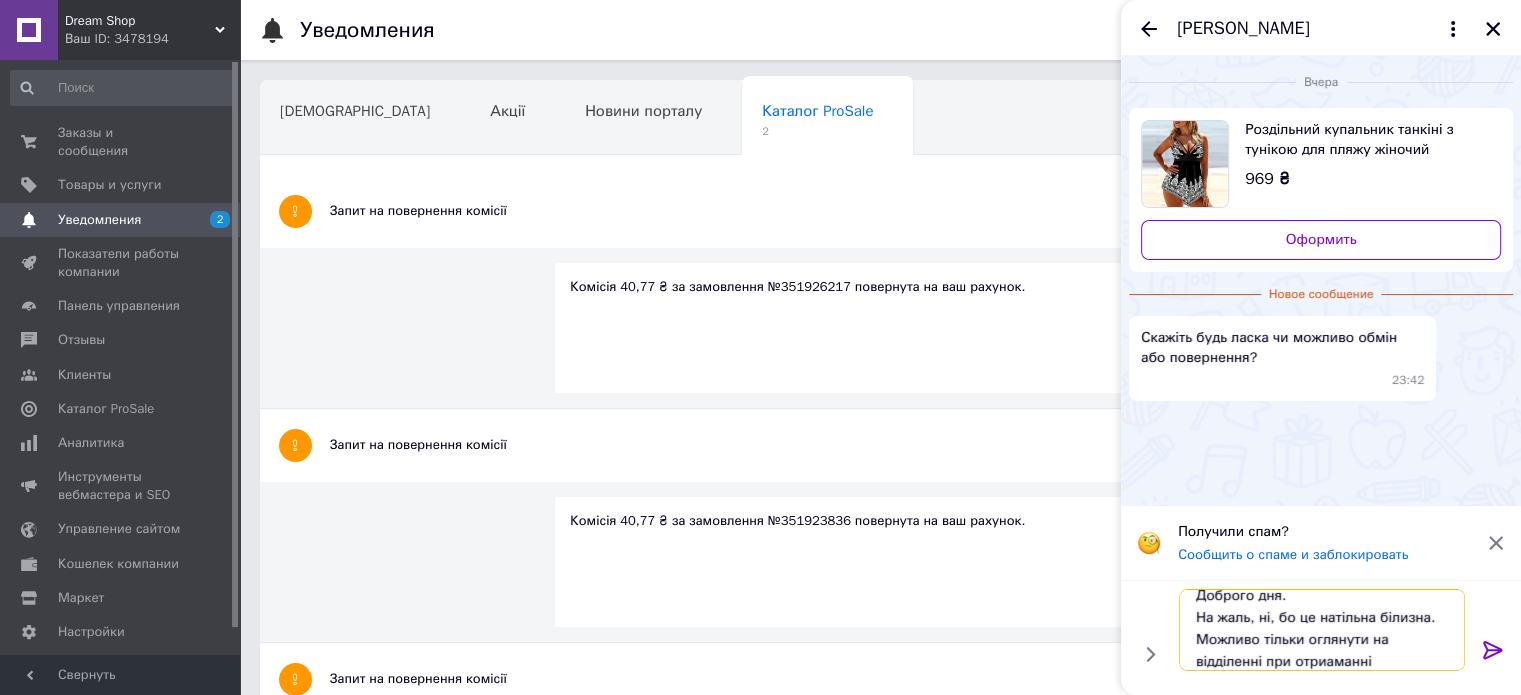 type on "Доброго дня.
На жаль, ні, бо це натільна білизна.
Можливо тільки оглянути на відділенні при отриаманні." 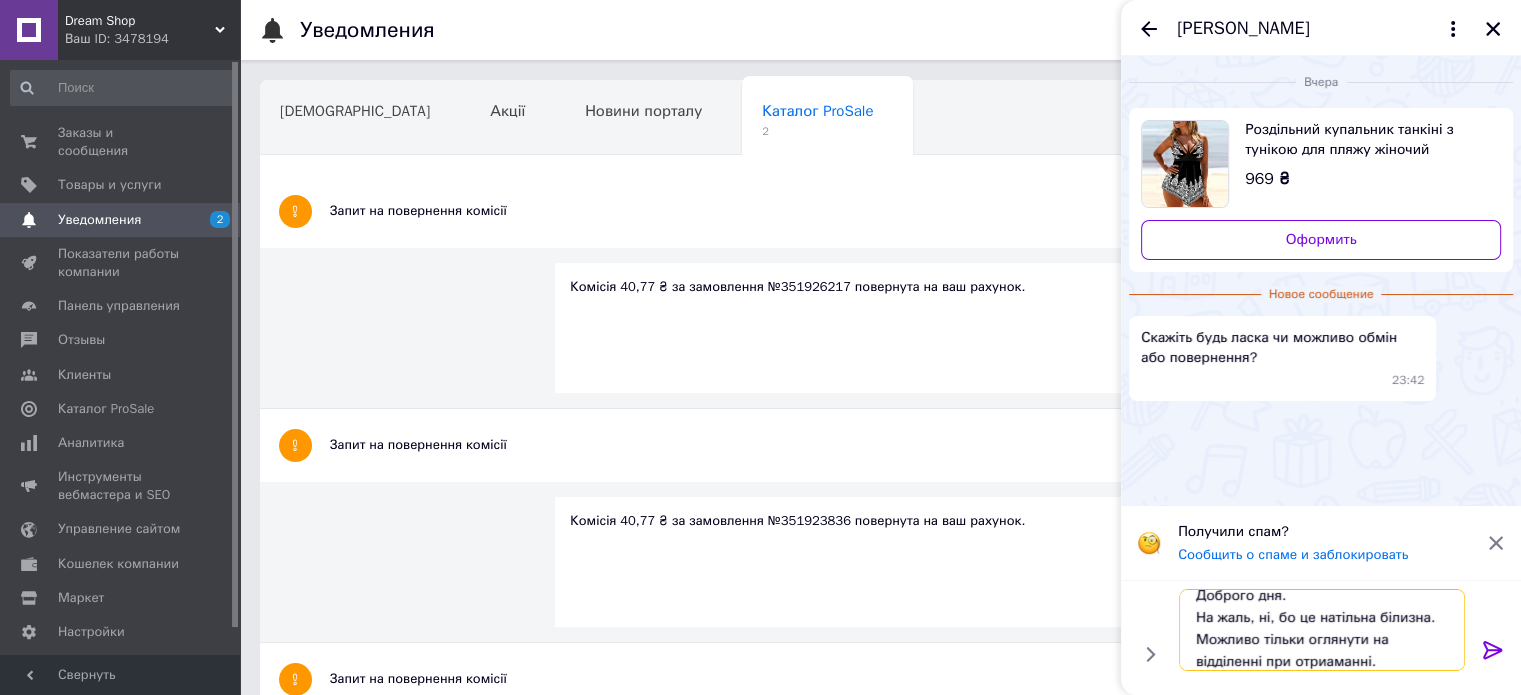 type 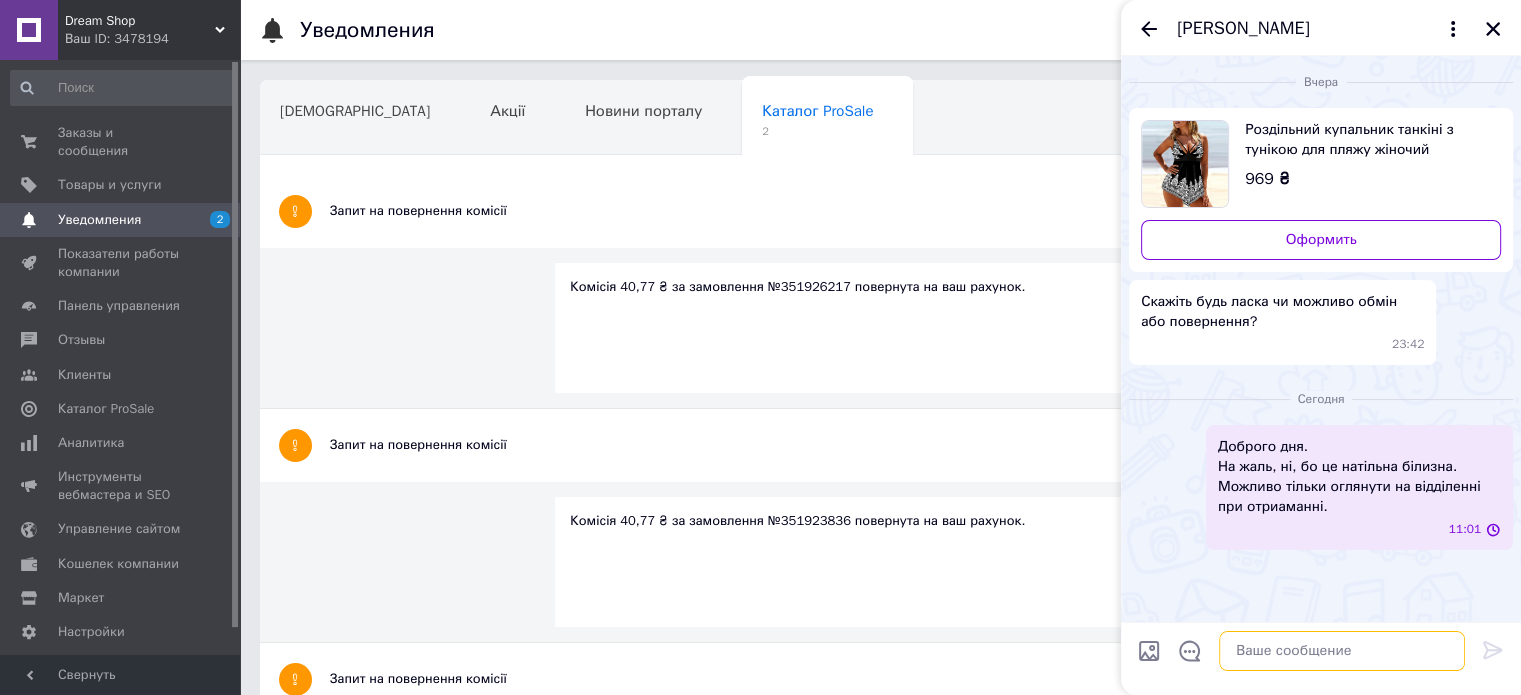 scroll, scrollTop: 0, scrollLeft: 0, axis: both 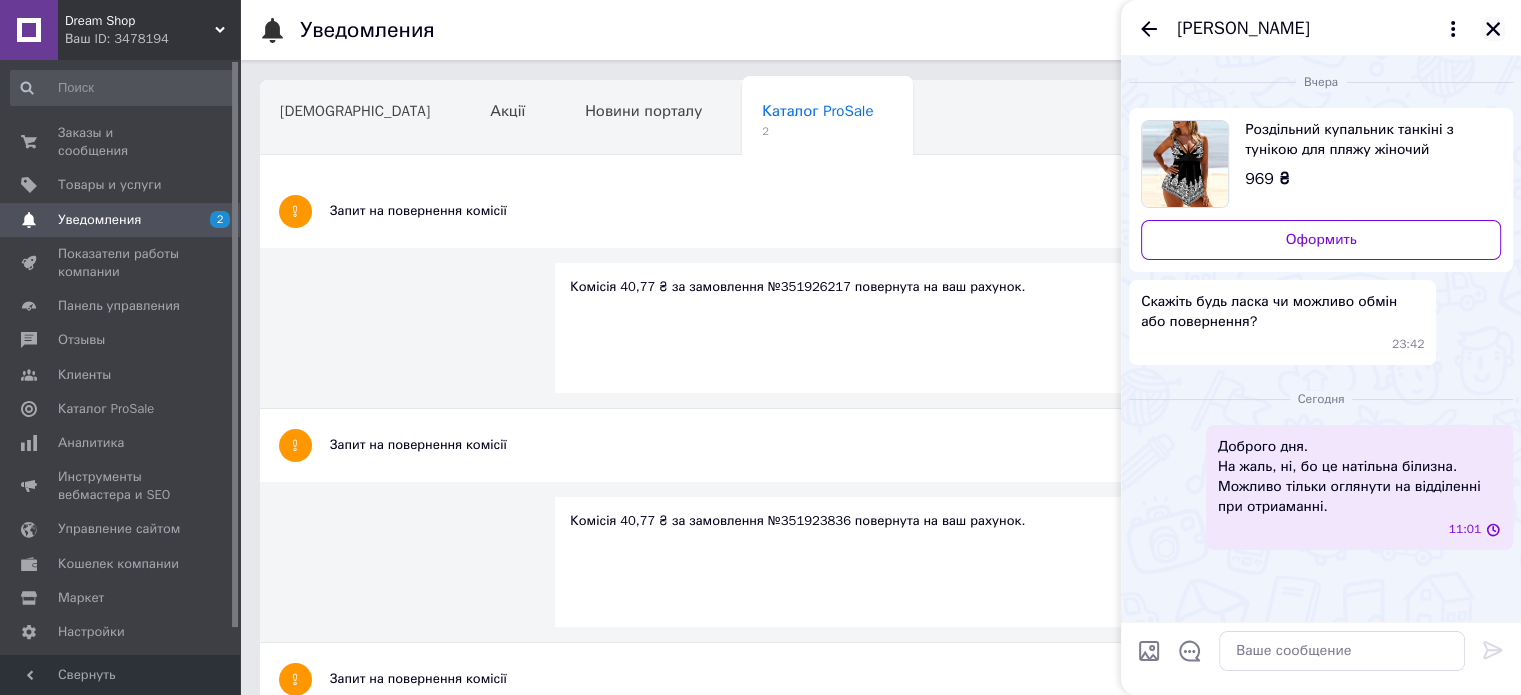 click at bounding box center [1493, 29] 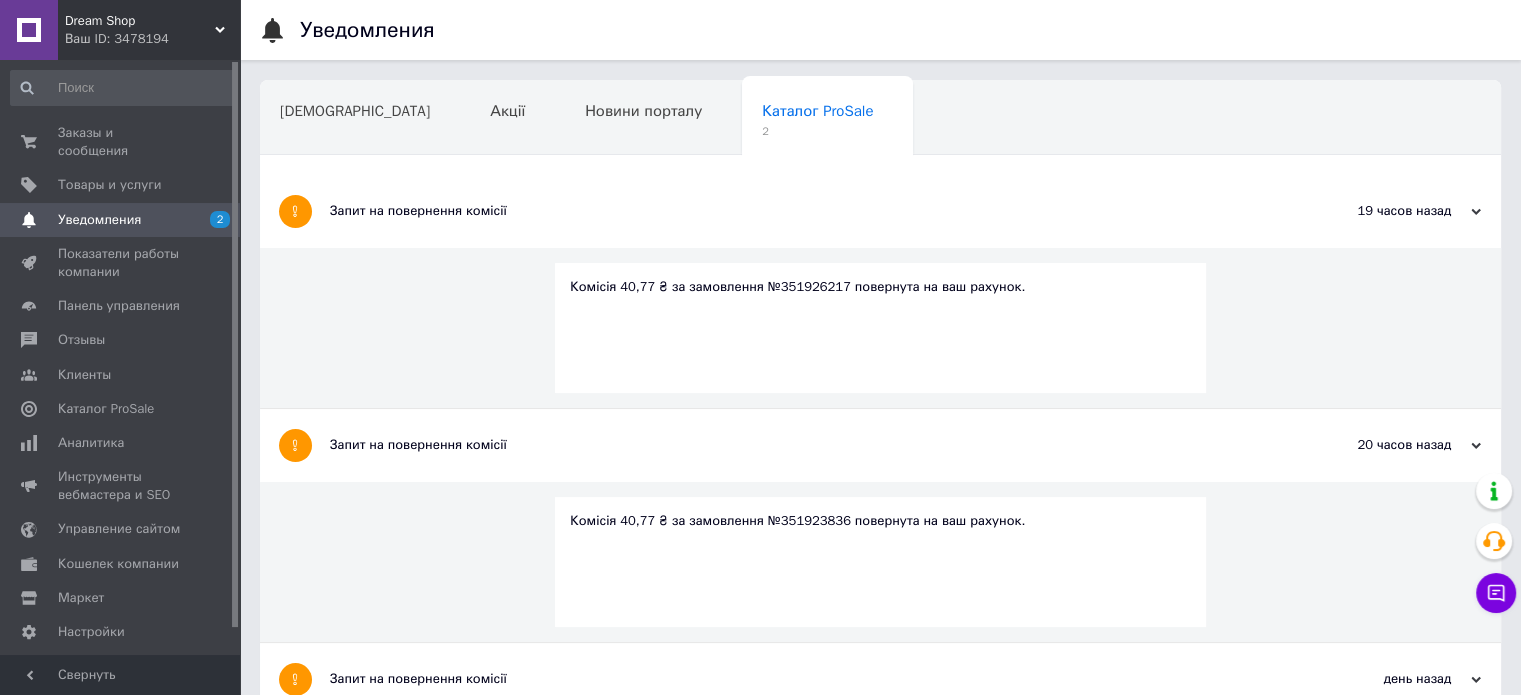 click on "Dream Shop" at bounding box center (140, 21) 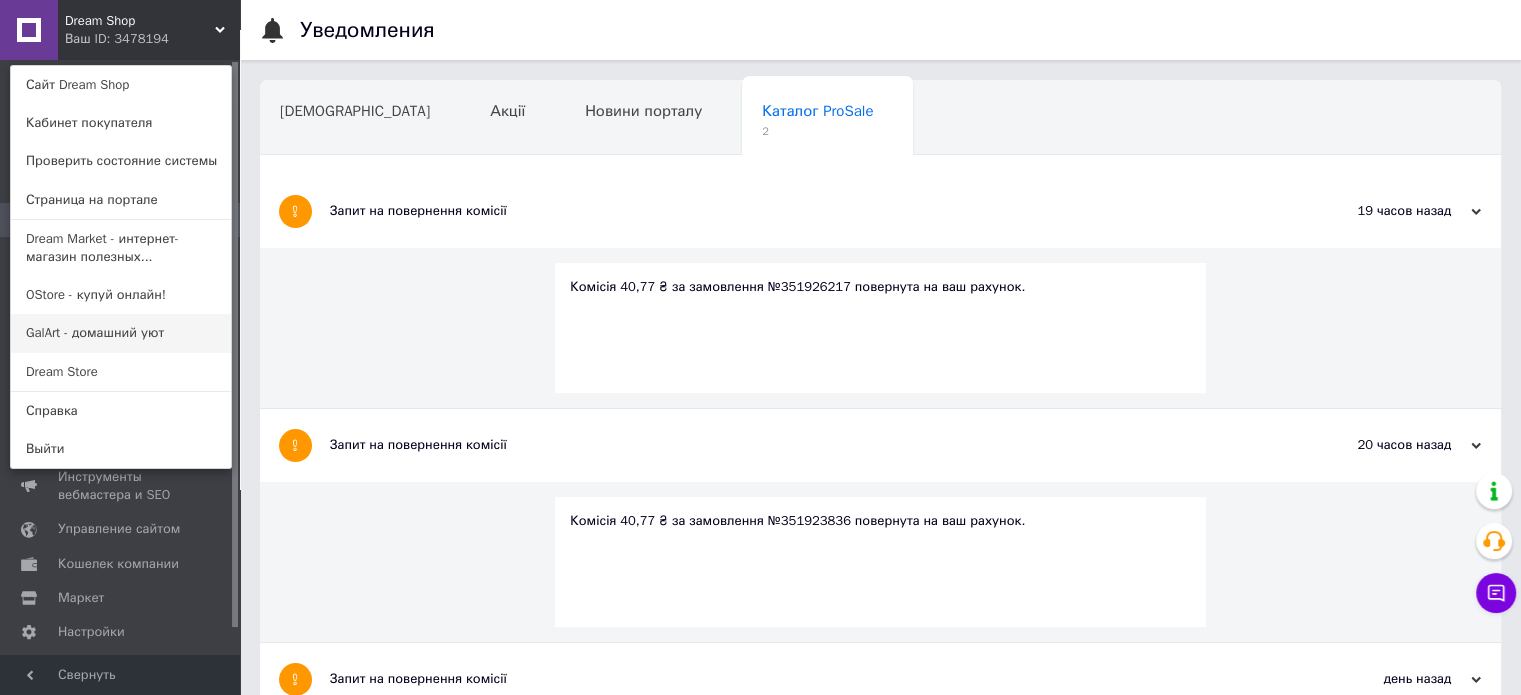click on "GalArt - домашний уют" at bounding box center (121, 333) 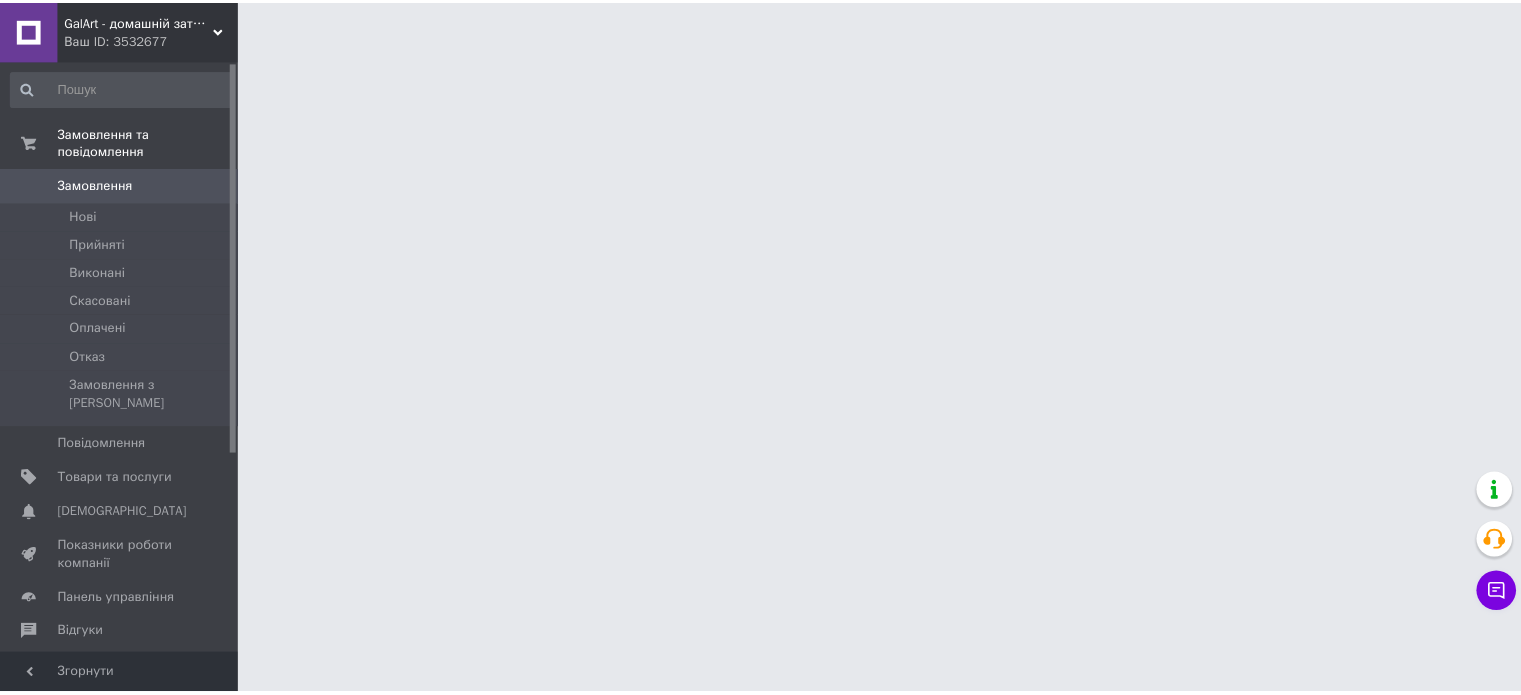 scroll, scrollTop: 0, scrollLeft: 0, axis: both 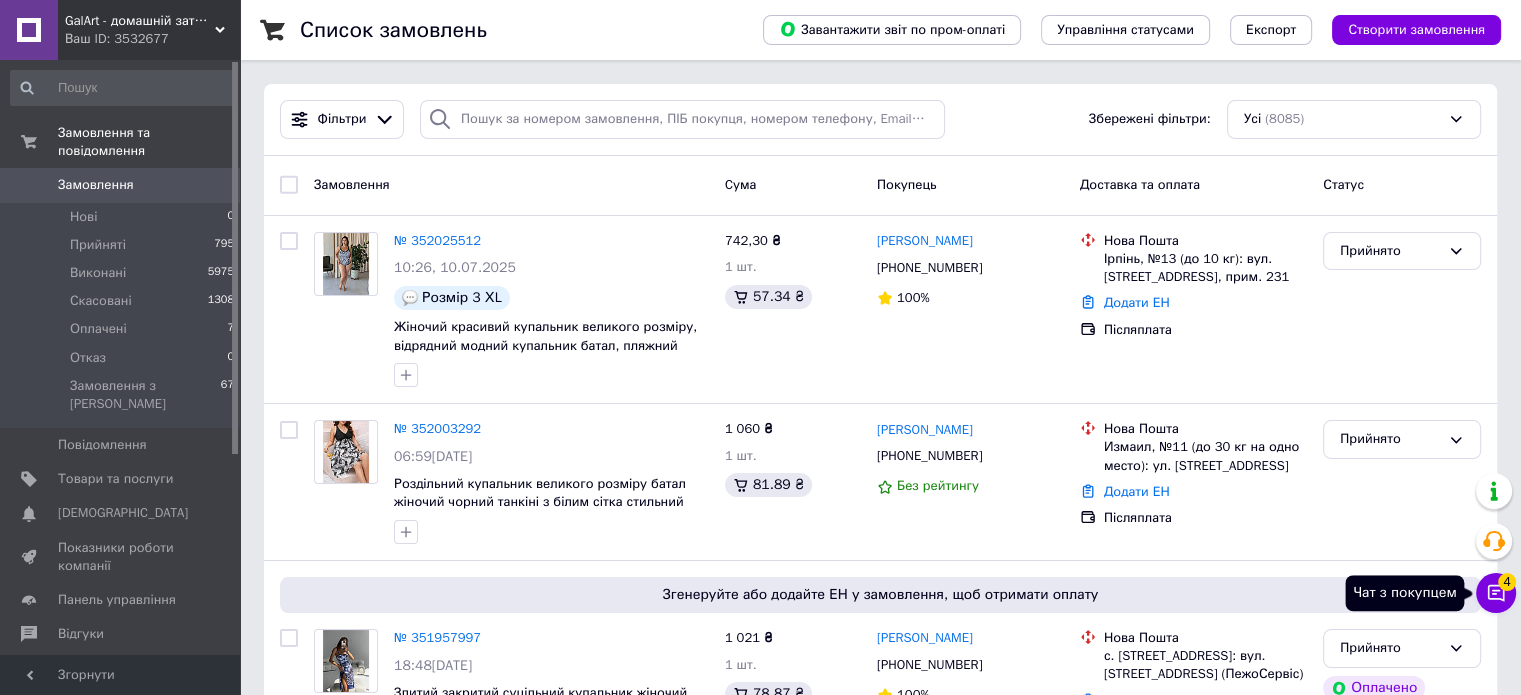 click 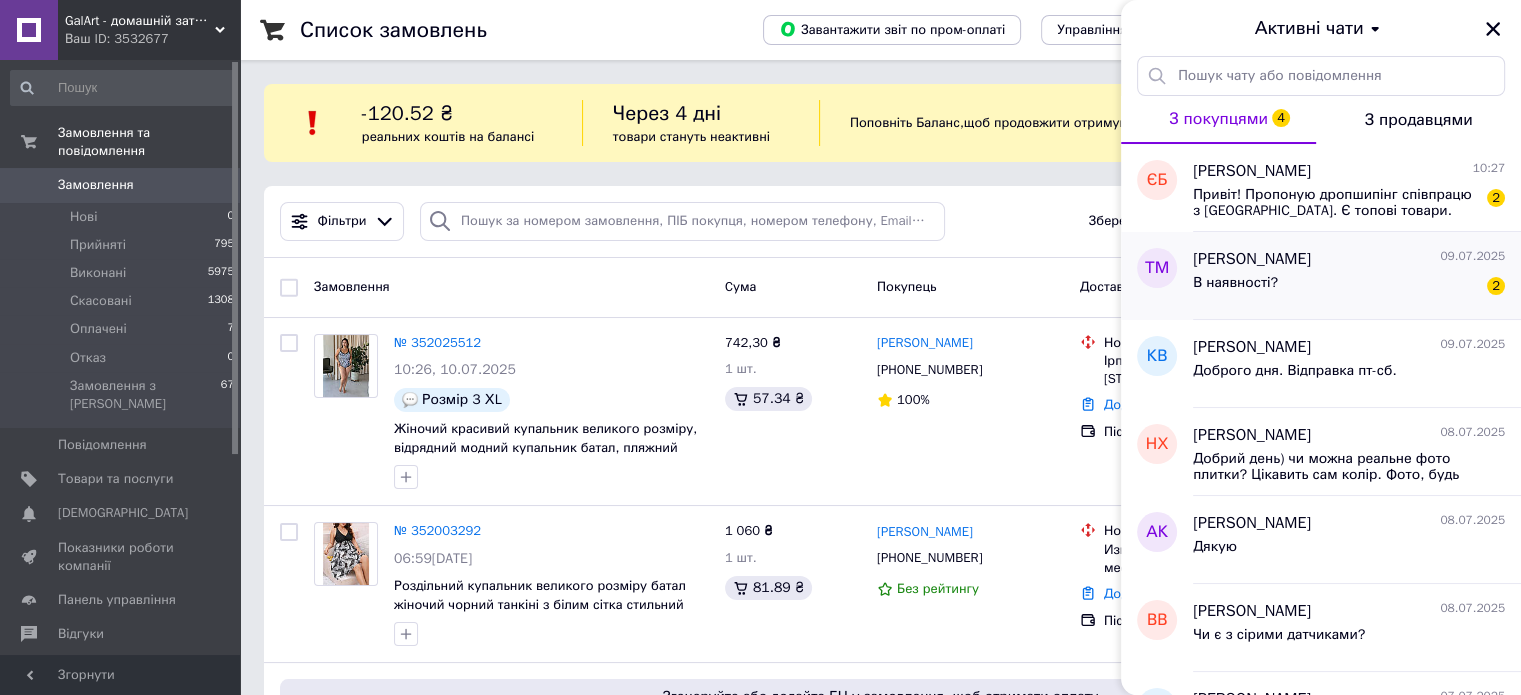 click on "В наявності? 2" at bounding box center [1349, 287] 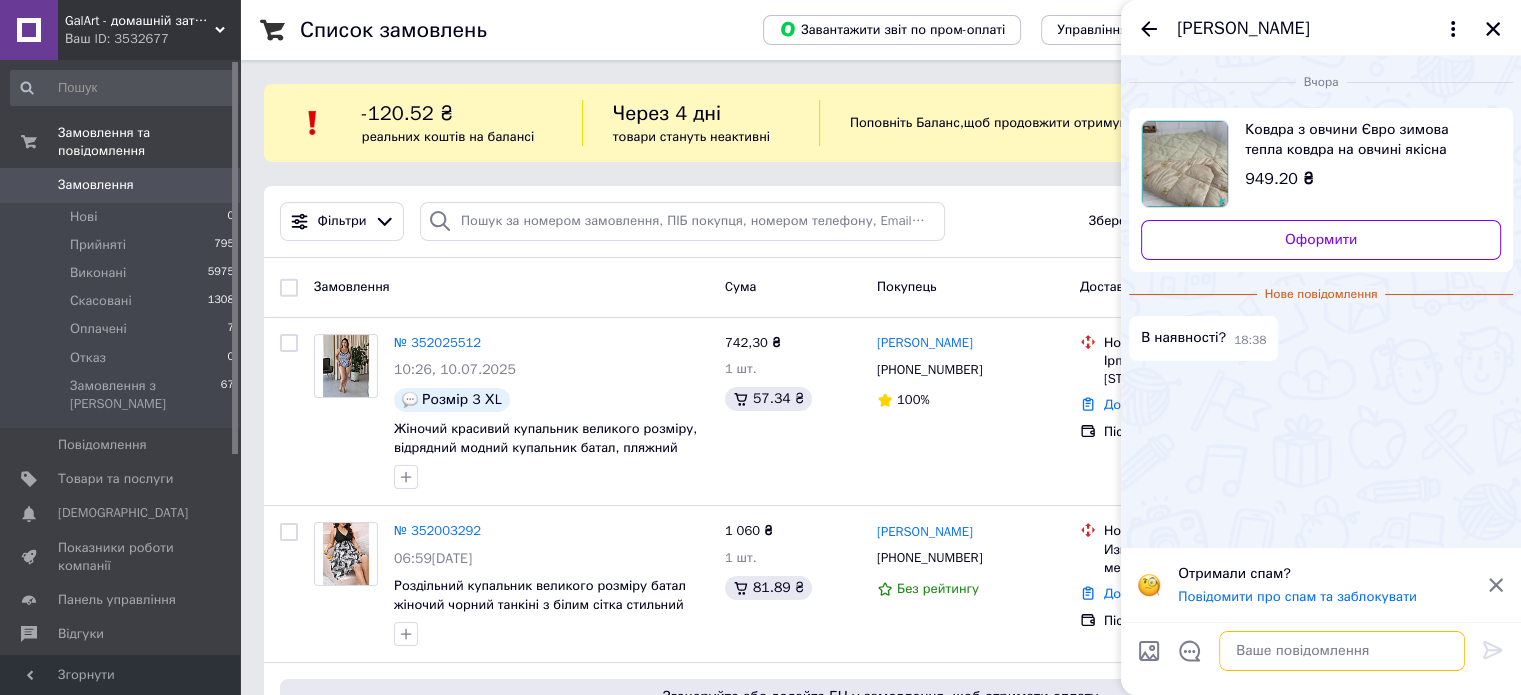 click at bounding box center [1342, 651] 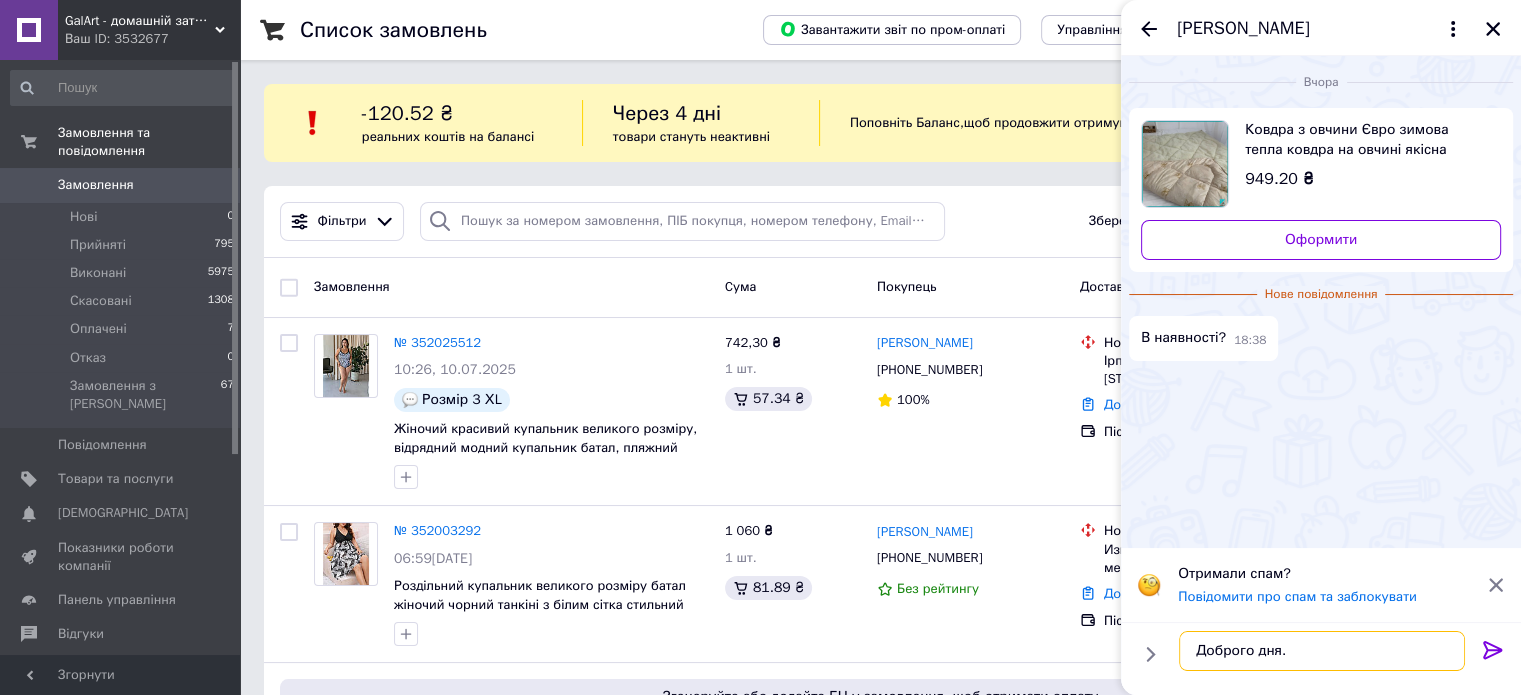 scroll, scrollTop: 12, scrollLeft: 0, axis: vertical 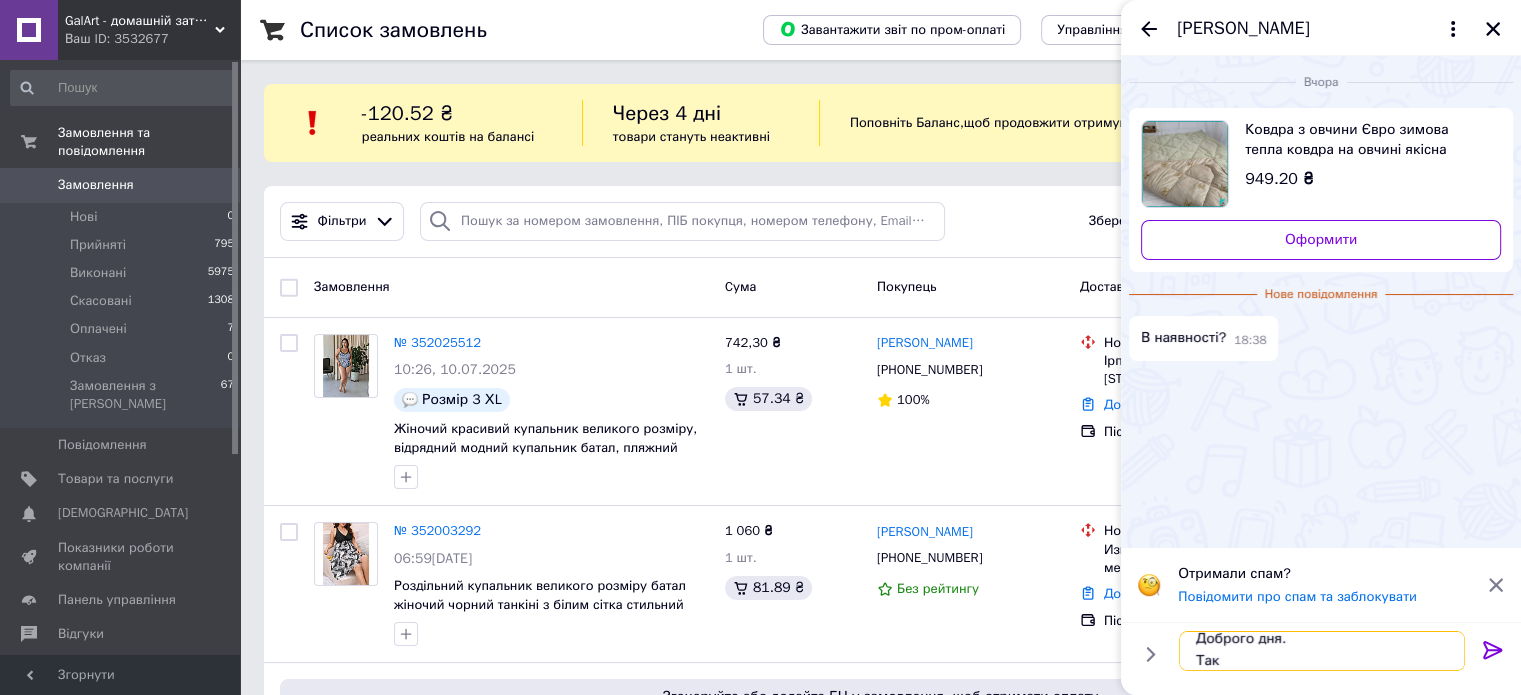 type on "Доброго дня.
Так." 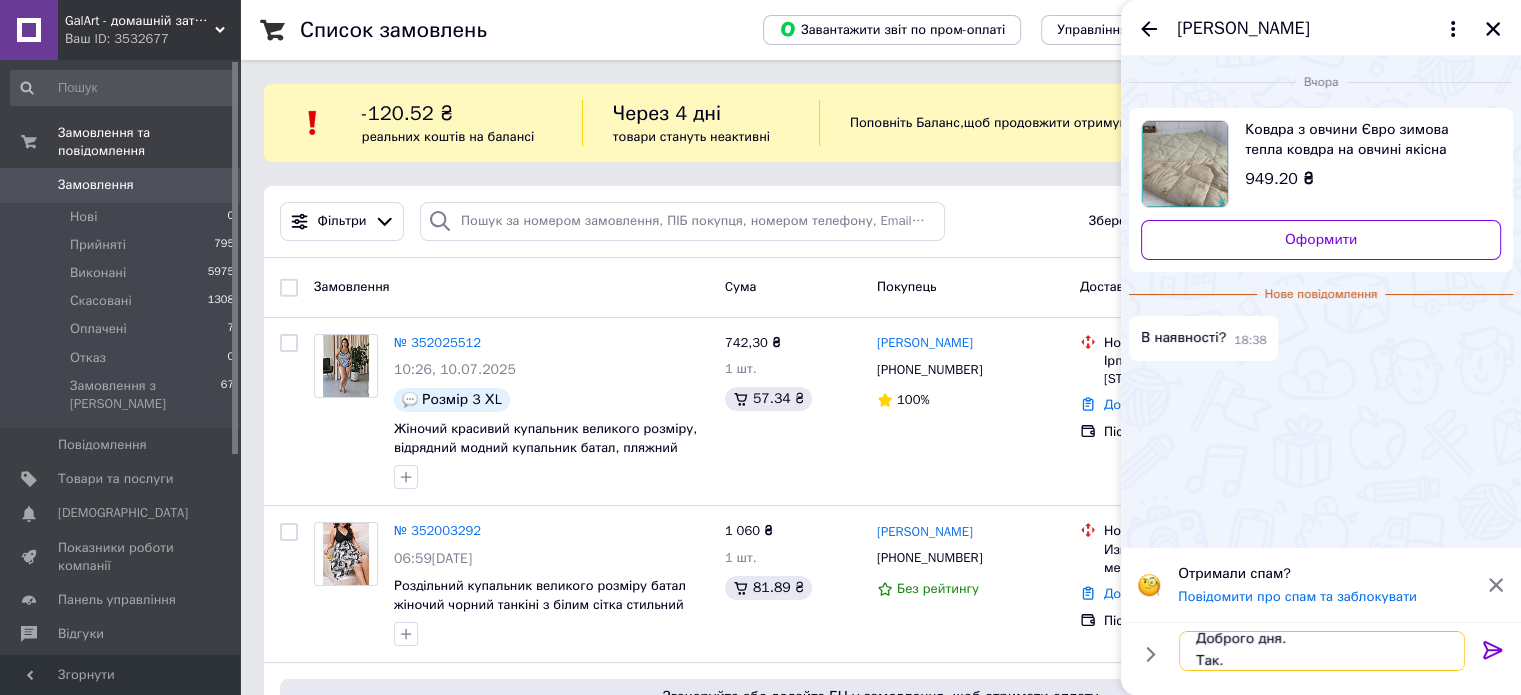 type 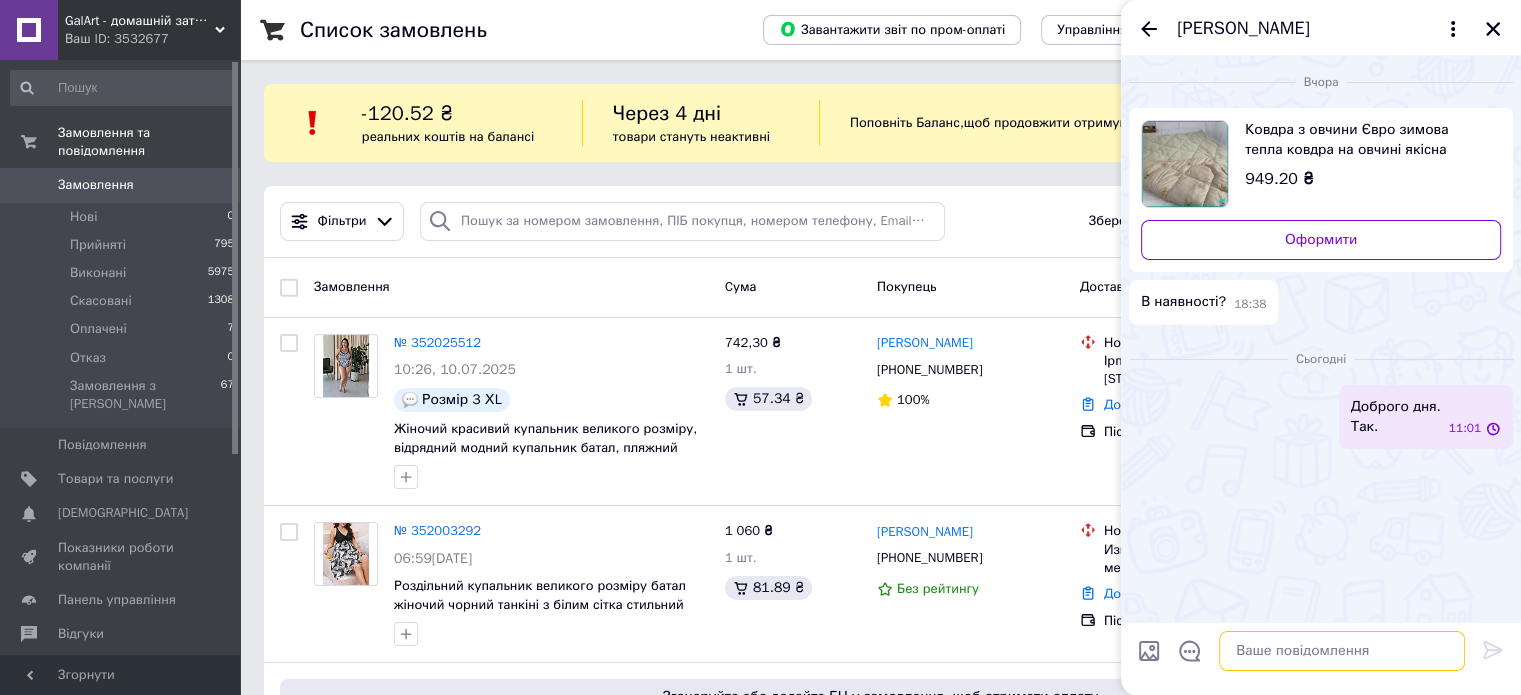 scroll, scrollTop: 0, scrollLeft: 0, axis: both 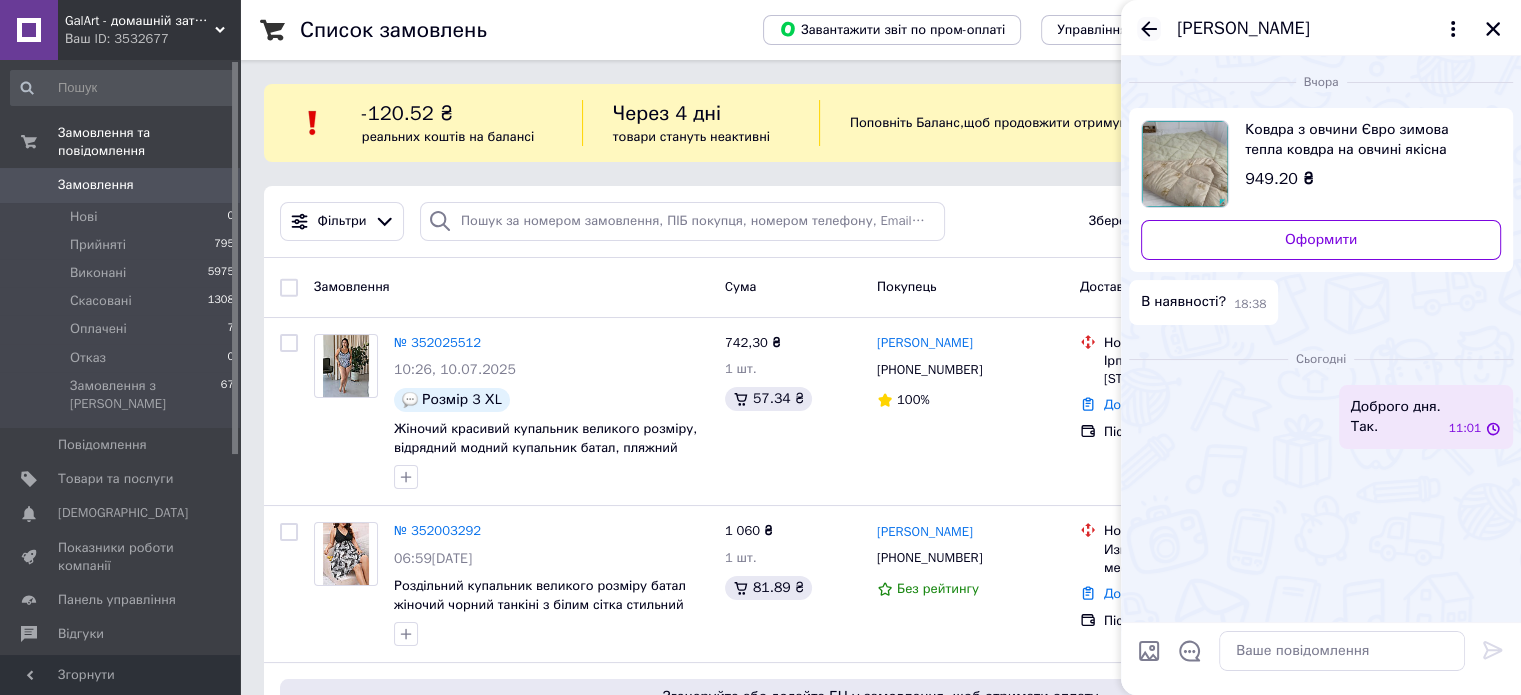 click 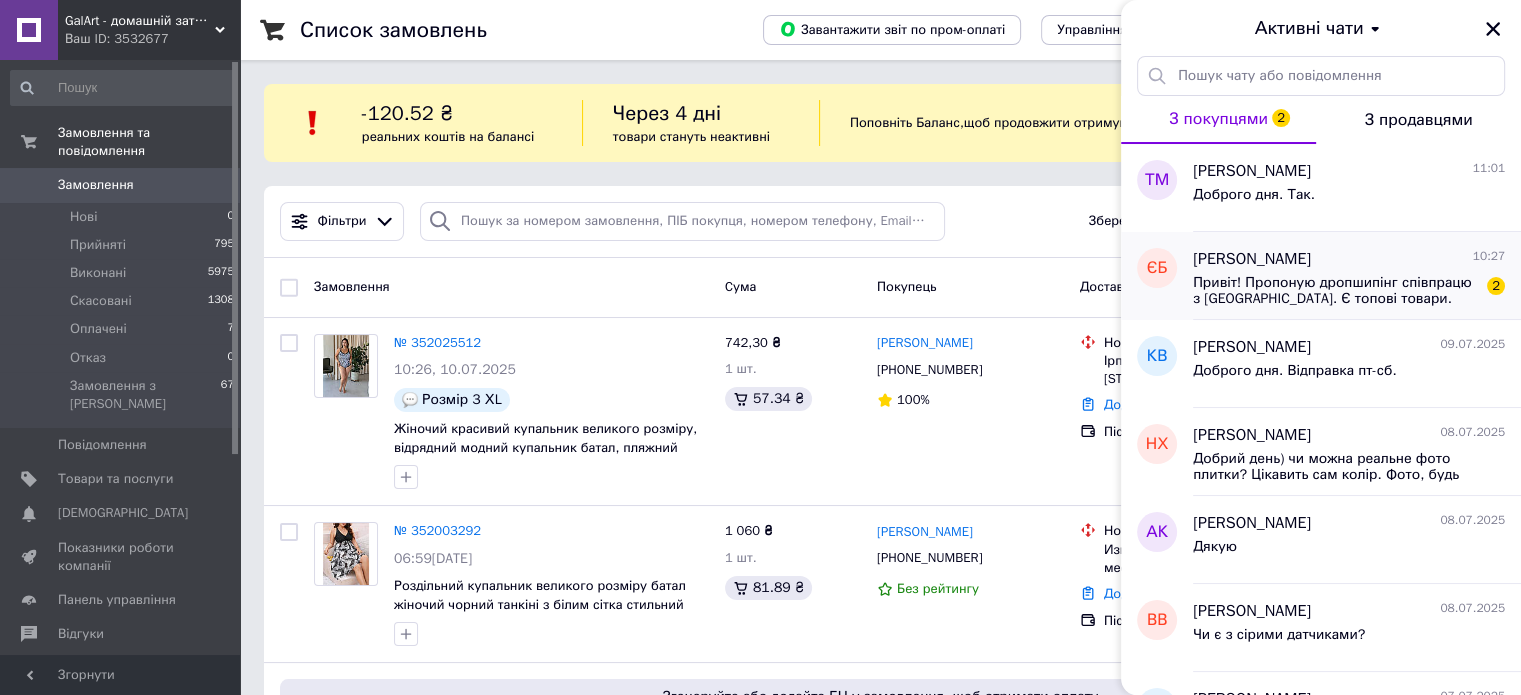 click on "Привіт! Пропоную дропшипінг співпрацю з Китаєм. Є топові товари. Пиши в TG:  песик dianor1" at bounding box center [1335, 291] 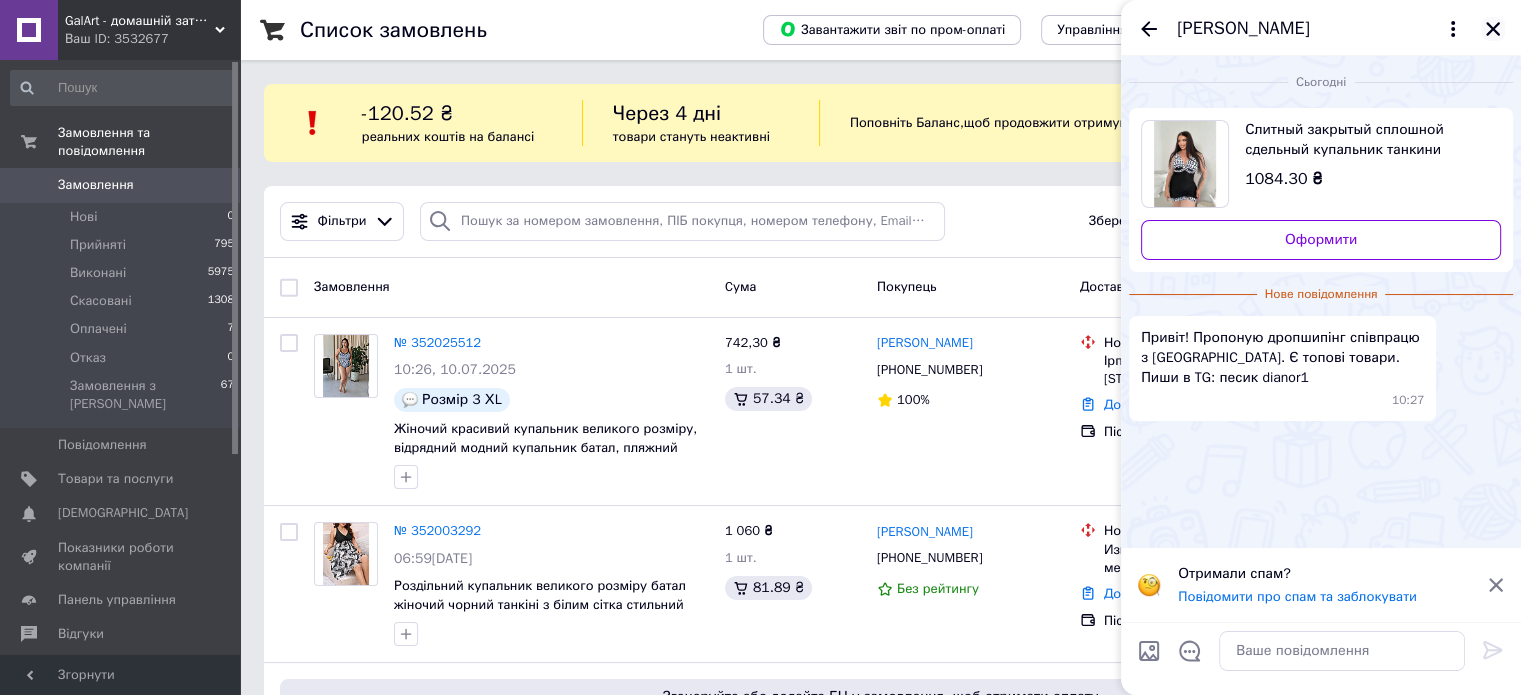 click 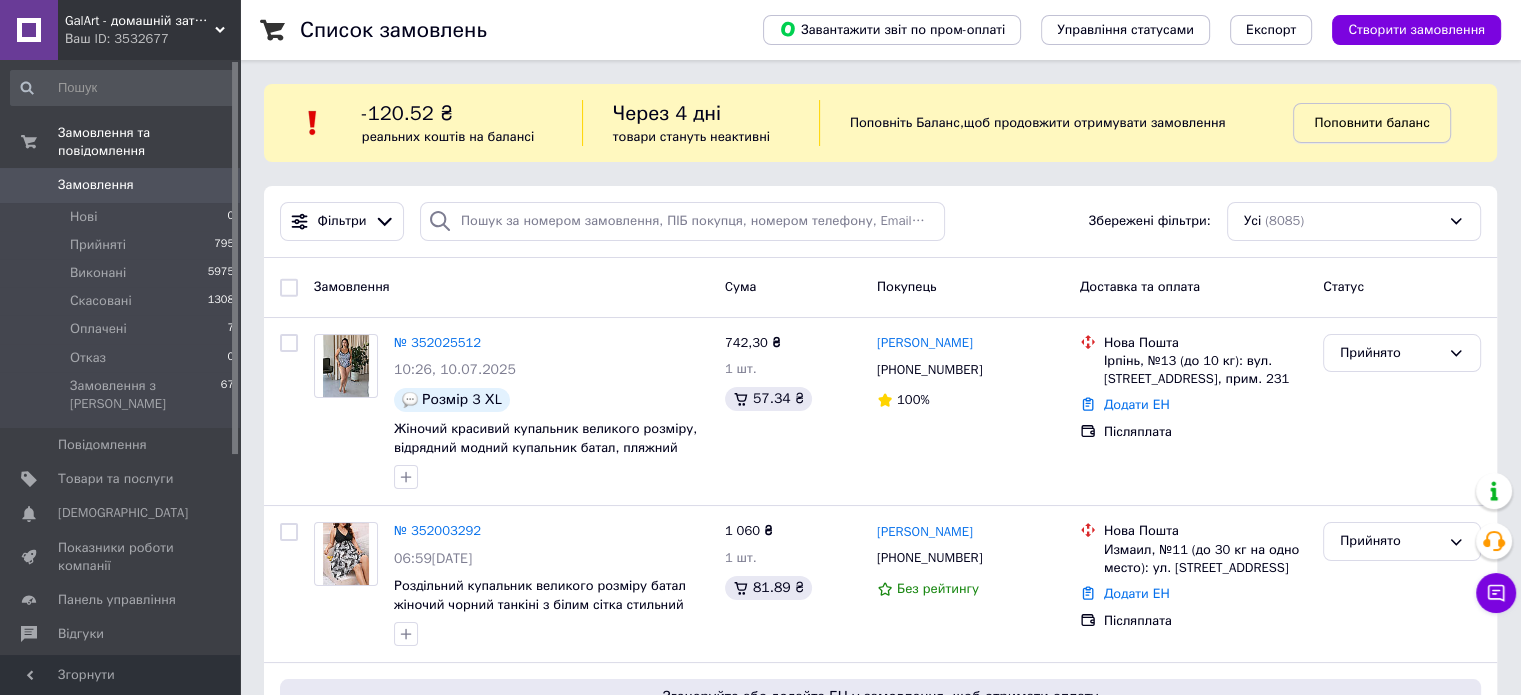 click on "Поповнити баланс" at bounding box center (1371, 123) 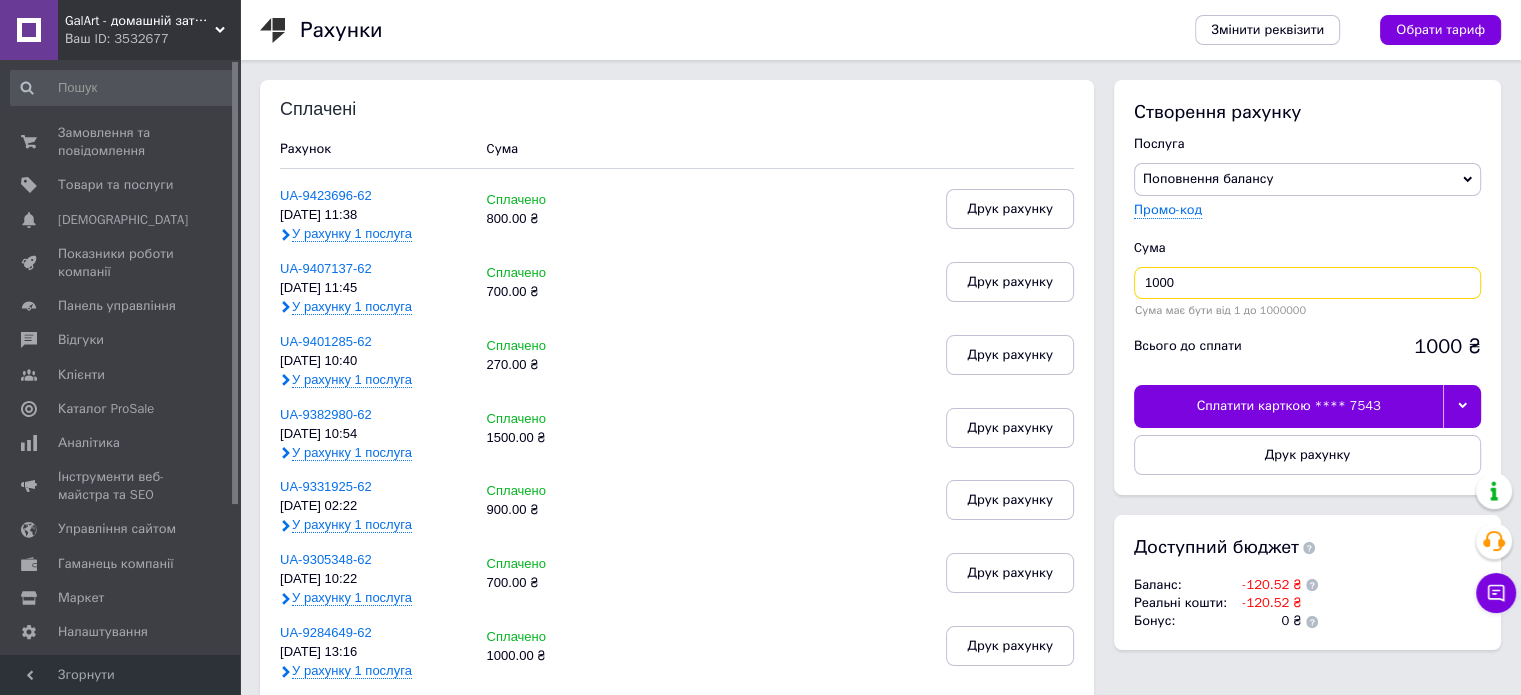 drag, startPoint x: 1196, startPoint y: 279, endPoint x: 1108, endPoint y: 219, distance: 106.50822 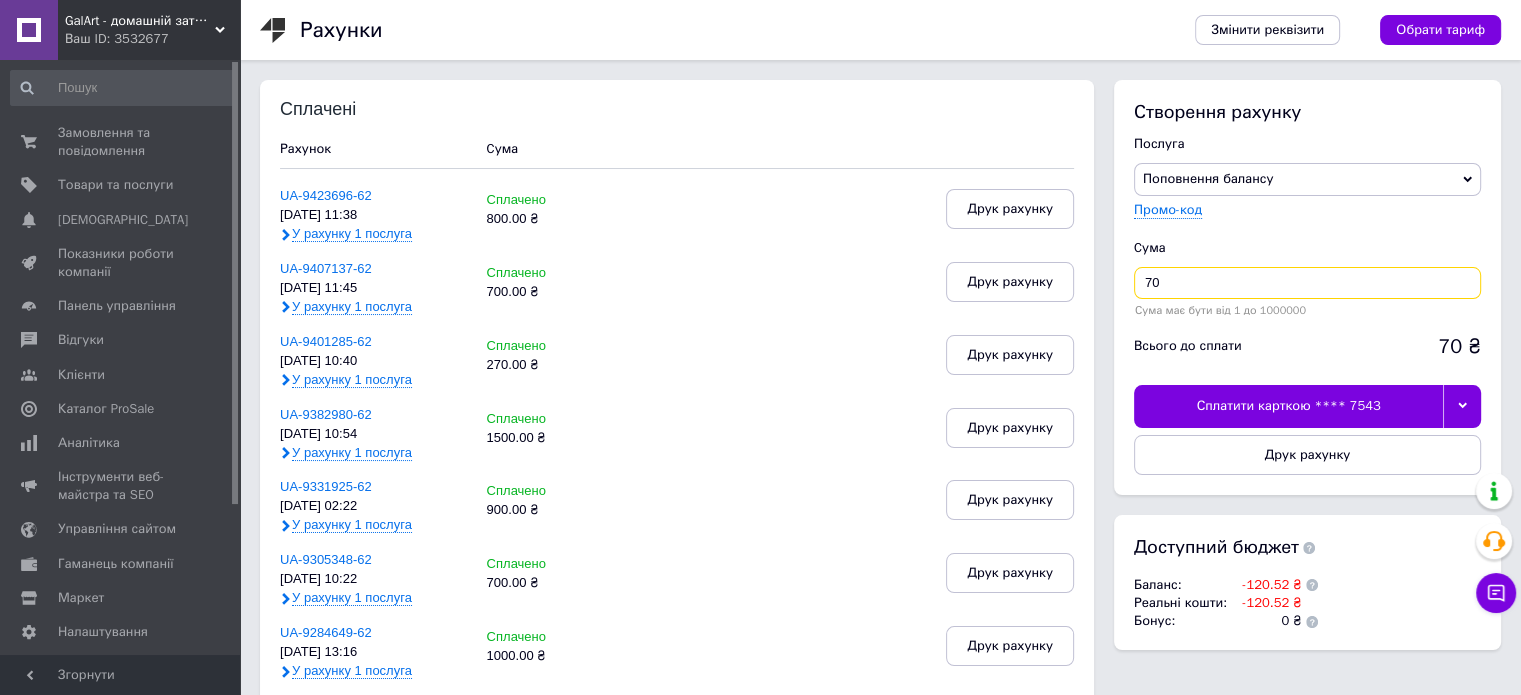 type on "7" 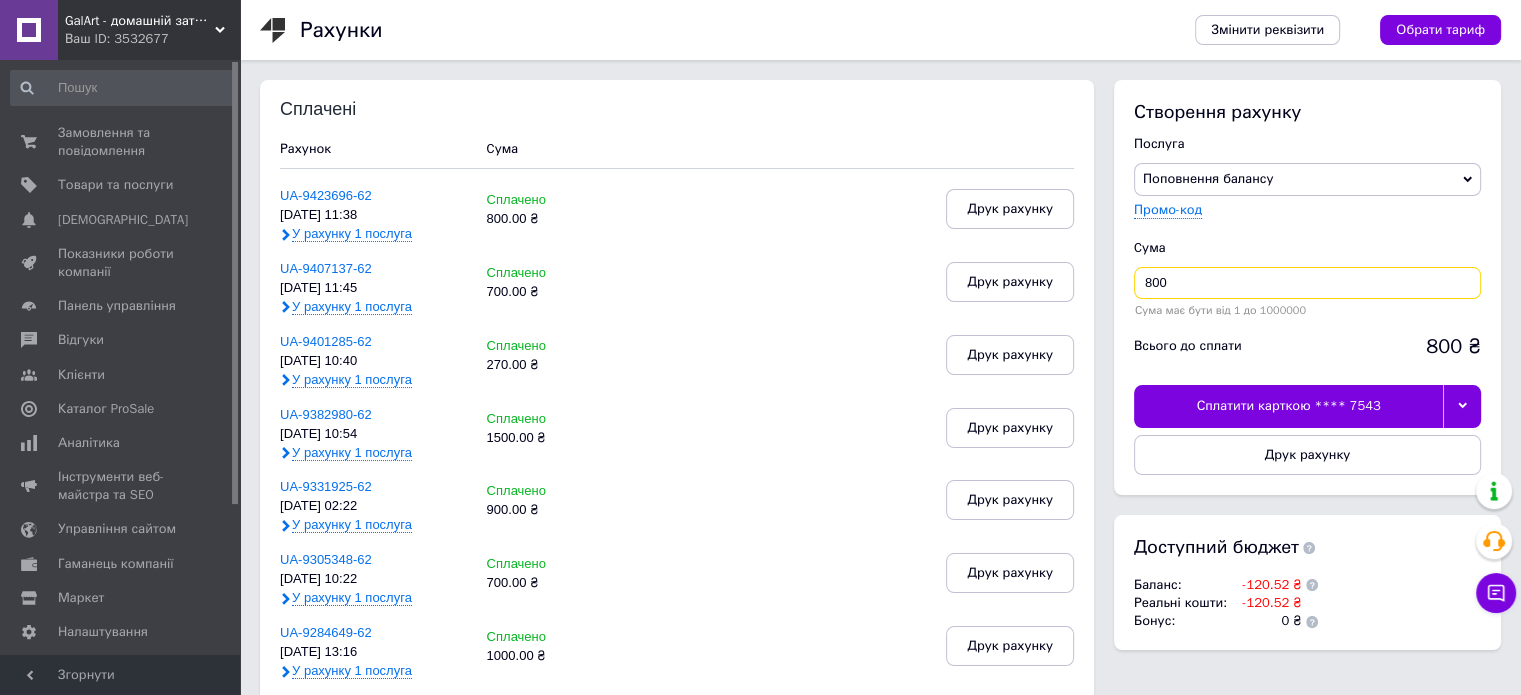 type on "800" 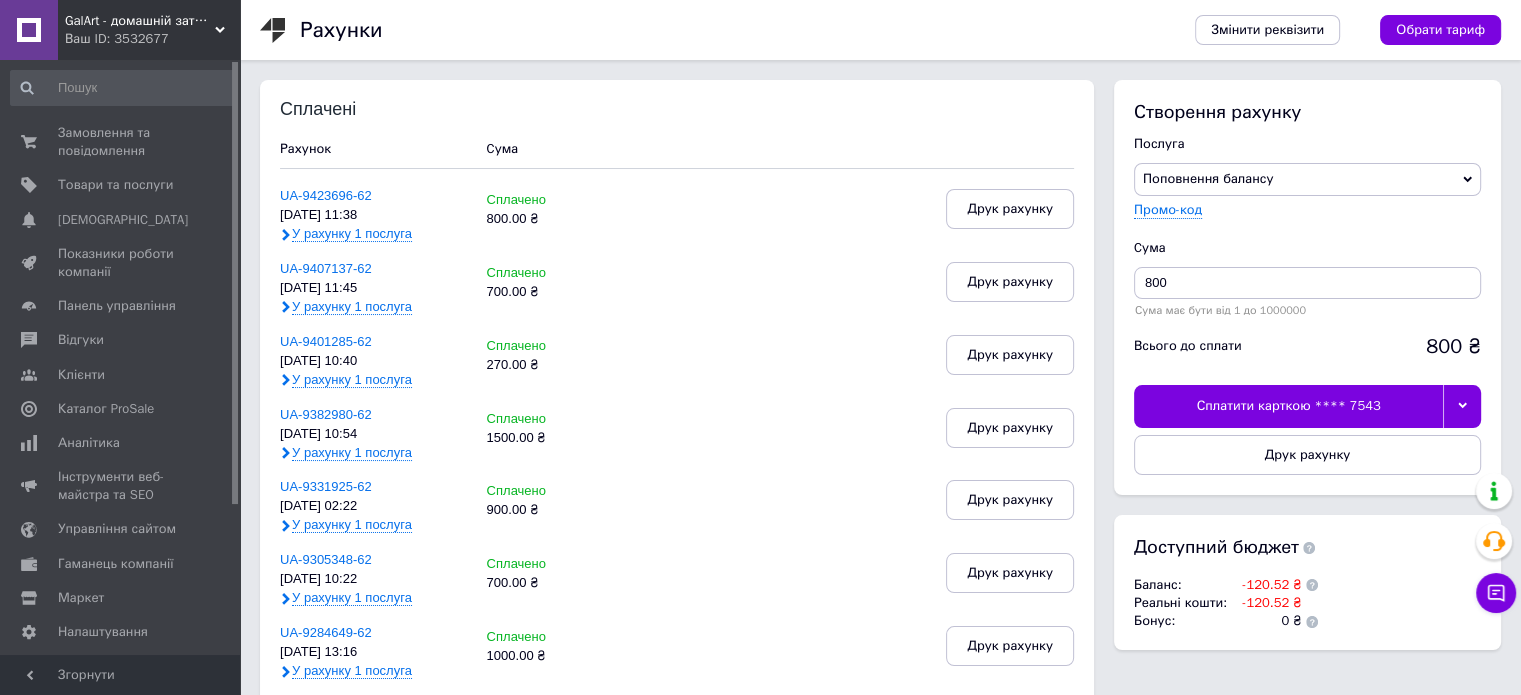 click at bounding box center [1462, 406] 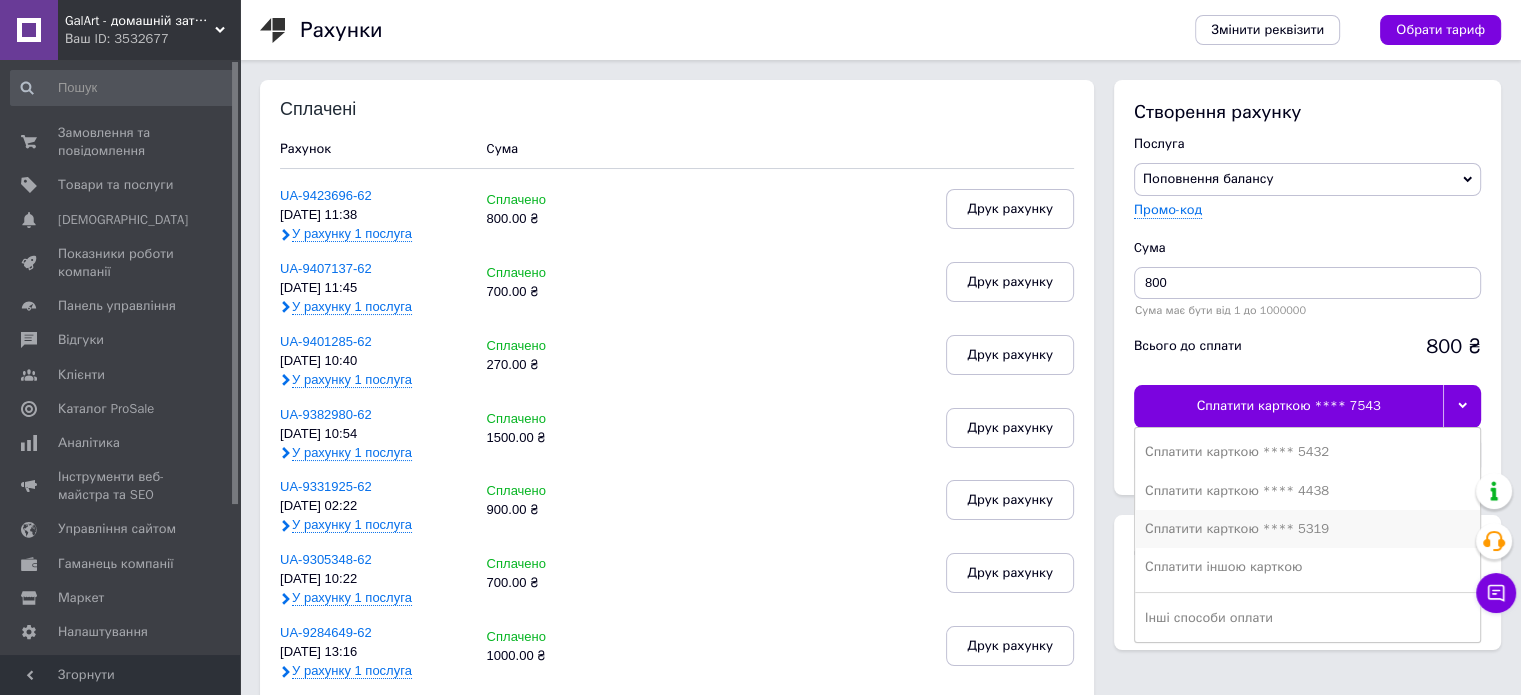 click on "Сплатити карткою  **** 5319" at bounding box center [1307, 529] 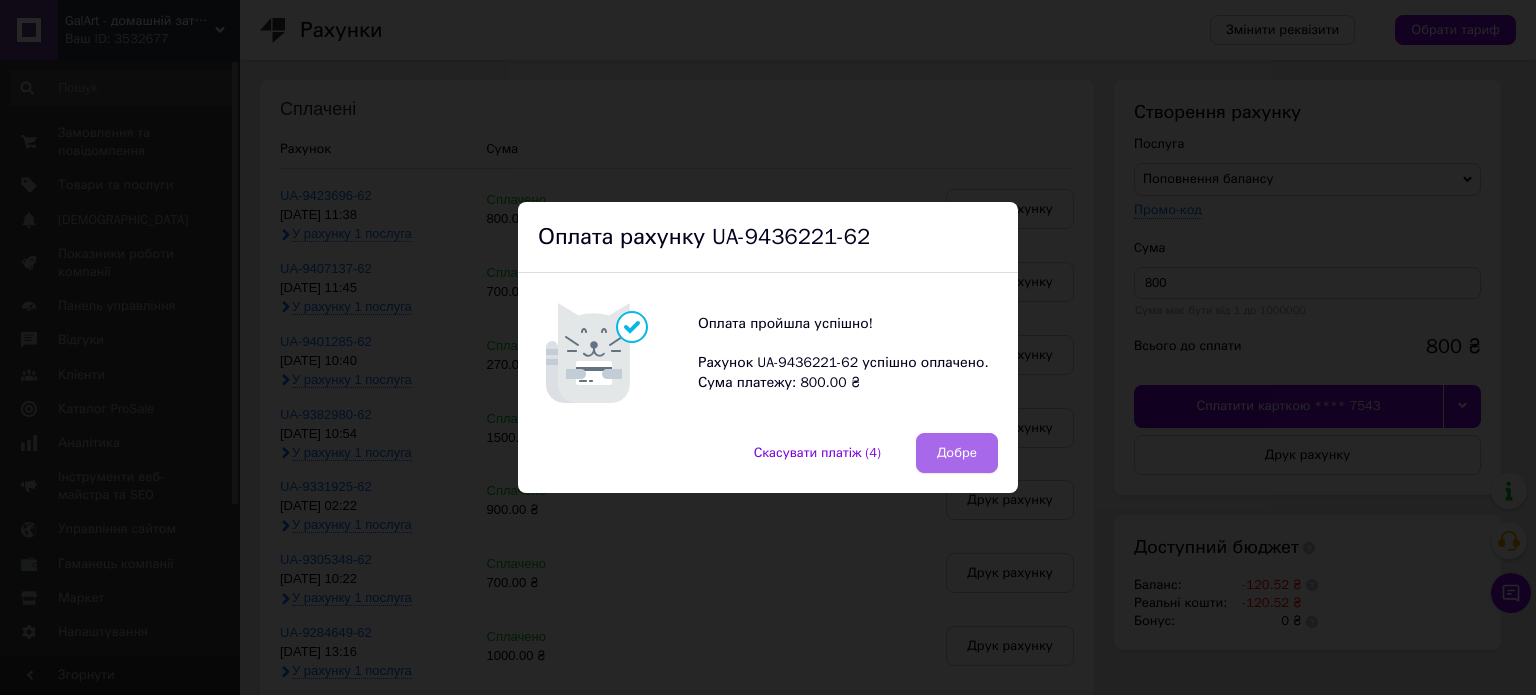 click on "Добре" at bounding box center (957, 453) 